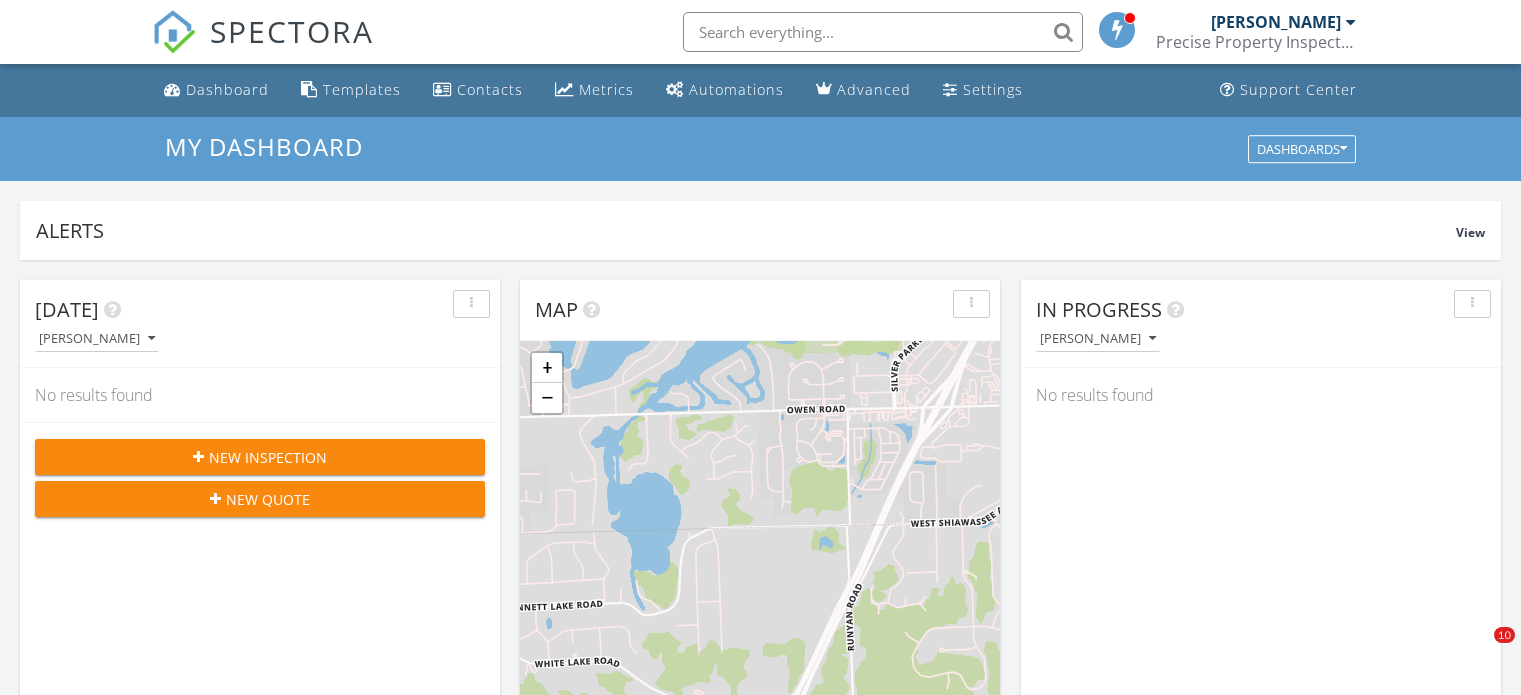 scroll, scrollTop: 0, scrollLeft: 0, axis: both 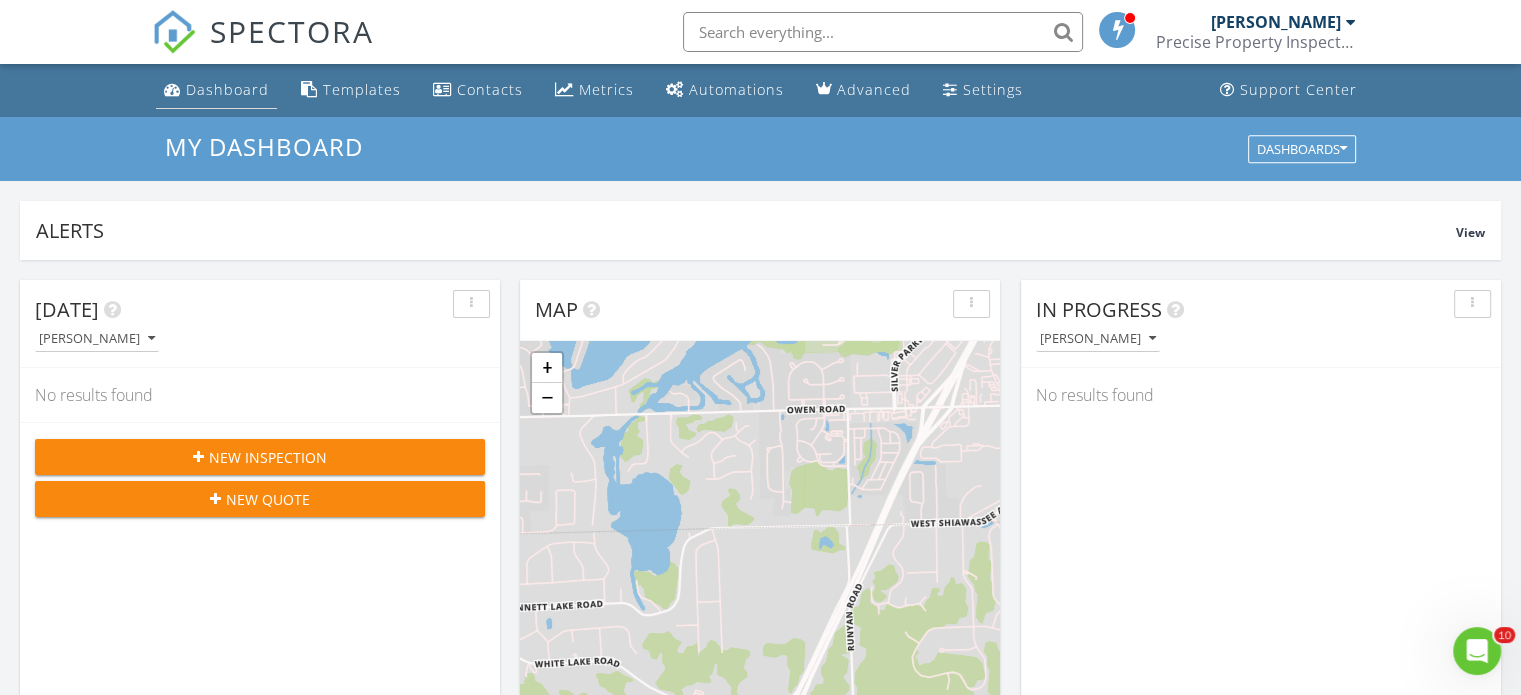 click on "Dashboard" at bounding box center [216, 90] 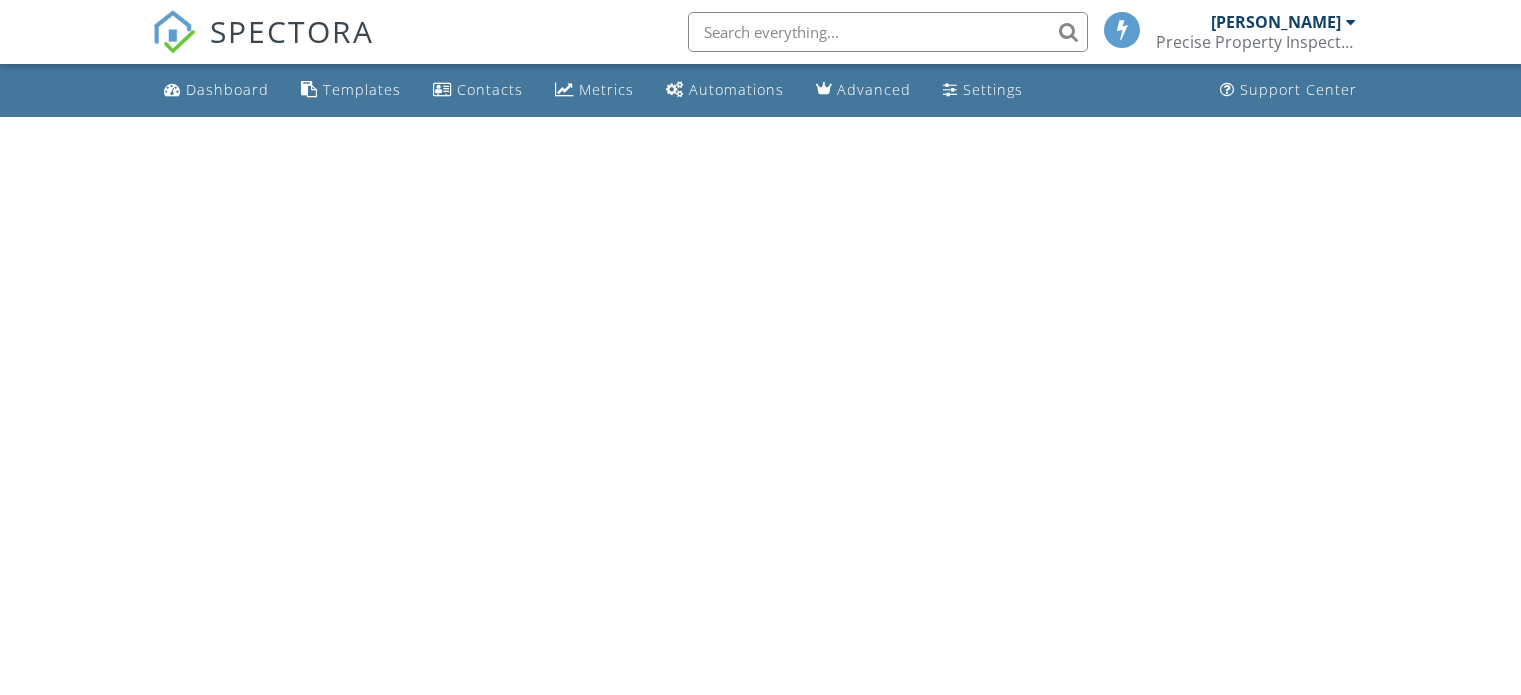 scroll, scrollTop: 0, scrollLeft: 0, axis: both 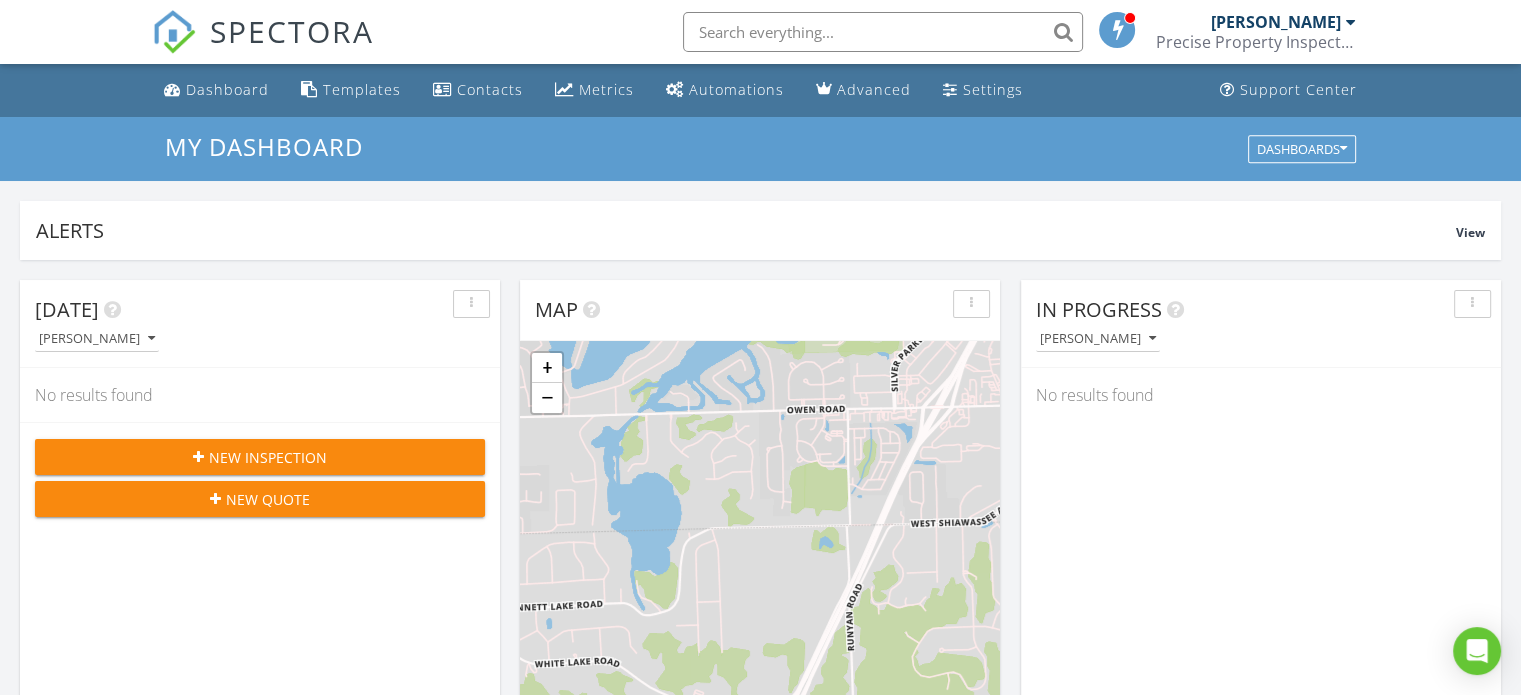 click on "Today
Adam Griffith
No results found       New Inspection     New Quote         Map               + − Leaflet  |  © MapTiler   © OpenStreetMap contributors     In Progress
Adam Griffith
No results found       Calendar                 Jul 6 – Aug 2, 2025 today list day week cal wk 4 wk month Sun Mon Tue Wed Thu Fri Sat 6 7 8
9:30a - 12:30p
2848 Innerwick Ct, Brighton 48114
9 10 11
3:30p - 4:30p
1147 Roman Dr, Flint 48507
12 13 14 15 16 17 18 19 20 21 22 23 24 25 26 27 28 29 30 31 1 2         Unconfirmed             No results found       Draft Inspections
All schedulers
07/10/25 3:25 pm
Adam Griffith" at bounding box center (760, 1170) 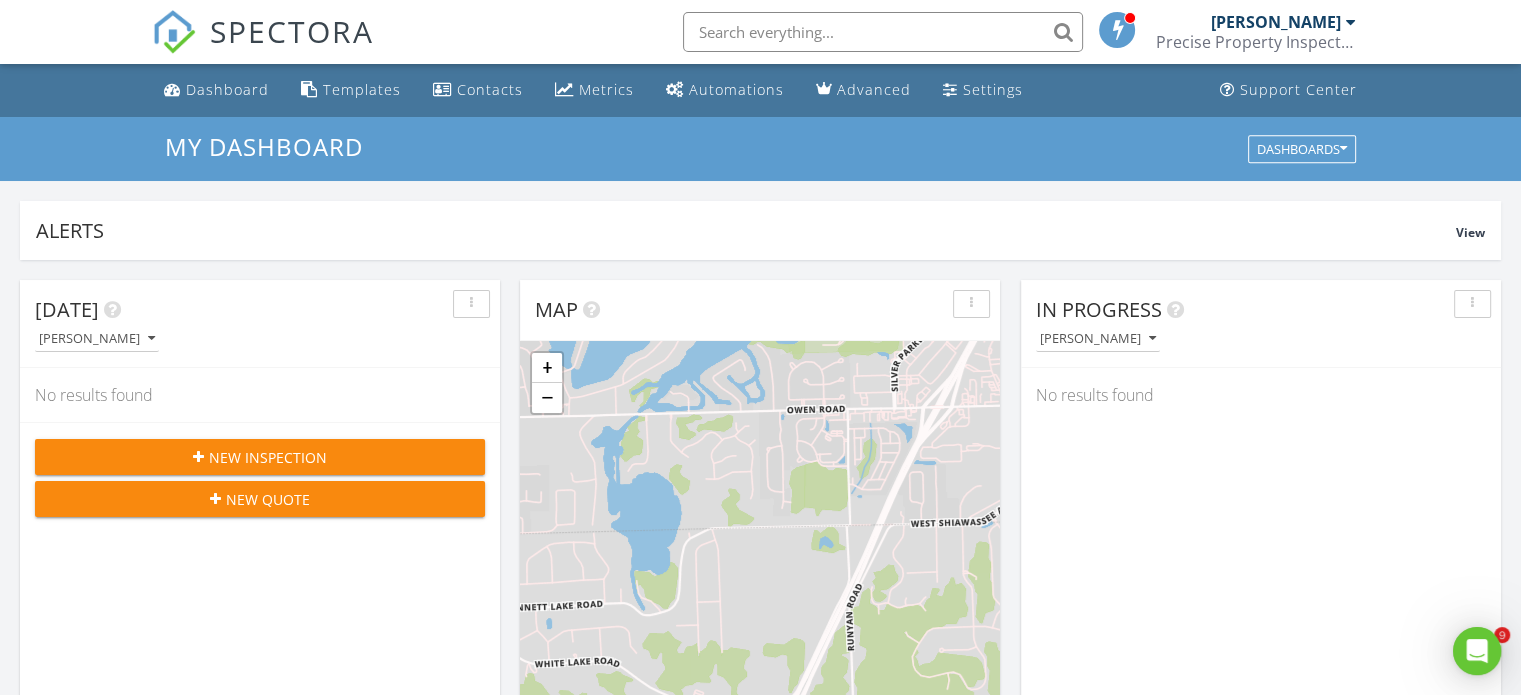 scroll, scrollTop: 0, scrollLeft: 0, axis: both 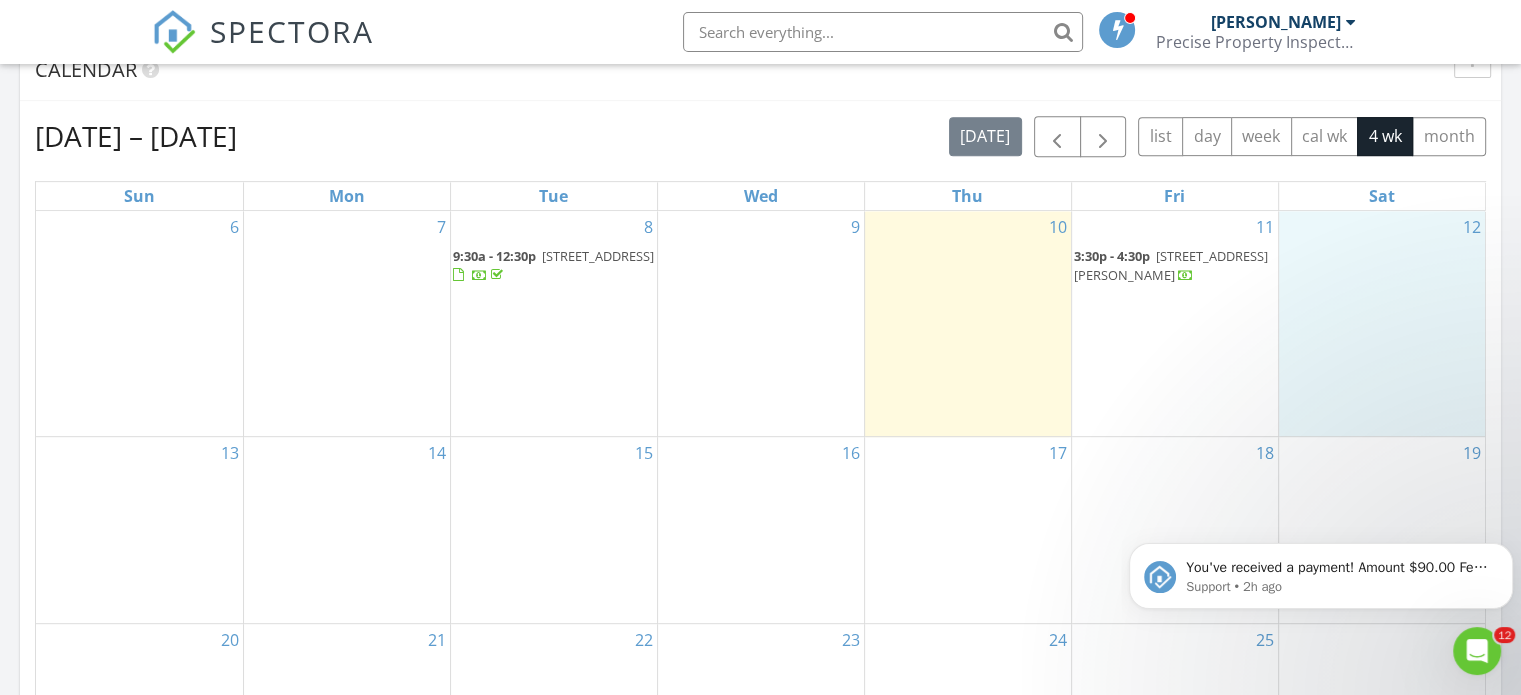 click on "12" at bounding box center (1382, 324) 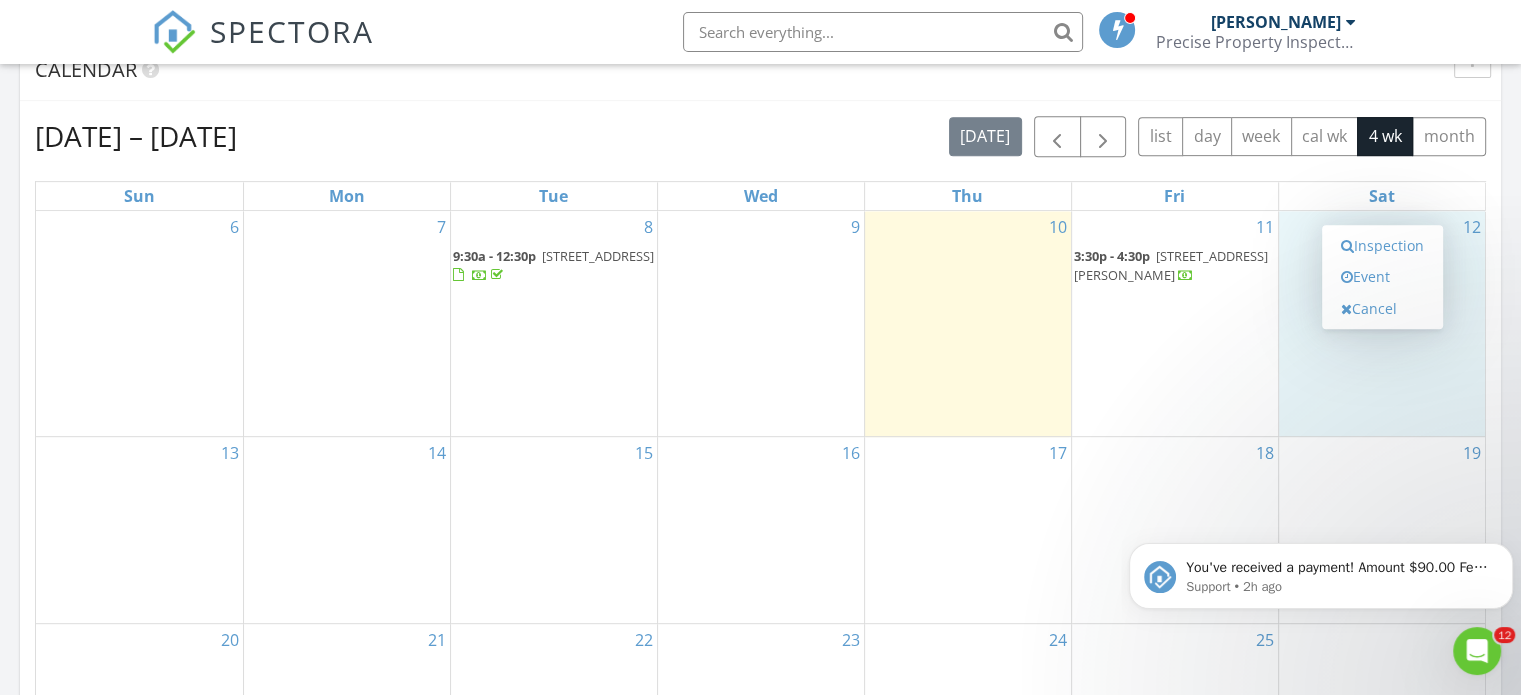 click on "Jul 6 – Aug 2, 2025 today list day week cal wk 4 wk month Sun Mon Tue Wed Thu Fri Sat 6 7 8
9:30a - 12:30p
2848 Innerwick Ct, Brighton 48114
9 10 11
3:30p - 4:30p
1147 Roman Dr, Flint 48507
12 13 14 15 16 17 18 19 20 21 22 23 24 25 26 27 28 29 30 31 1 2" at bounding box center [760, 556] 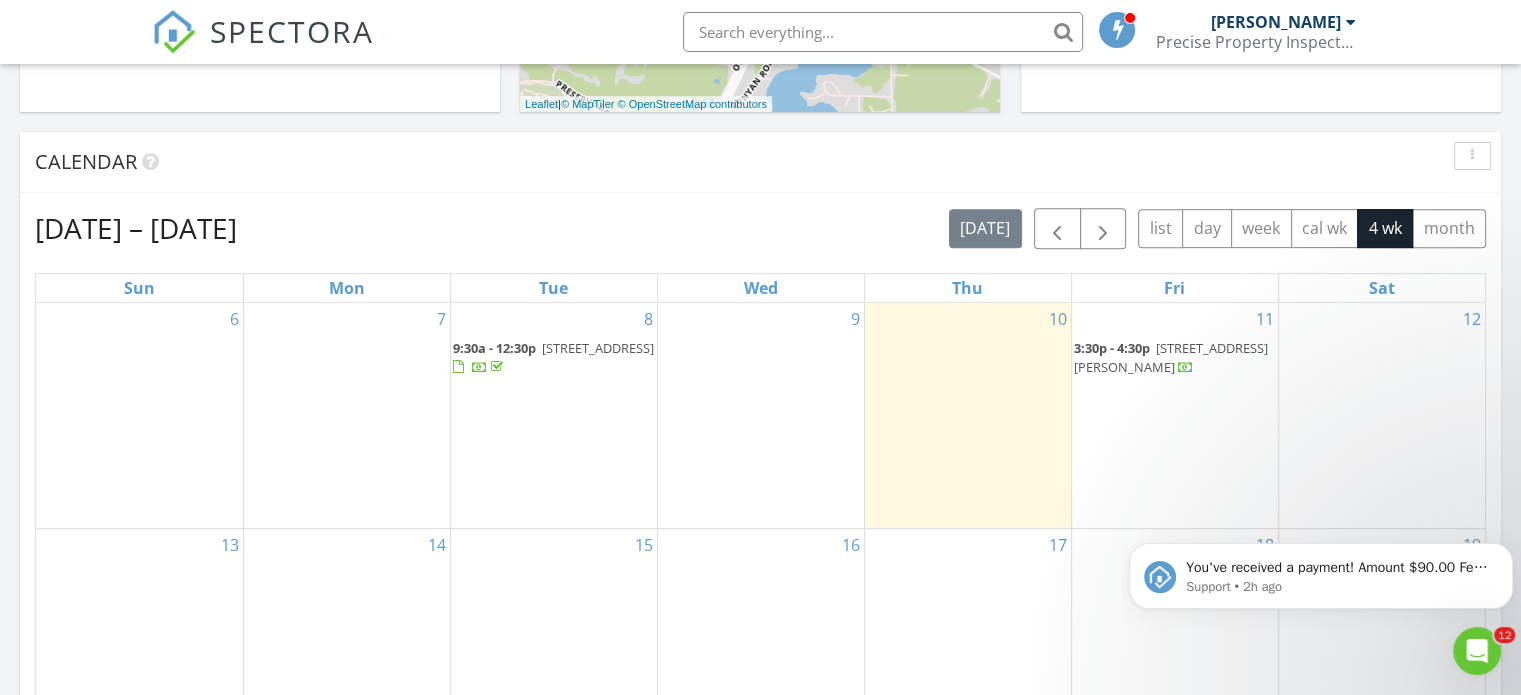 scroll, scrollTop: 762, scrollLeft: 0, axis: vertical 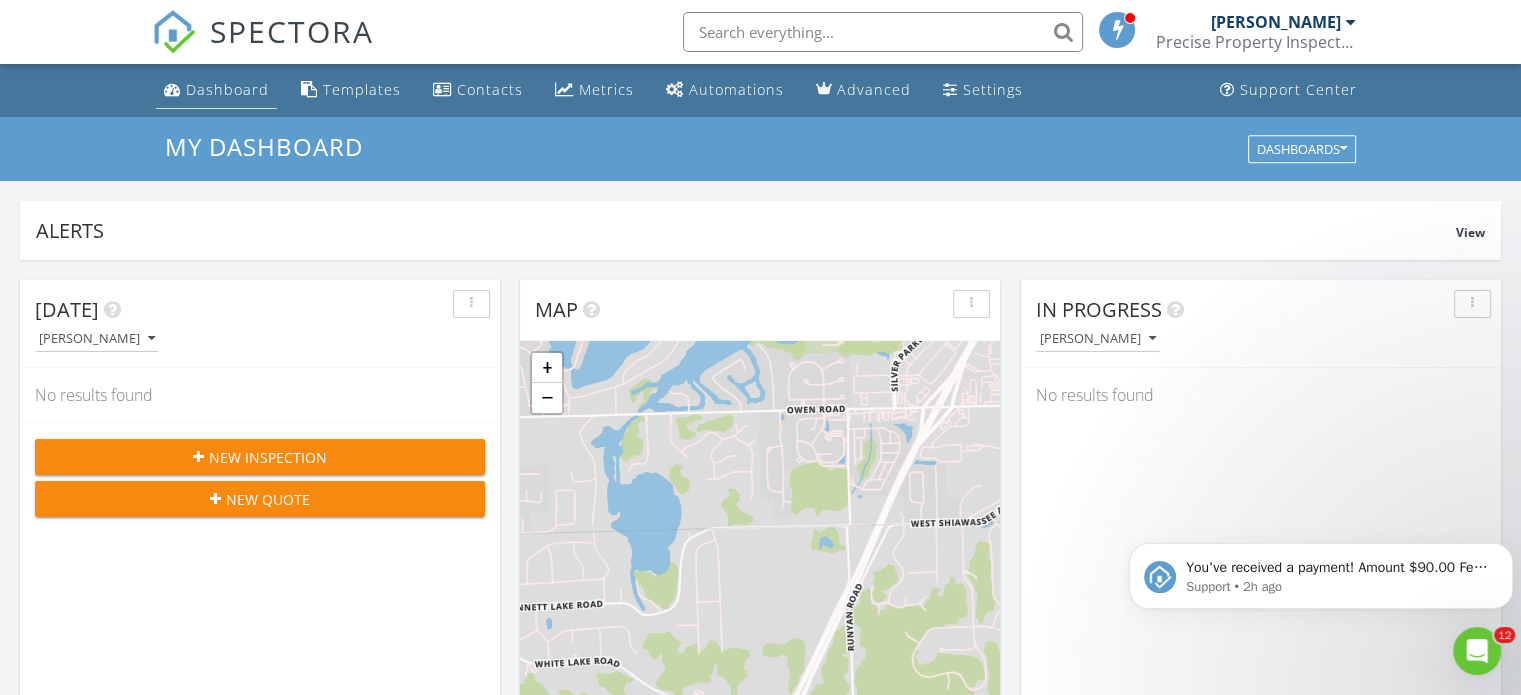 click on "Dashboard" at bounding box center [227, 89] 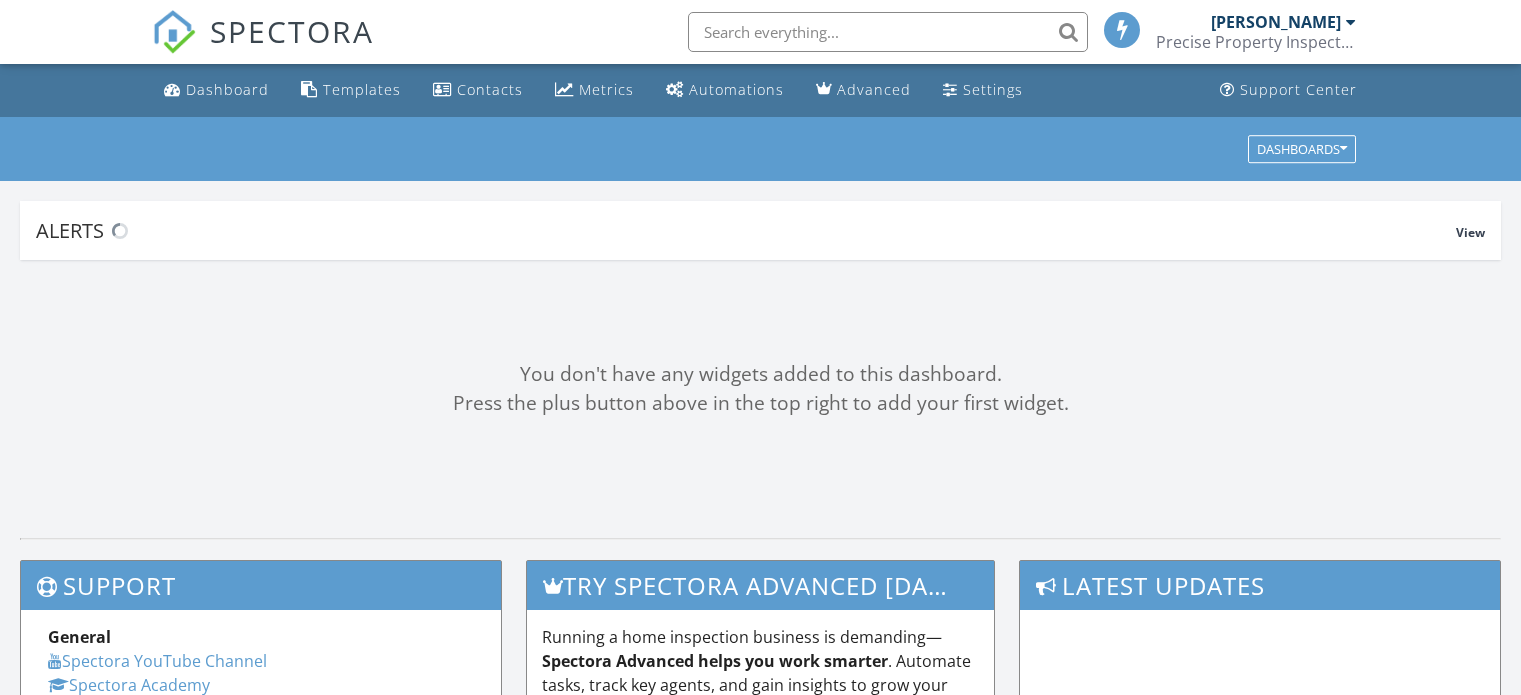 scroll, scrollTop: 0, scrollLeft: 0, axis: both 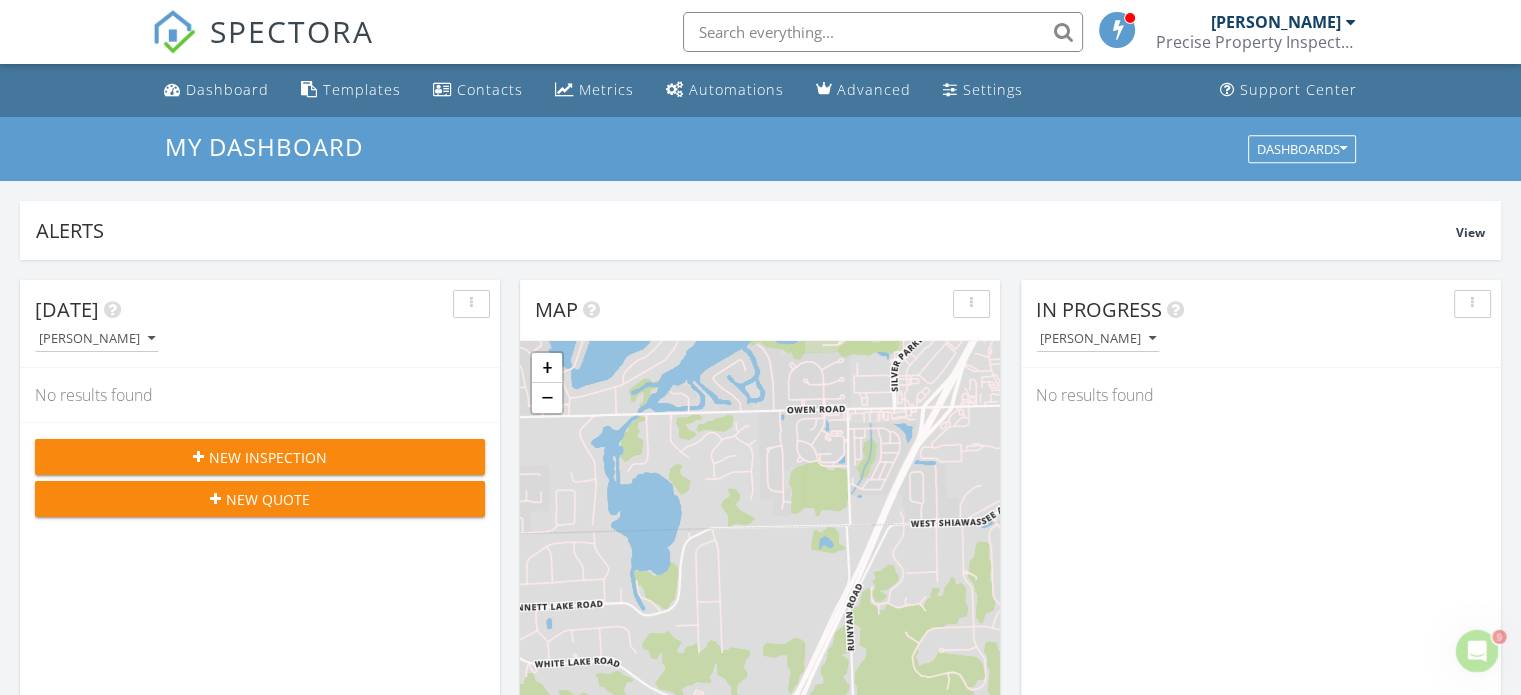 click on "Alerts
View
Company
Inspection
Learn More          No new alerts
You can view
dismissed alerts
if you need
No new alerts
You can view
dismissed alerts
if you need
Today
Adam Griffith
No results found       New Inspection     New Quote         Map               + − Leaflet  |  © MapTiler   © OpenStreetMap contributors     In Progress
Adam Griffith
No results found       Calendar                 Jul 6 – Aug 2, 2025 today list day week cal wk 4 wk month Sun Mon Tue Wed Thu Fri Sat 6 7 8
9:30a - 12:30p
2848 Innerwick Ct, Brighton 48114
9 10 11
3:30p - 4:30p
1147 Roman Dr, Flint 48507
12" at bounding box center (760, 1130) 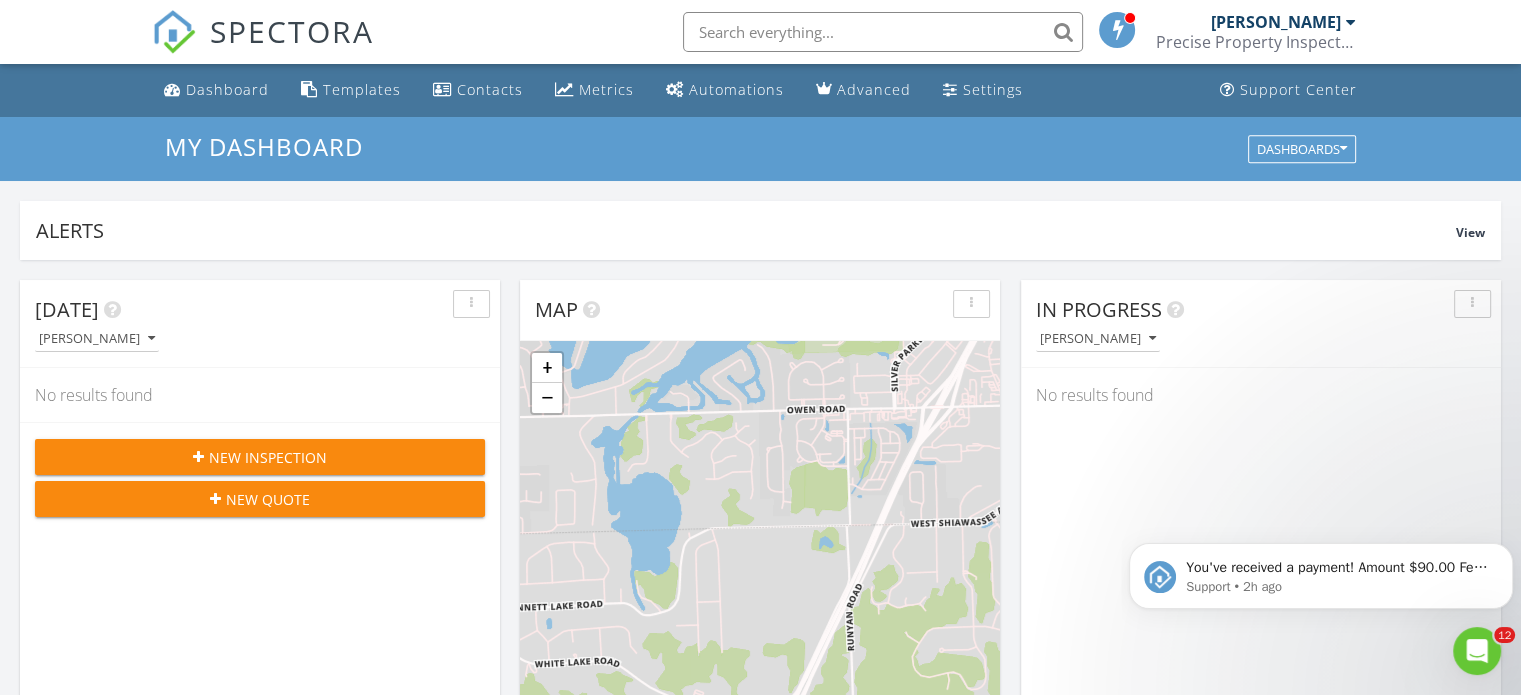 scroll, scrollTop: 0, scrollLeft: 0, axis: both 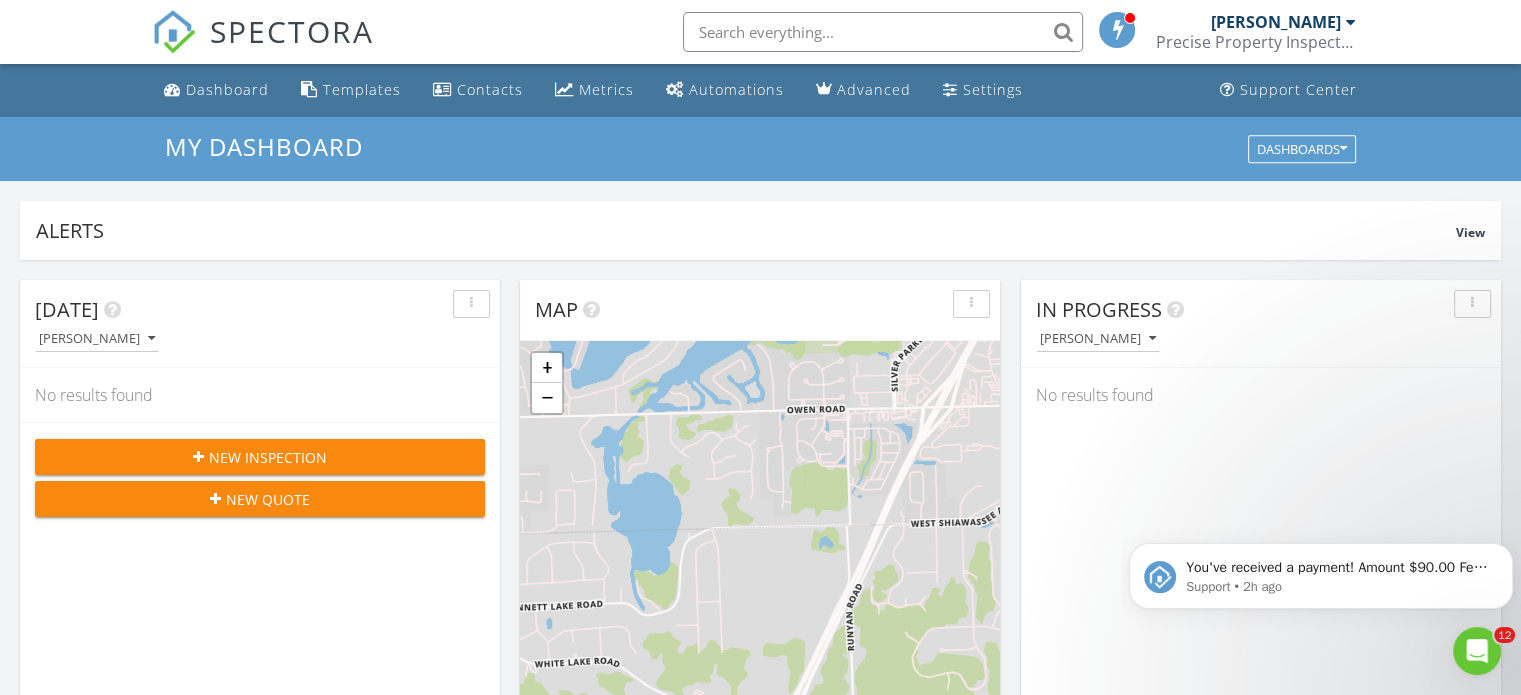 click on "Alerts
View
Company
Inspection
Learn More          No new alerts
You can view
dismissed alerts
if you need
No new alerts
You can view
dismissed alerts
if you need
Today
Adam Griffith
No results found       New Inspection     New Quote         Map               + − Leaflet  |  © MapTiler   © OpenStreetMap contributors     In Progress
Adam Griffith
No results found       Calendar                 Jul 6 – Aug 2, 2025 today list day week cal wk 4 wk month Sun Mon Tue Wed Thu Fri Sat 6 7 8
9:30a - 12:30p
2848 Innerwick Ct, Brighton 48114
9 10 11
3:30p - 4:30p
1147 Roman Dr, Flint 48507
12" at bounding box center (760, 1130) 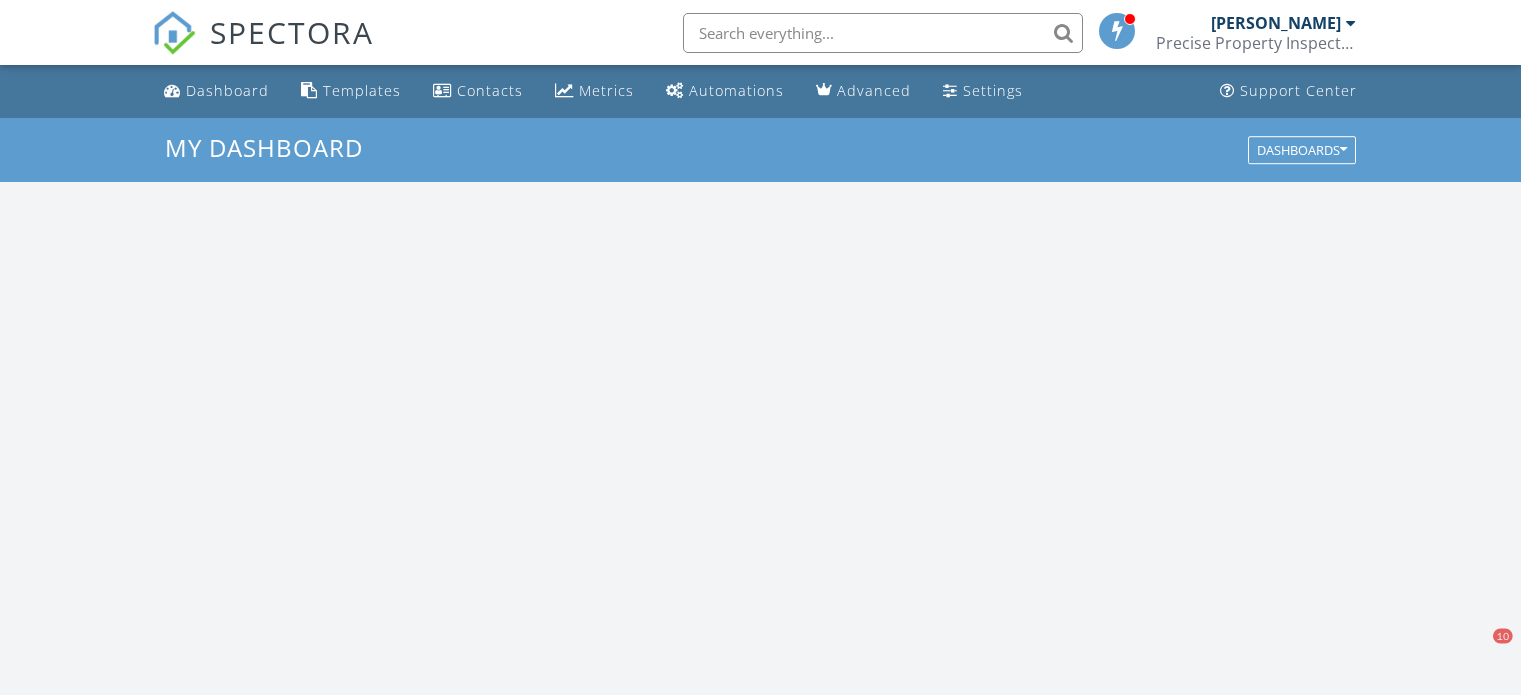 scroll, scrollTop: 0, scrollLeft: 0, axis: both 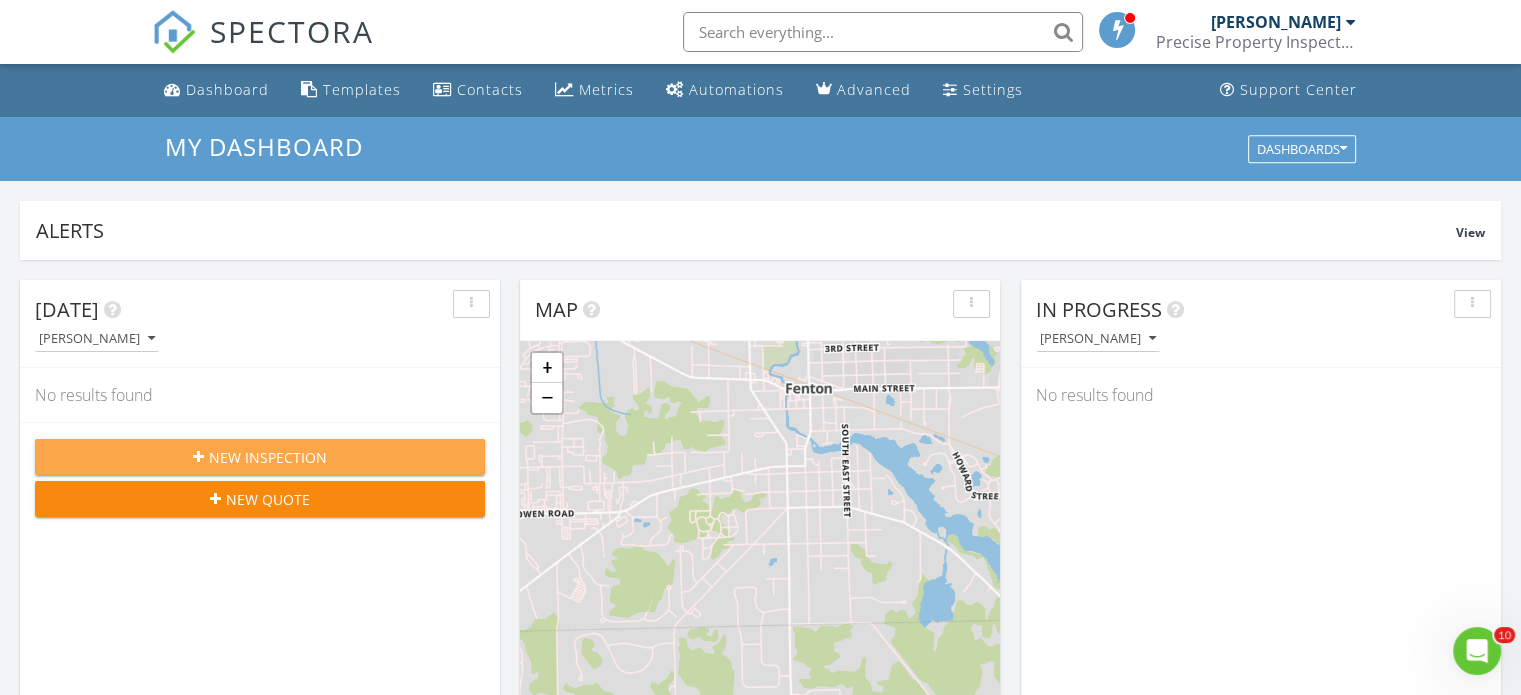 click on "New Inspection" at bounding box center (268, 457) 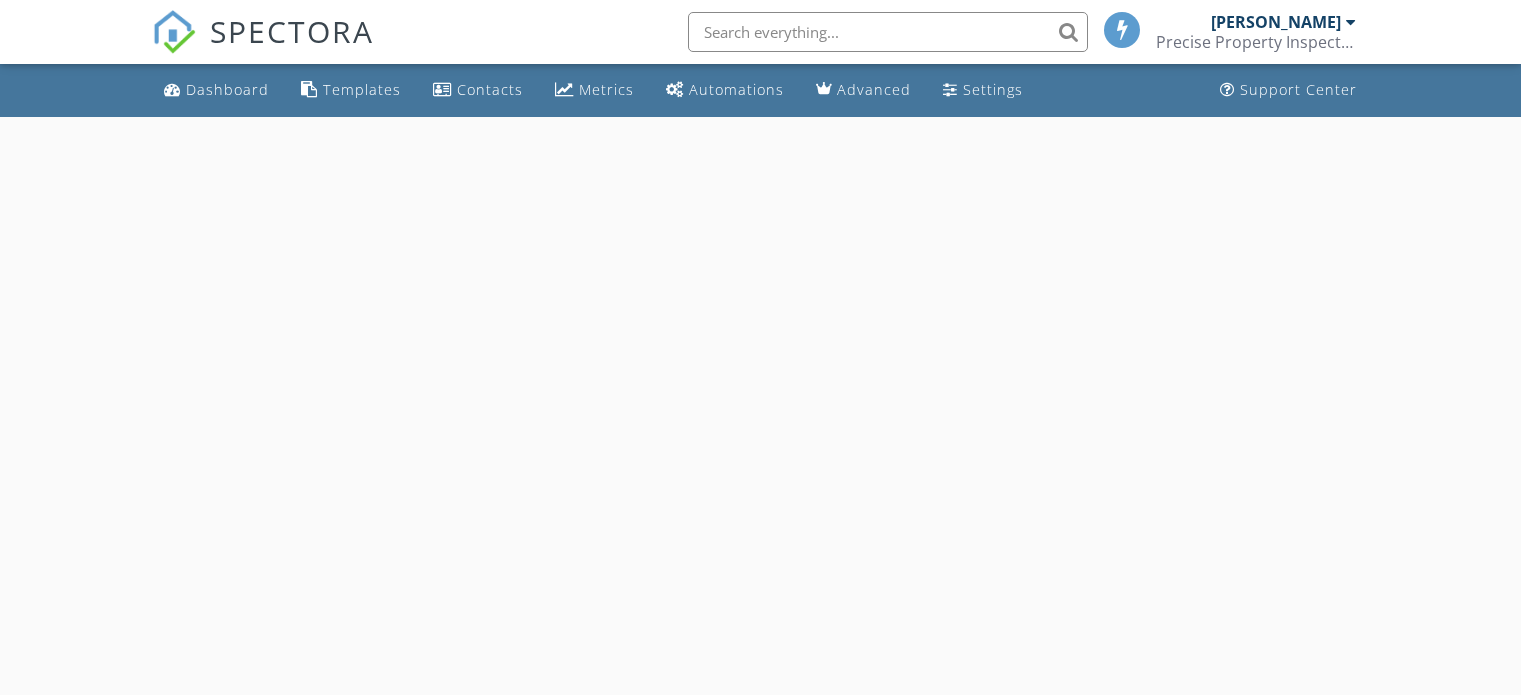 scroll, scrollTop: 0, scrollLeft: 0, axis: both 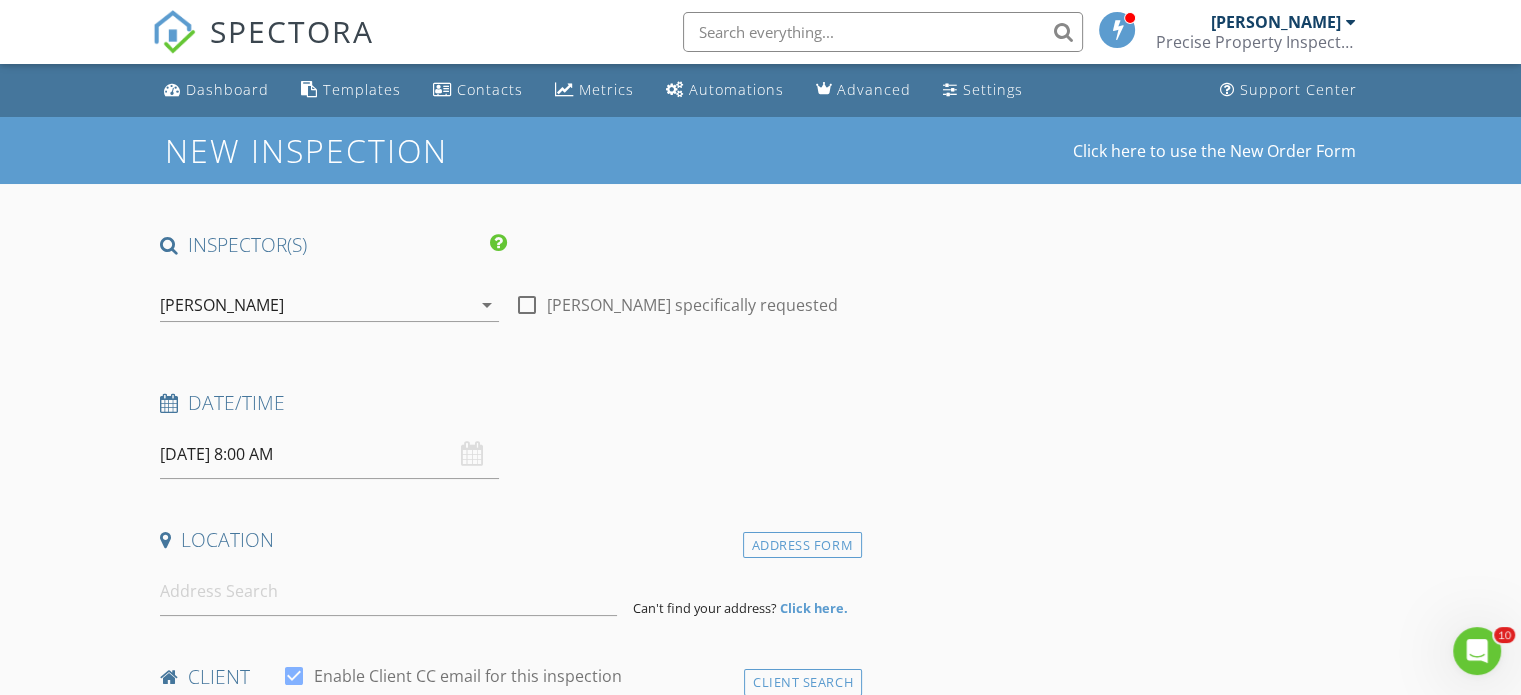 click on "07/11/2025 8:00 AM" at bounding box center (329, 454) 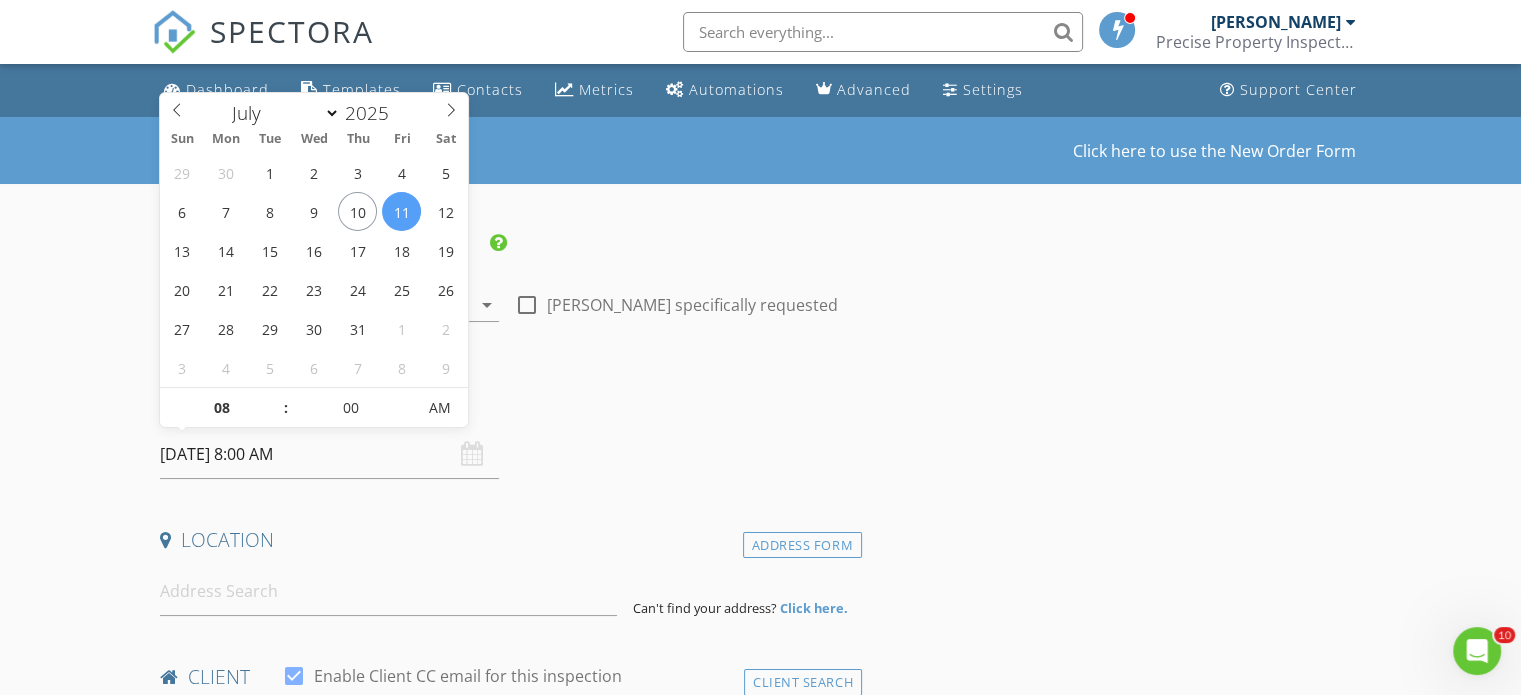 click on "07/11/2025 8:00 AM" at bounding box center (329, 454) 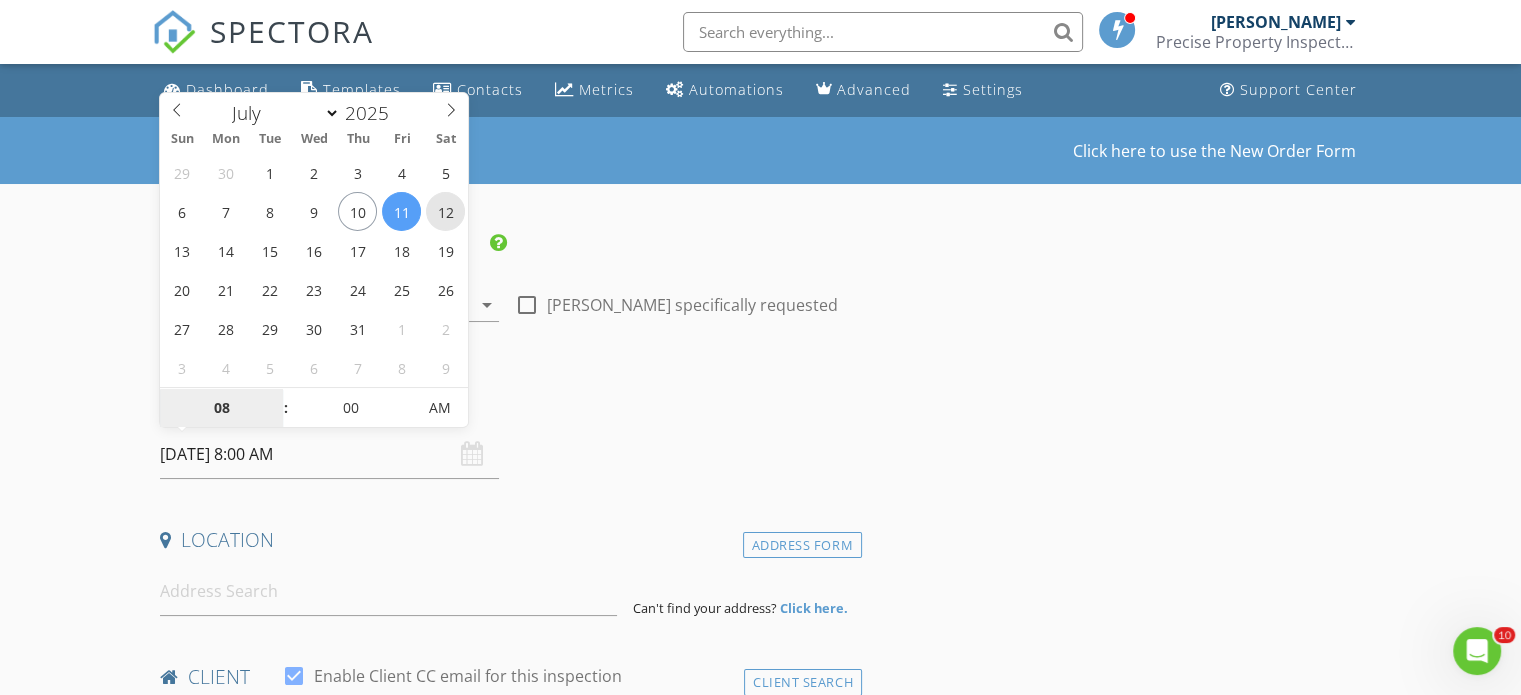 type on "07/12/2025 8:00 AM" 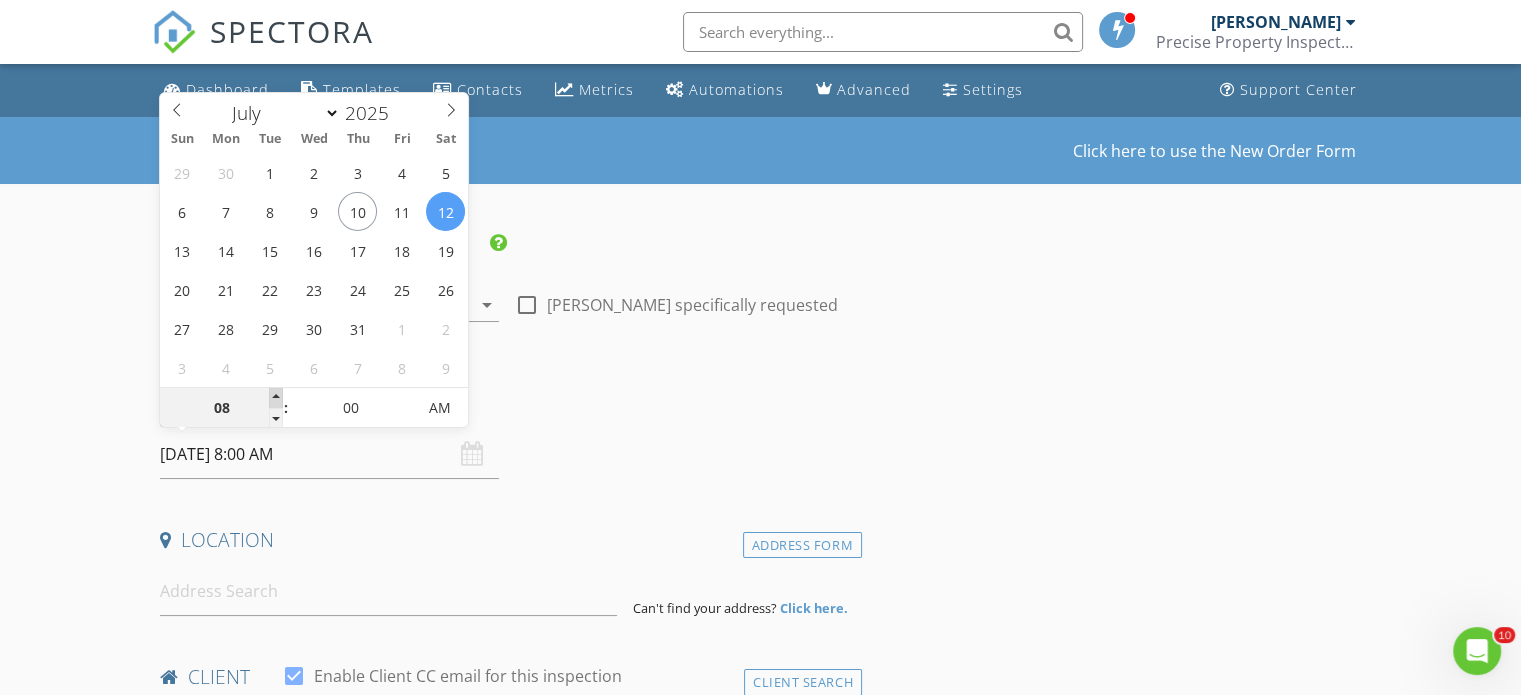 type on "09" 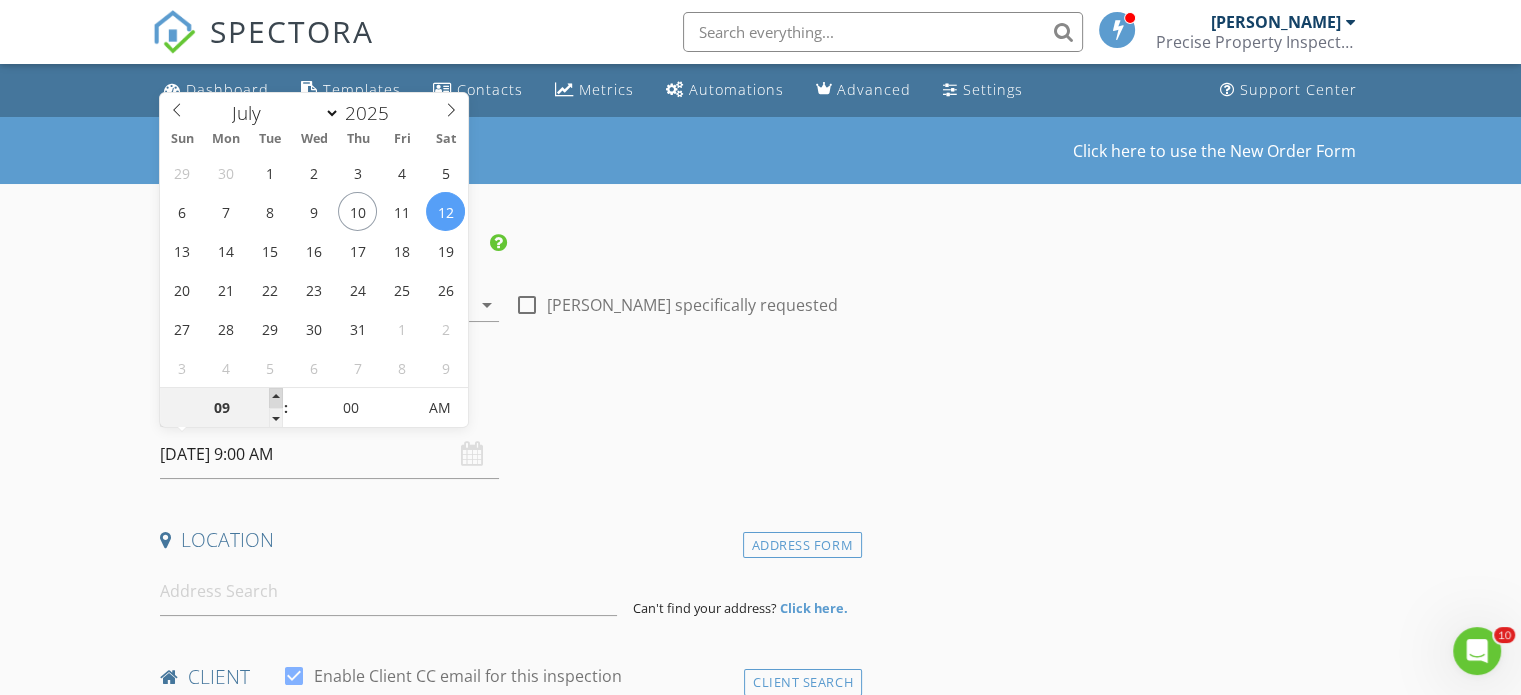 click at bounding box center (276, 398) 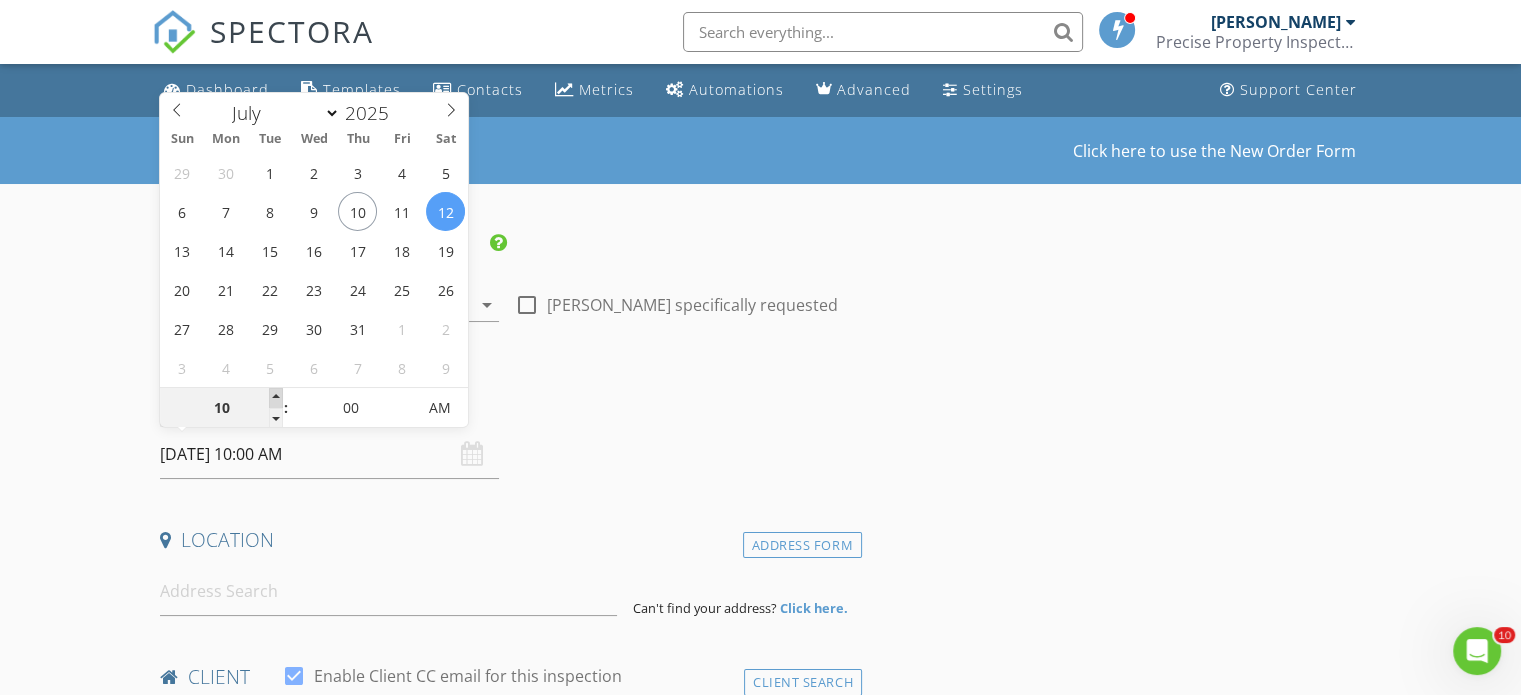 click at bounding box center (276, 398) 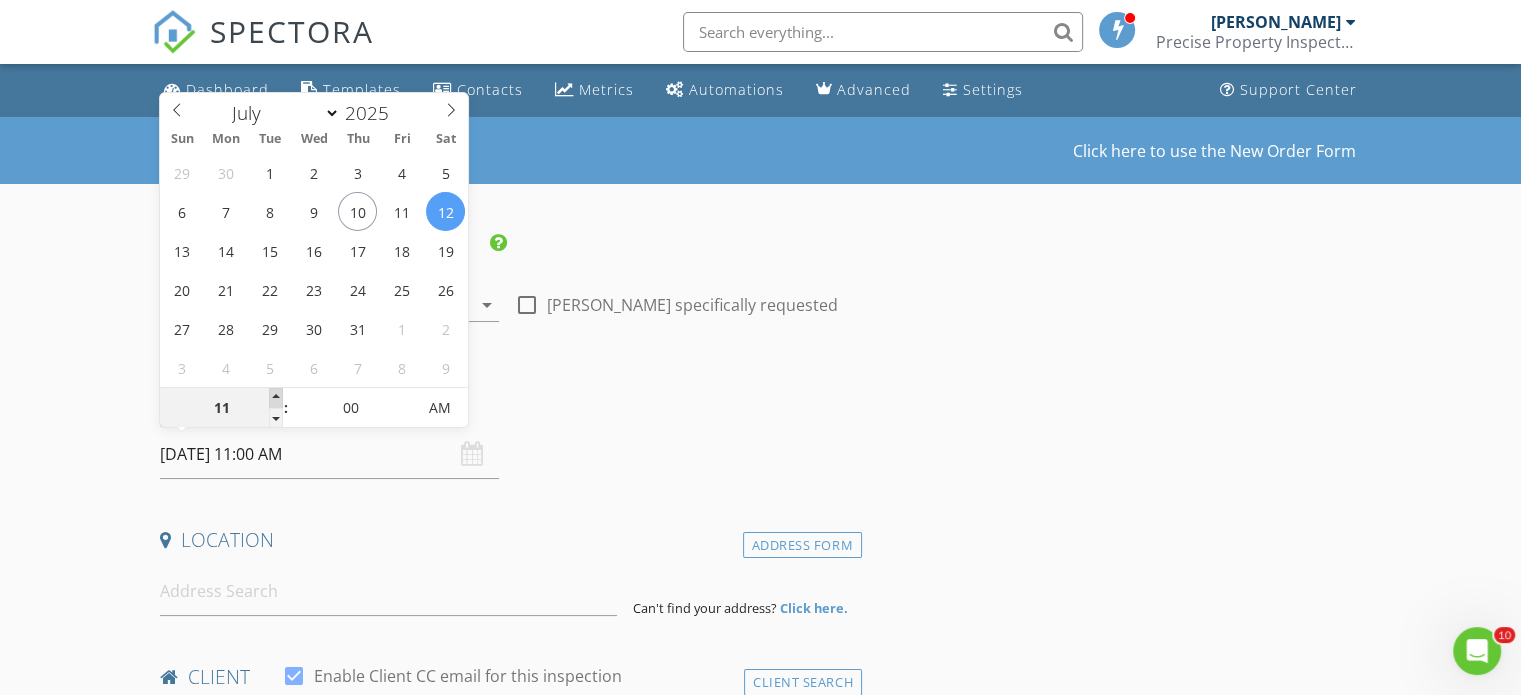 click at bounding box center (276, 398) 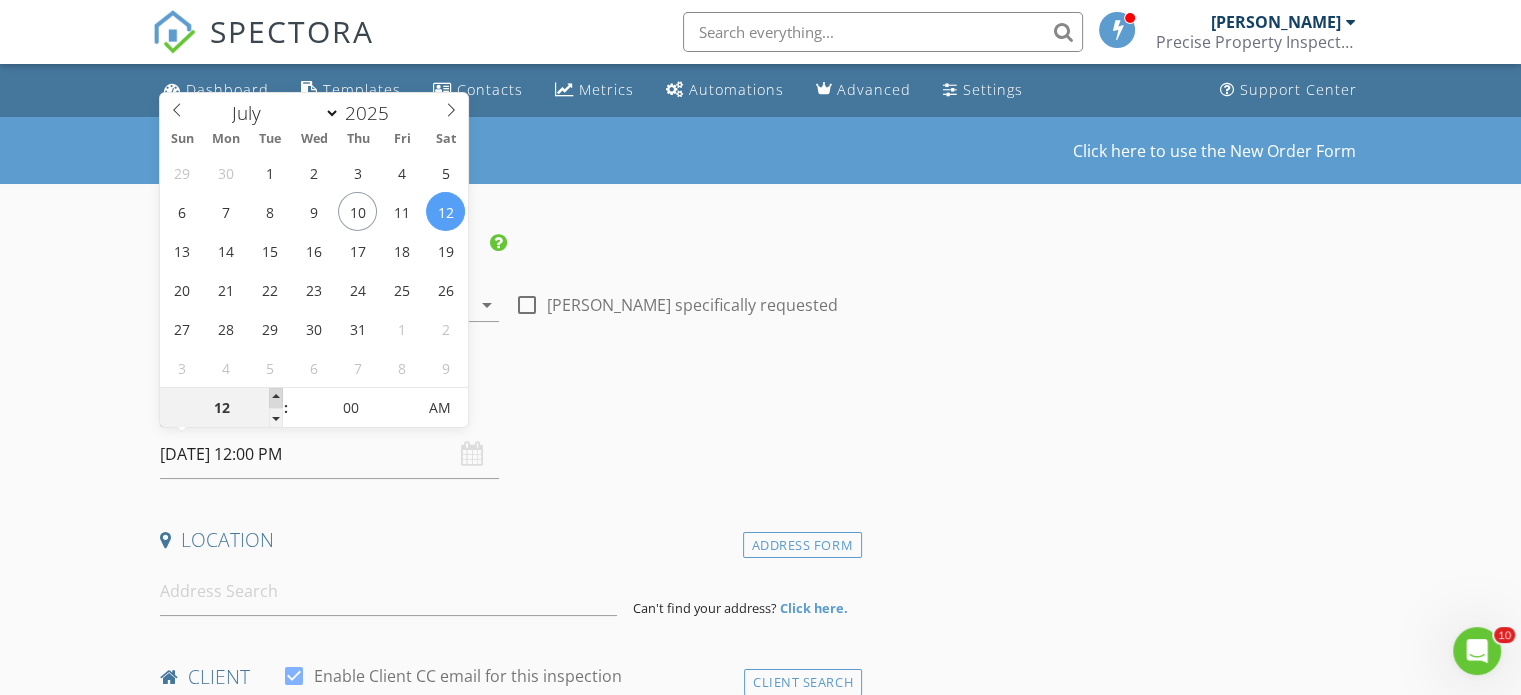 click at bounding box center (276, 398) 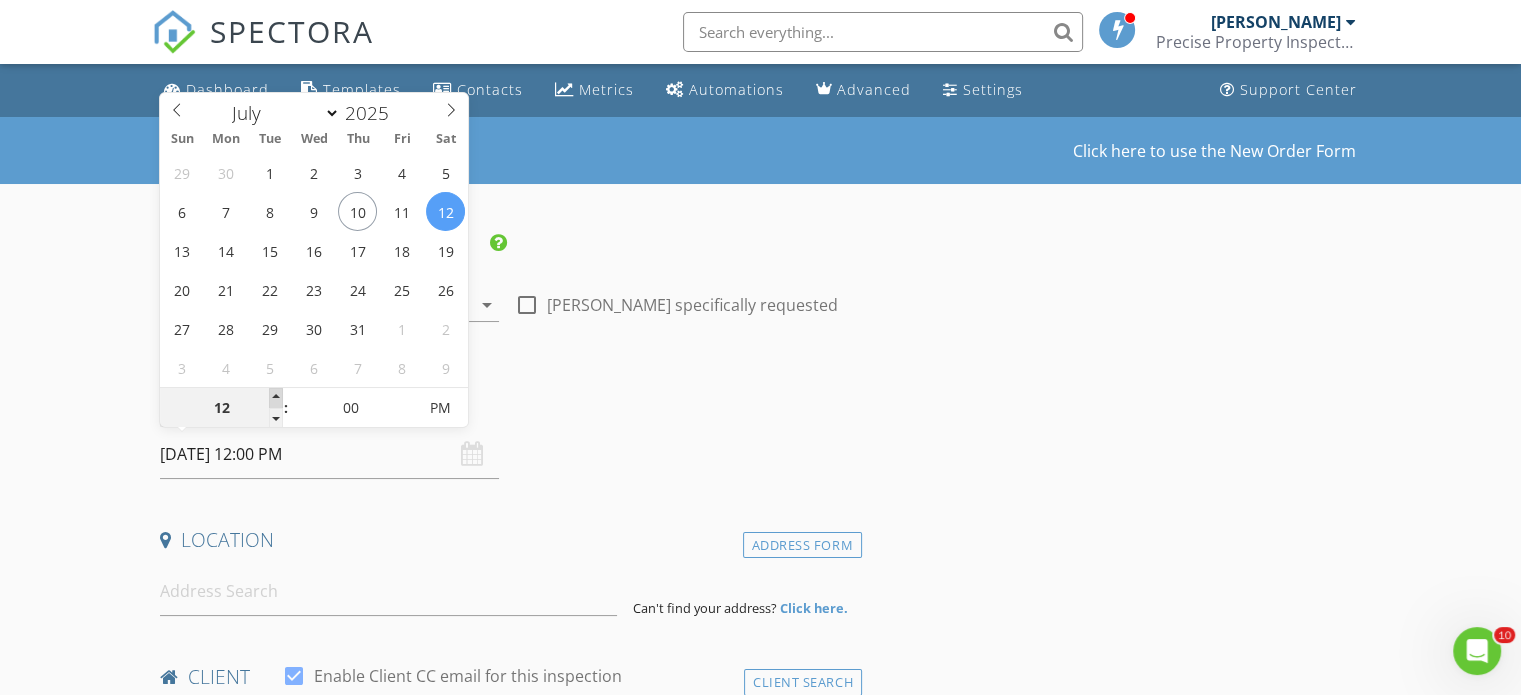 type on "01" 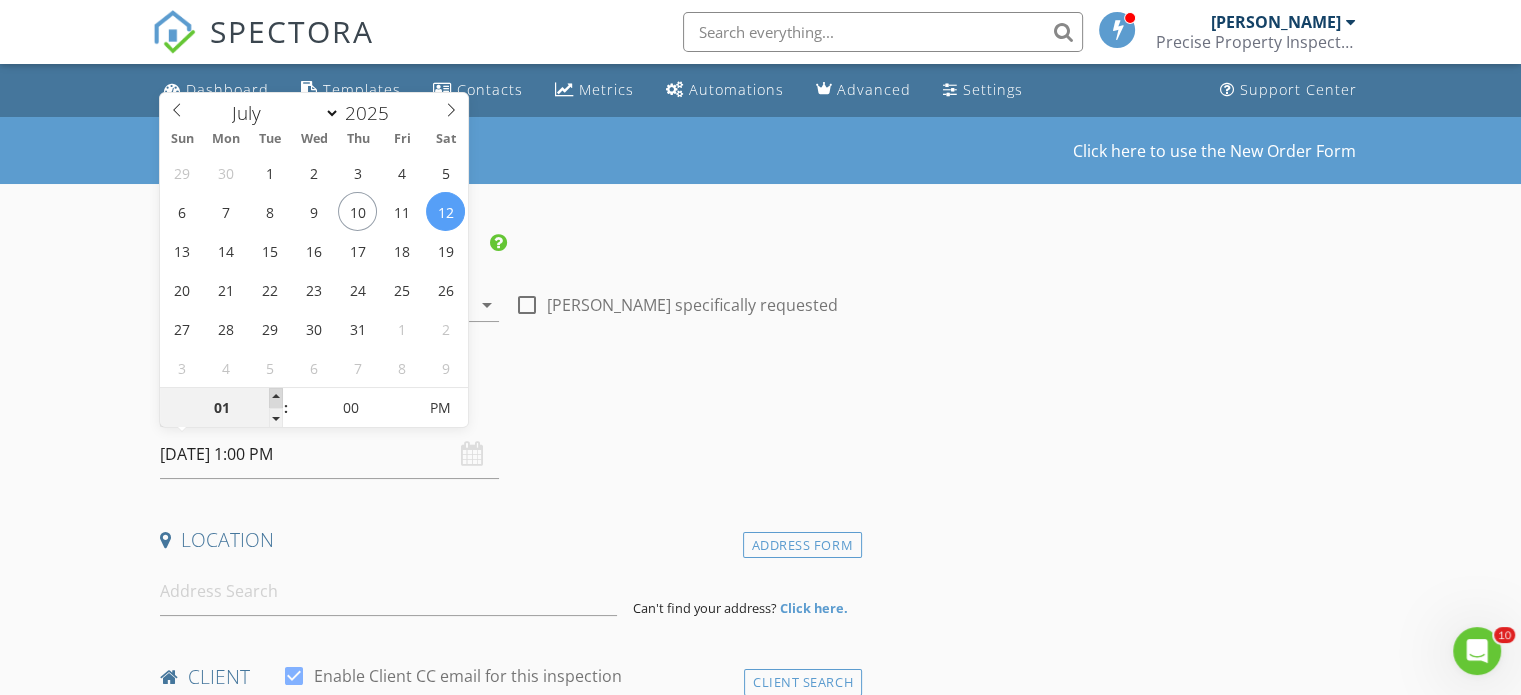 click at bounding box center [276, 398] 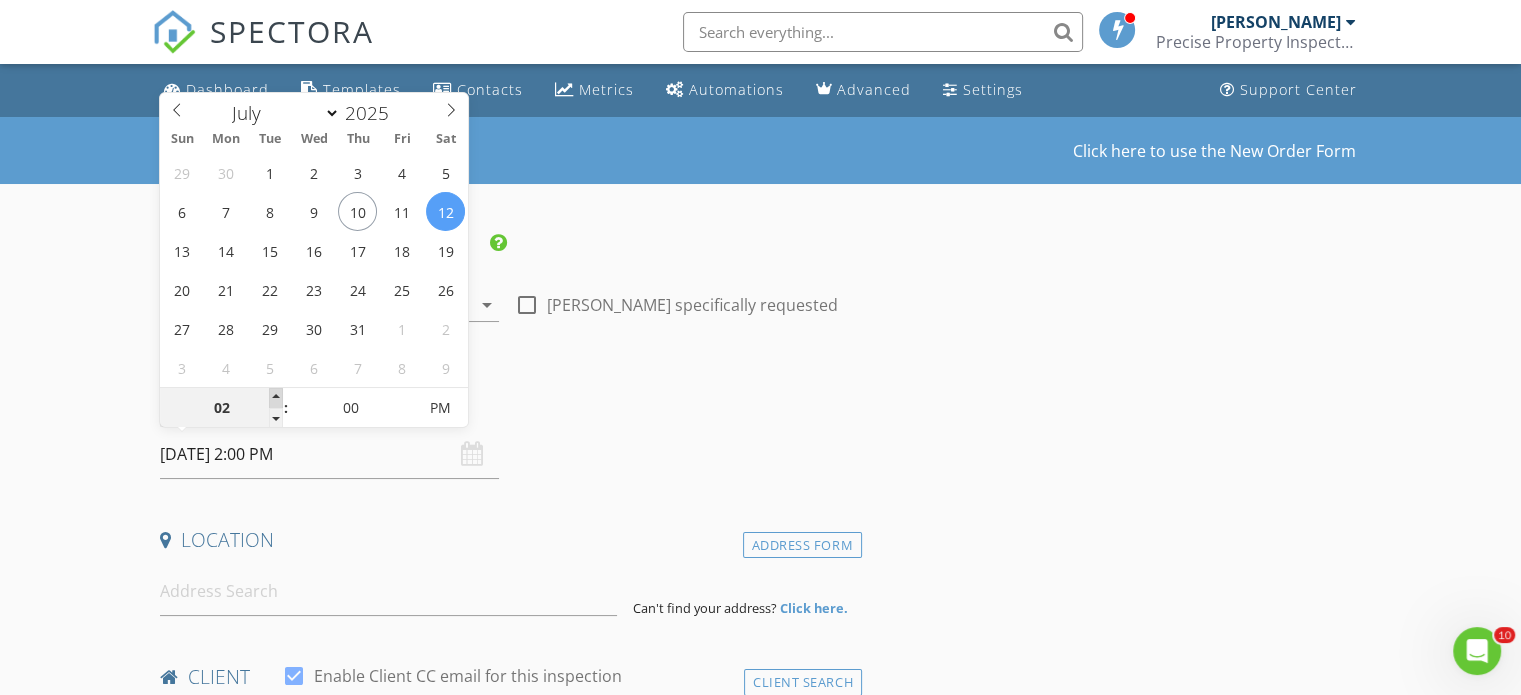 click at bounding box center [276, 398] 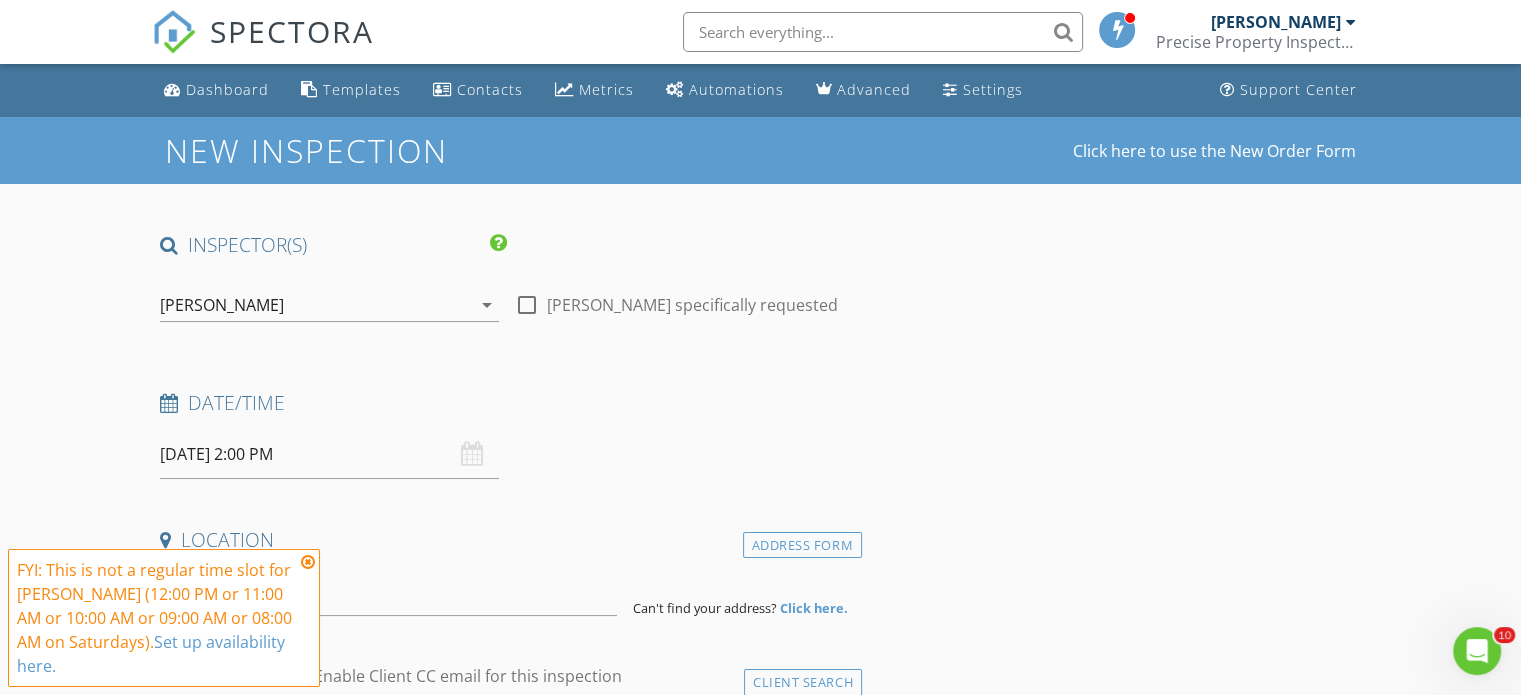 click on "Date/Time" at bounding box center (507, 403) 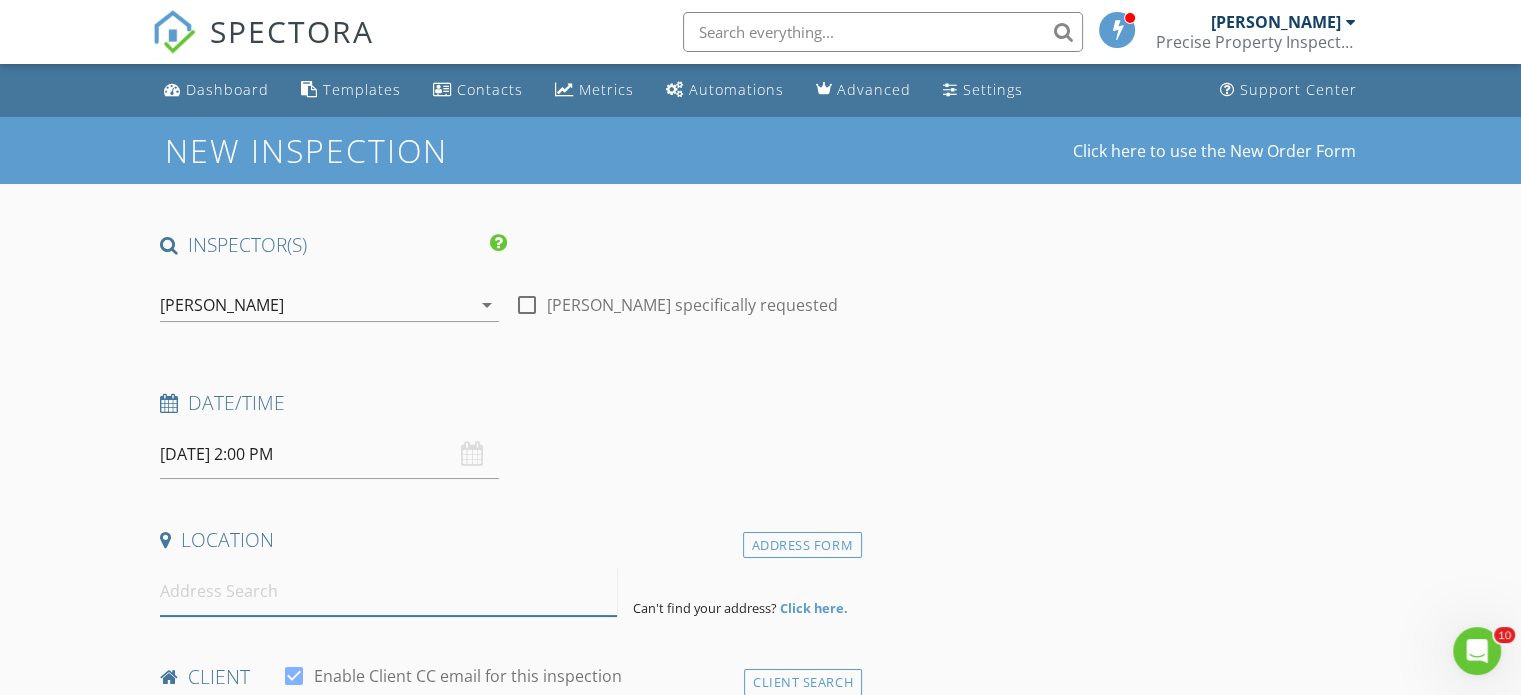click at bounding box center [388, 591] 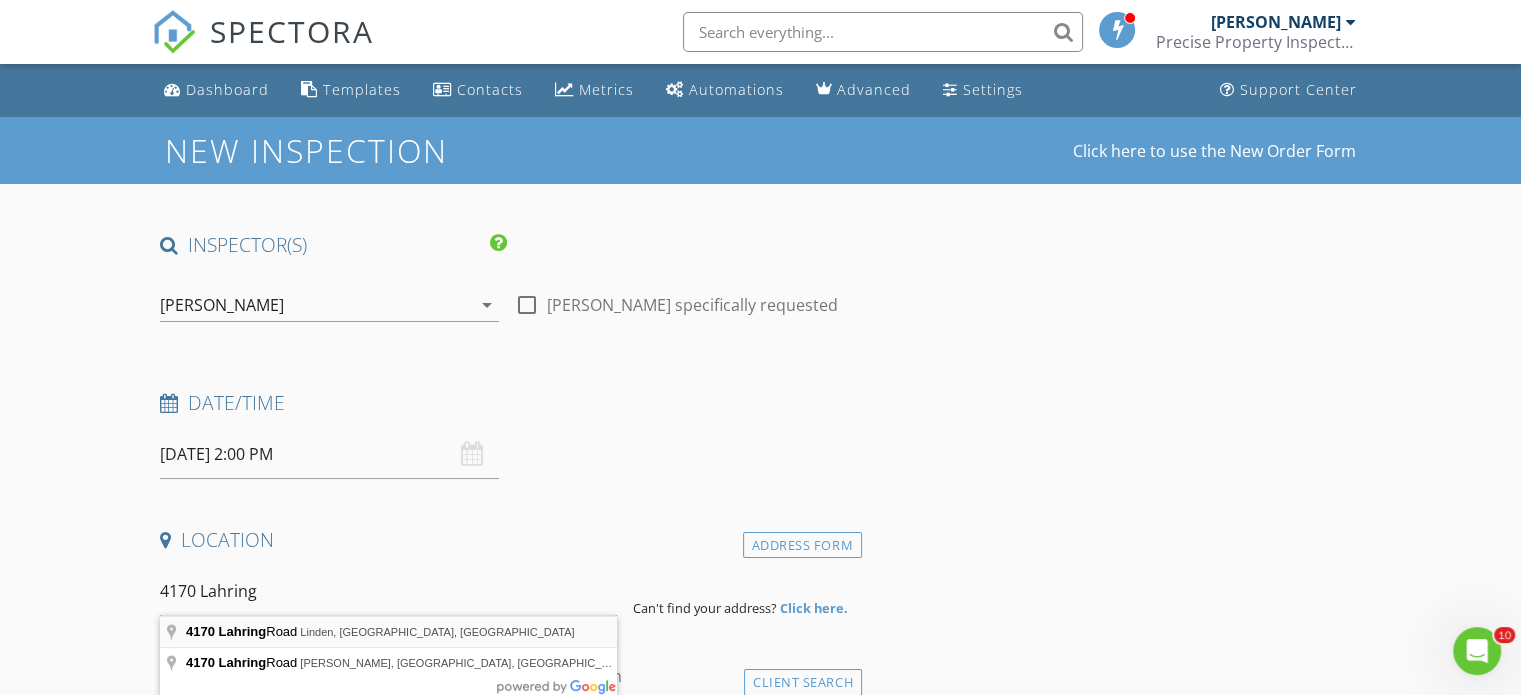 type on "4170 Lahring Road, Linden, MI, USA" 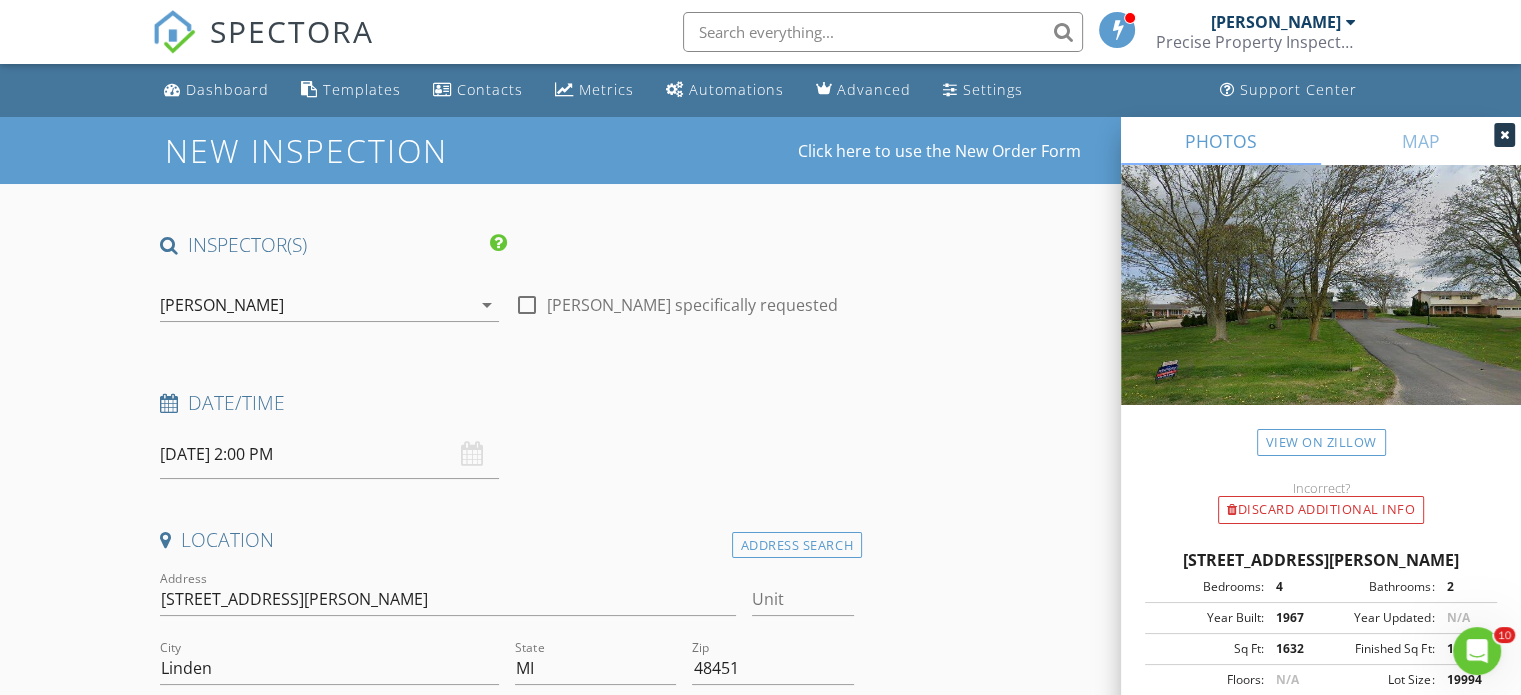 click at bounding box center [1504, 135] 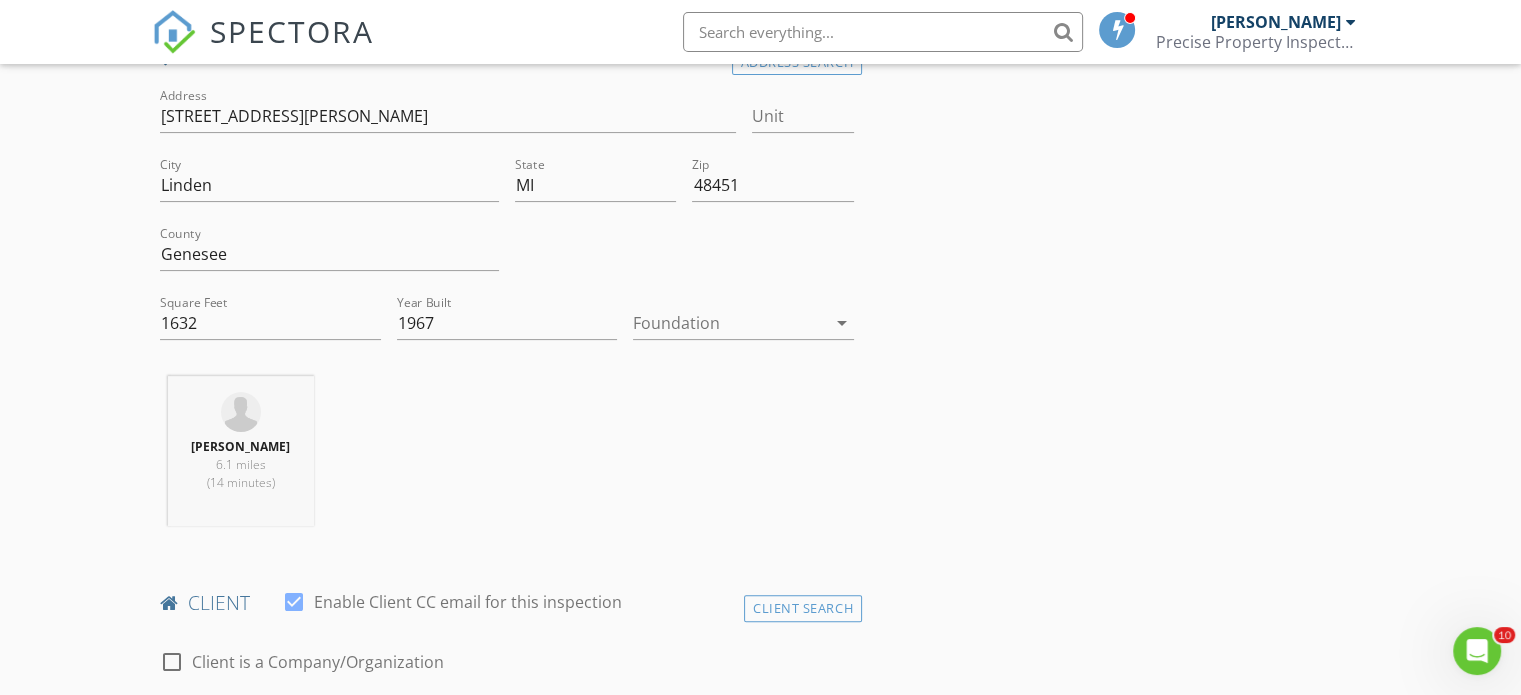 scroll, scrollTop: 492, scrollLeft: 0, axis: vertical 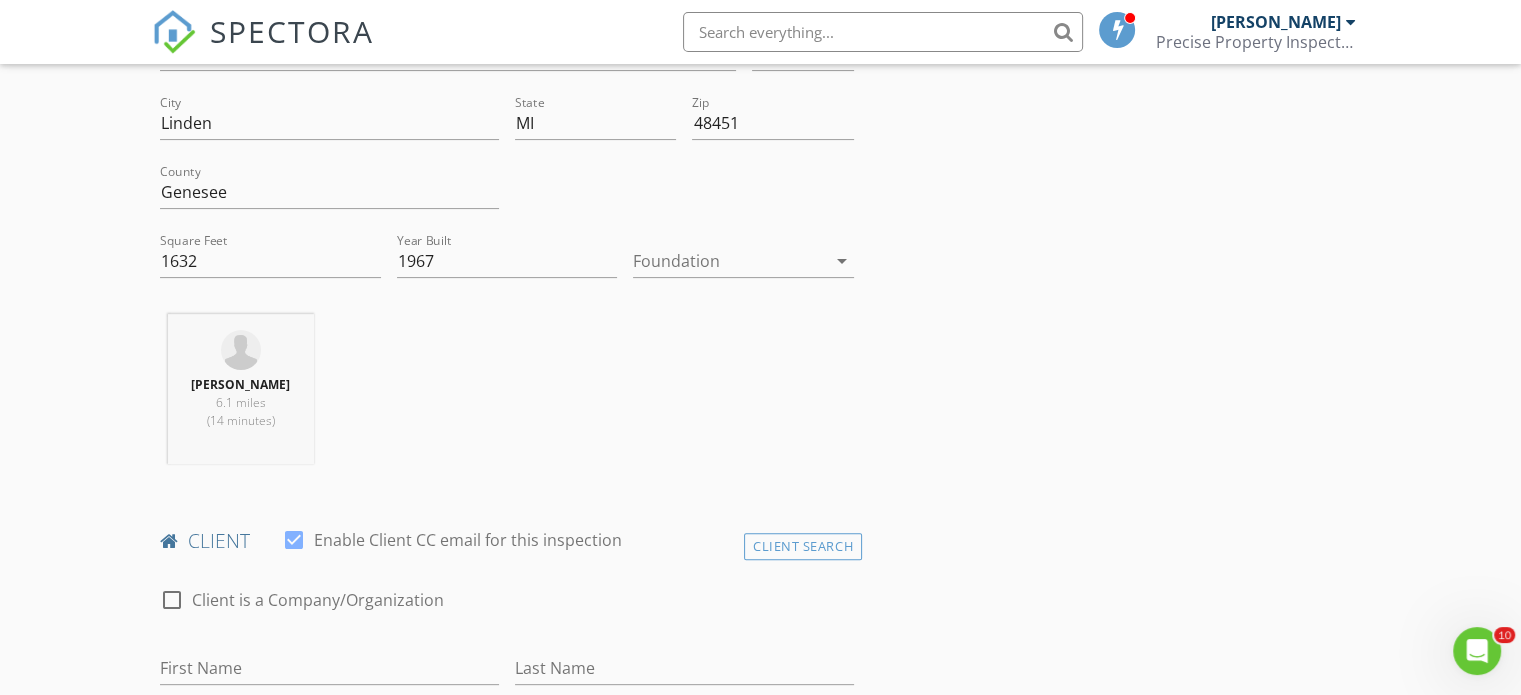 click at bounding box center (729, 261) 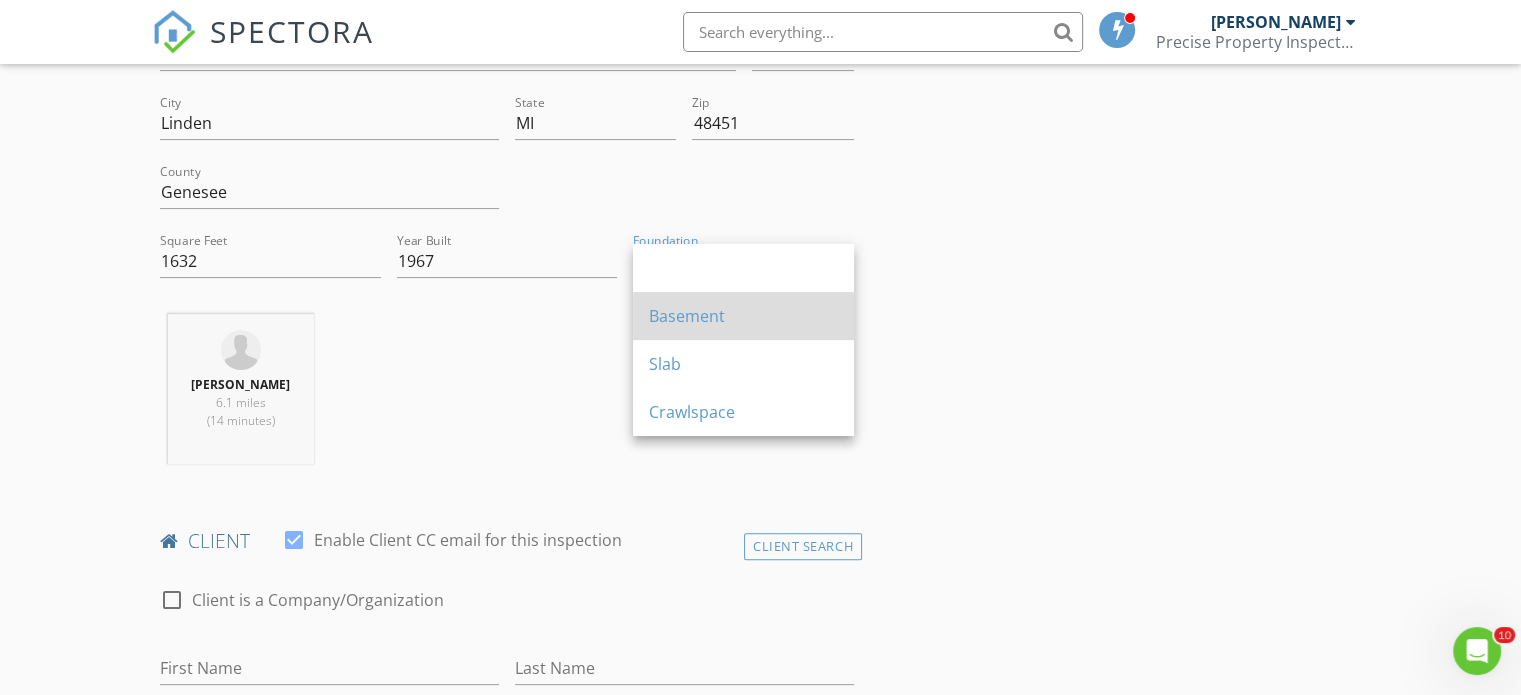 click on "Basement" at bounding box center [743, 316] 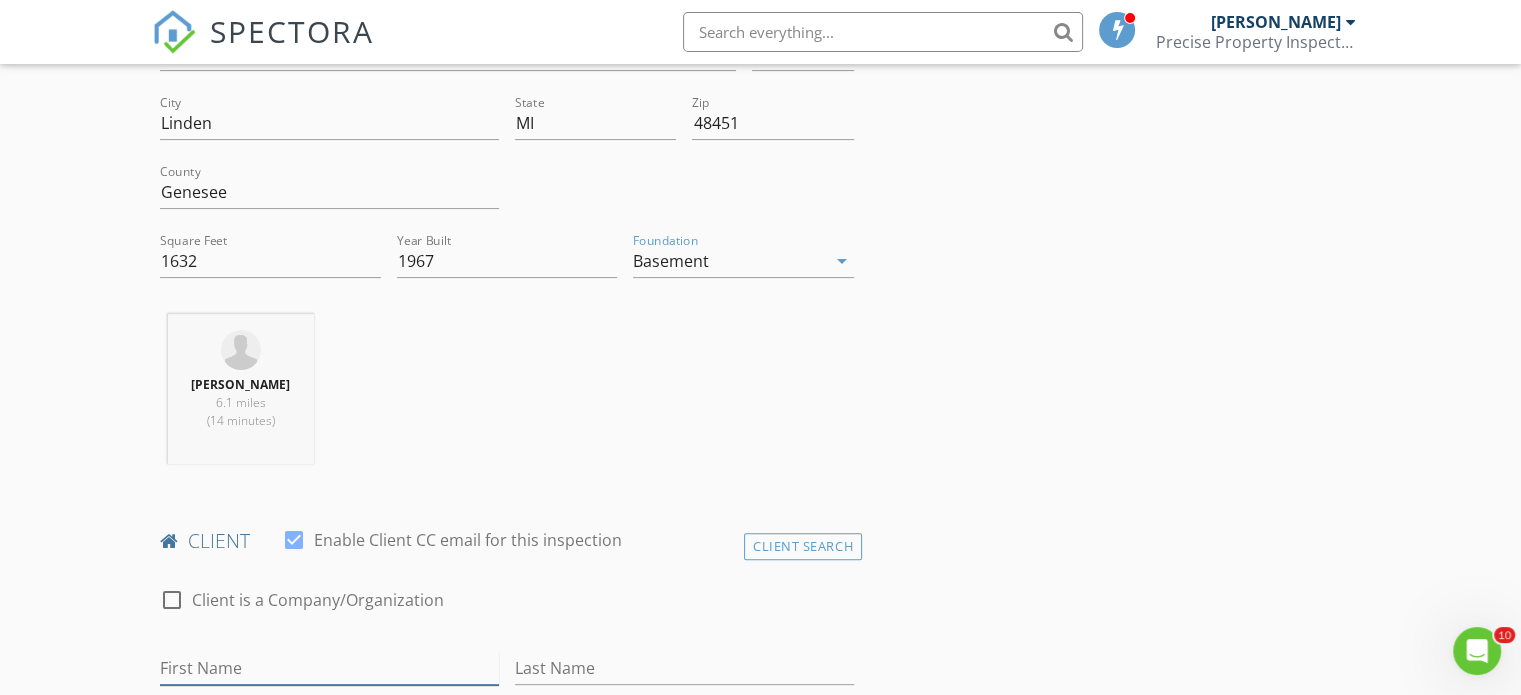 click on "First Name" at bounding box center [329, 668] 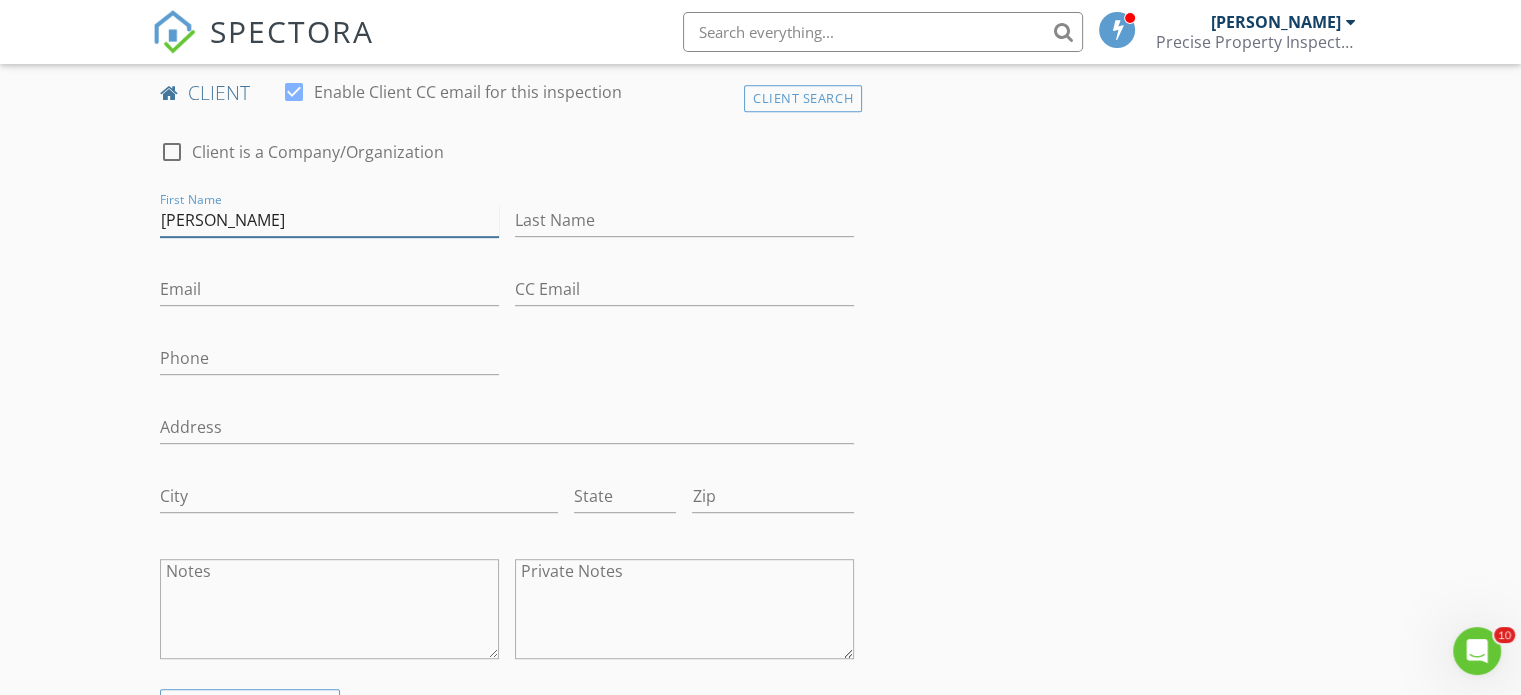 scroll, scrollTop: 1002, scrollLeft: 0, axis: vertical 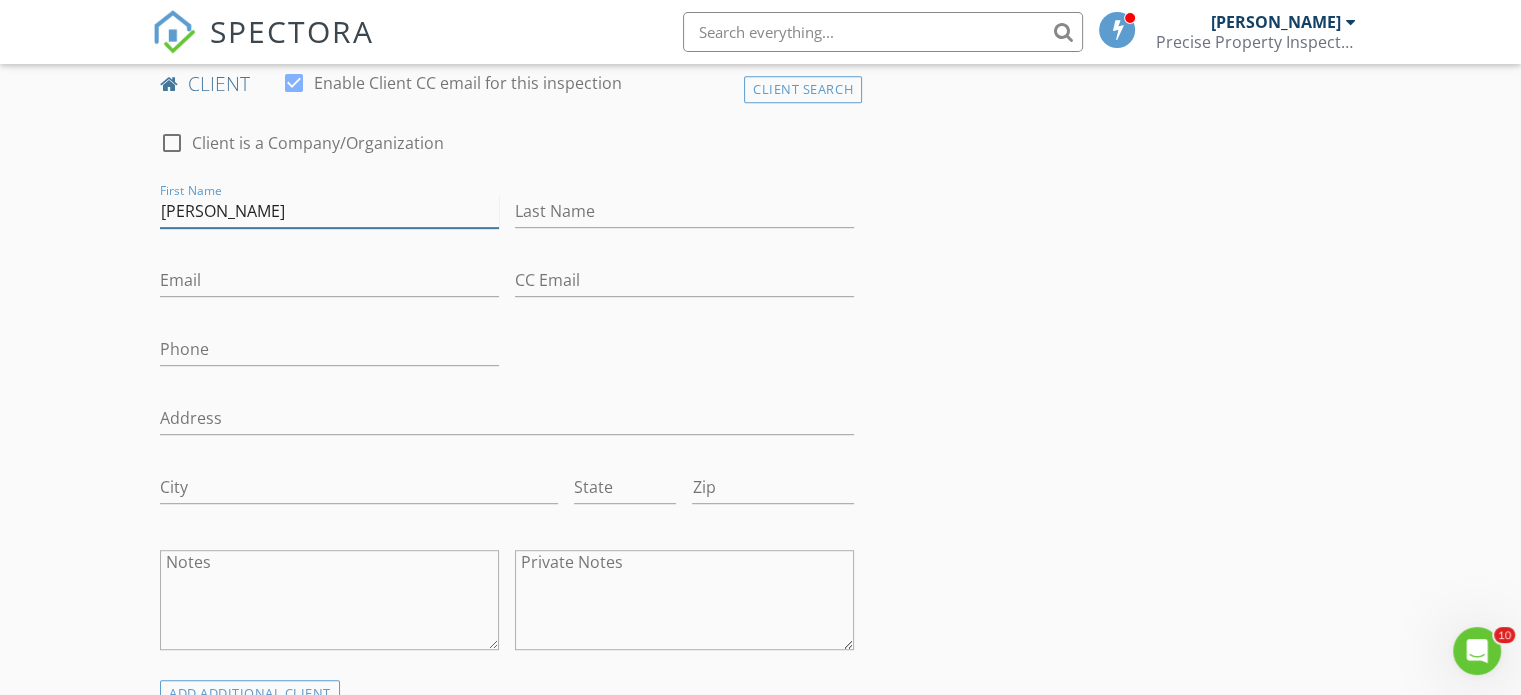 type on "[PERSON_NAME]" 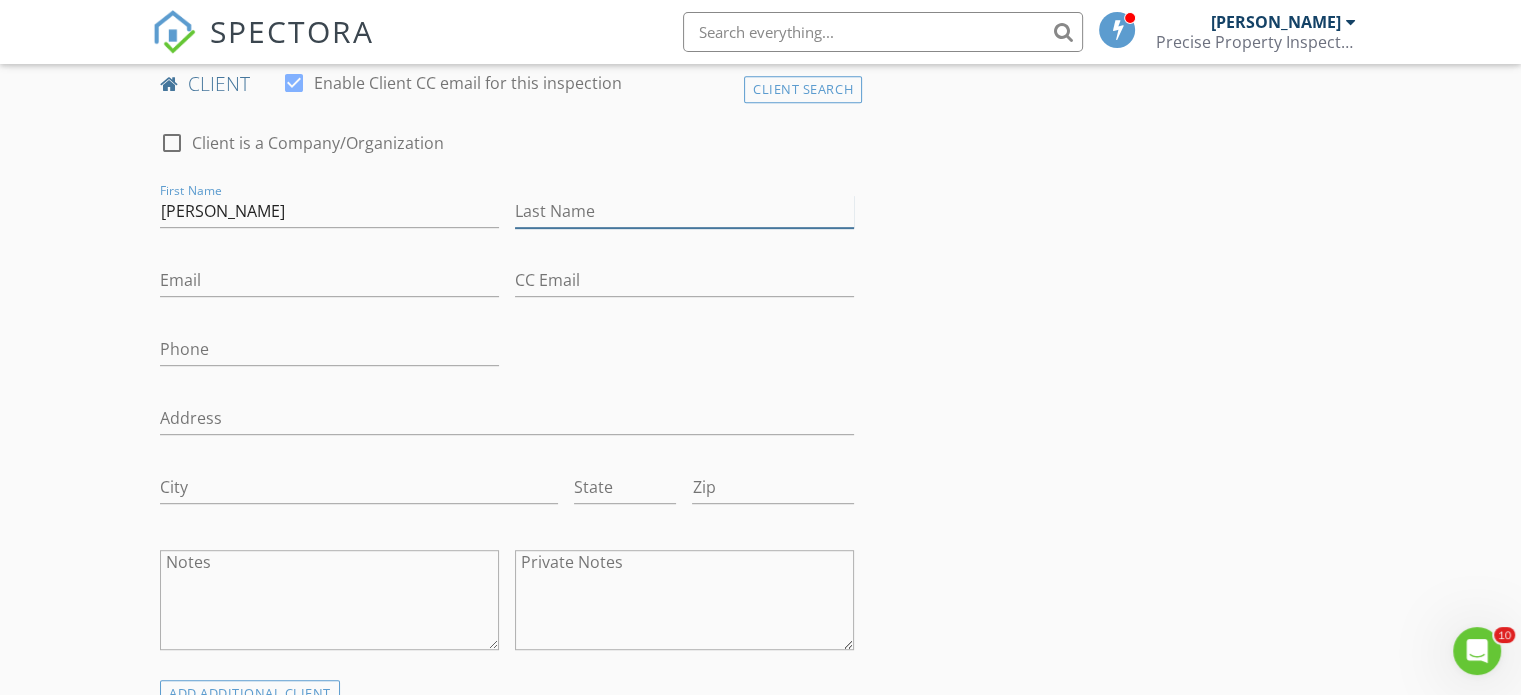 click on "Last Name" at bounding box center (684, 211) 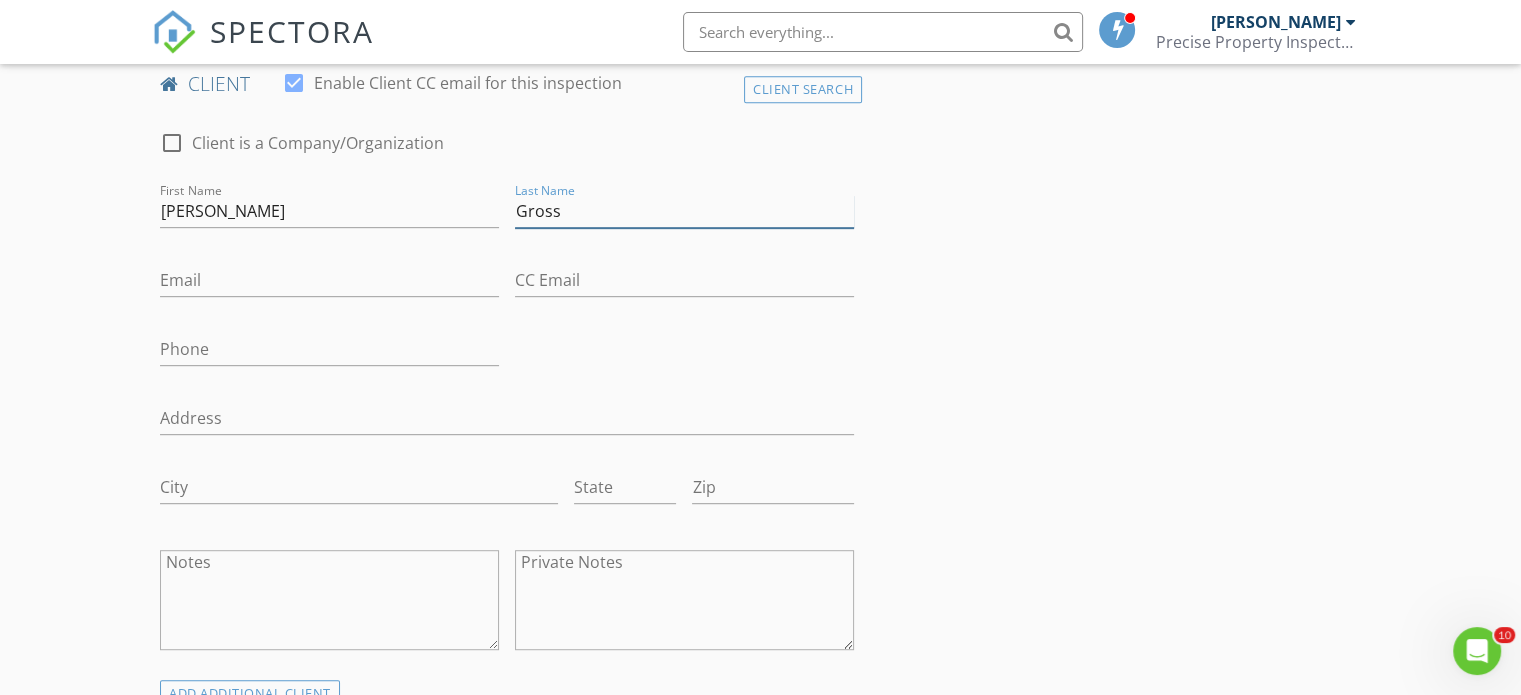 type on "Gross" 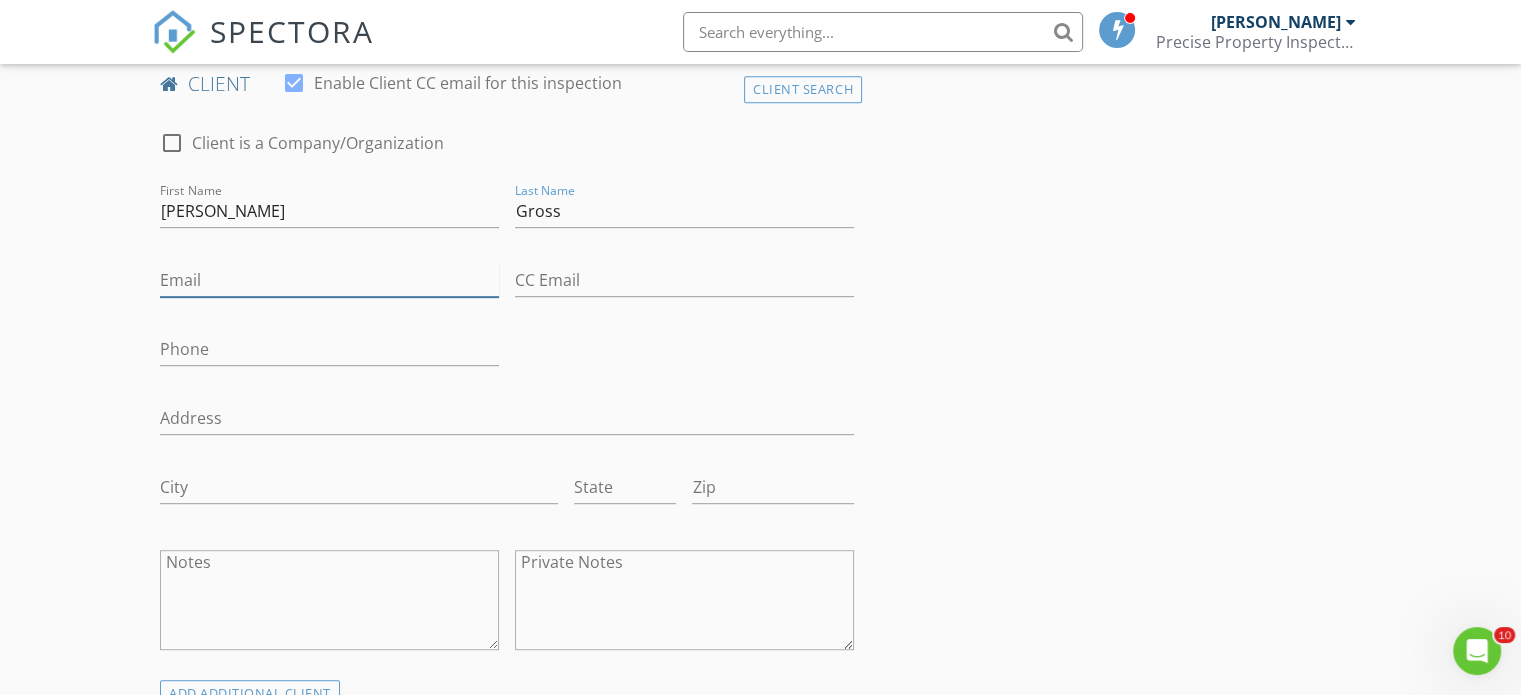 click on "Email" at bounding box center (329, 280) 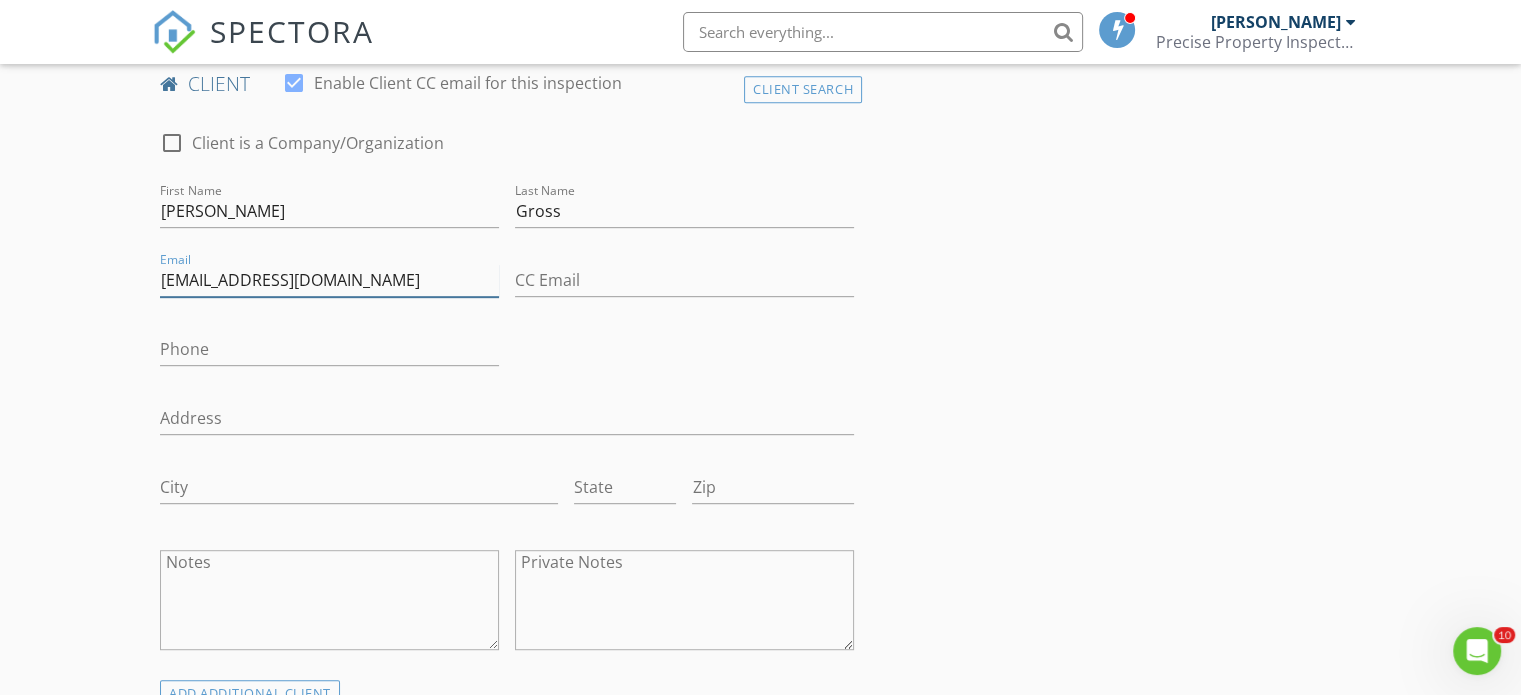 type on "[EMAIL_ADDRESS][DOMAIN_NAME]" 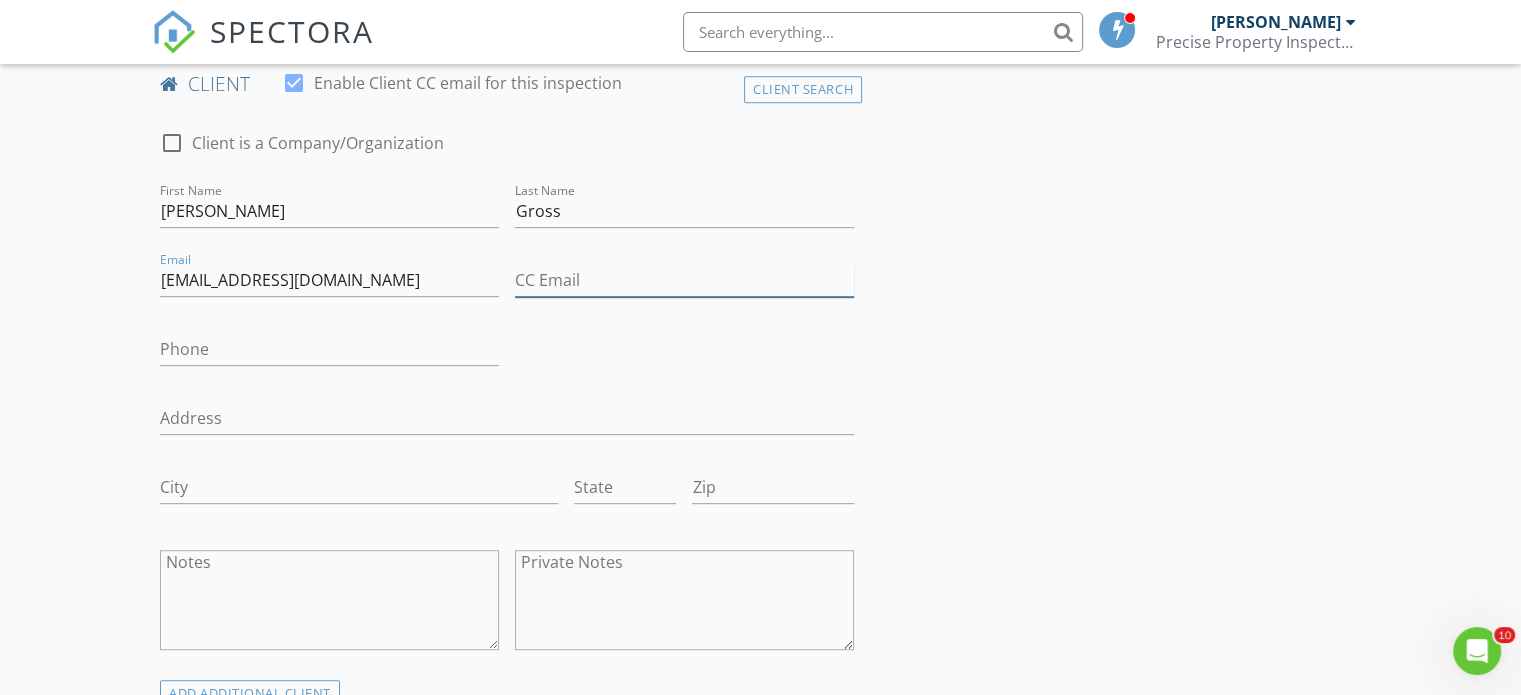 click on "CC Email" at bounding box center (684, 280) 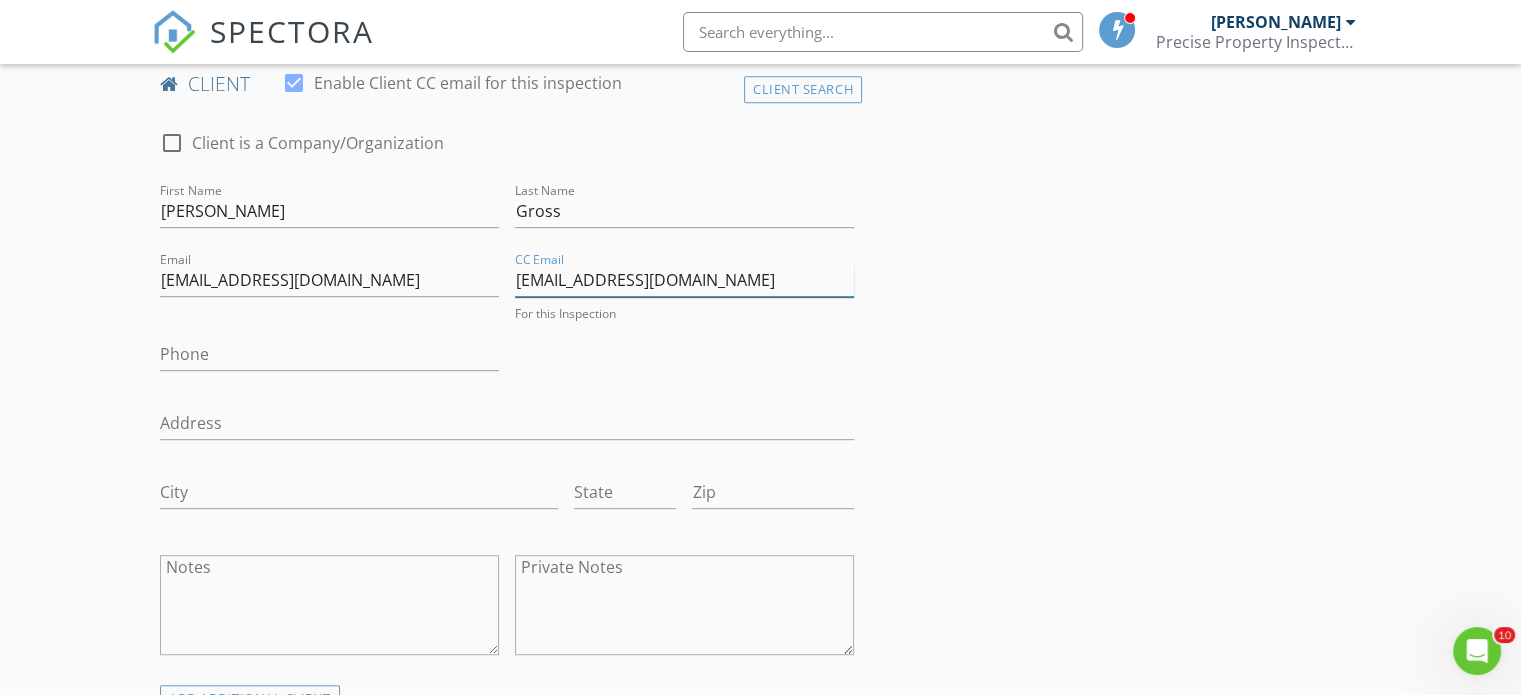 type on "[EMAIL_ADDRESS][DOMAIN_NAME]" 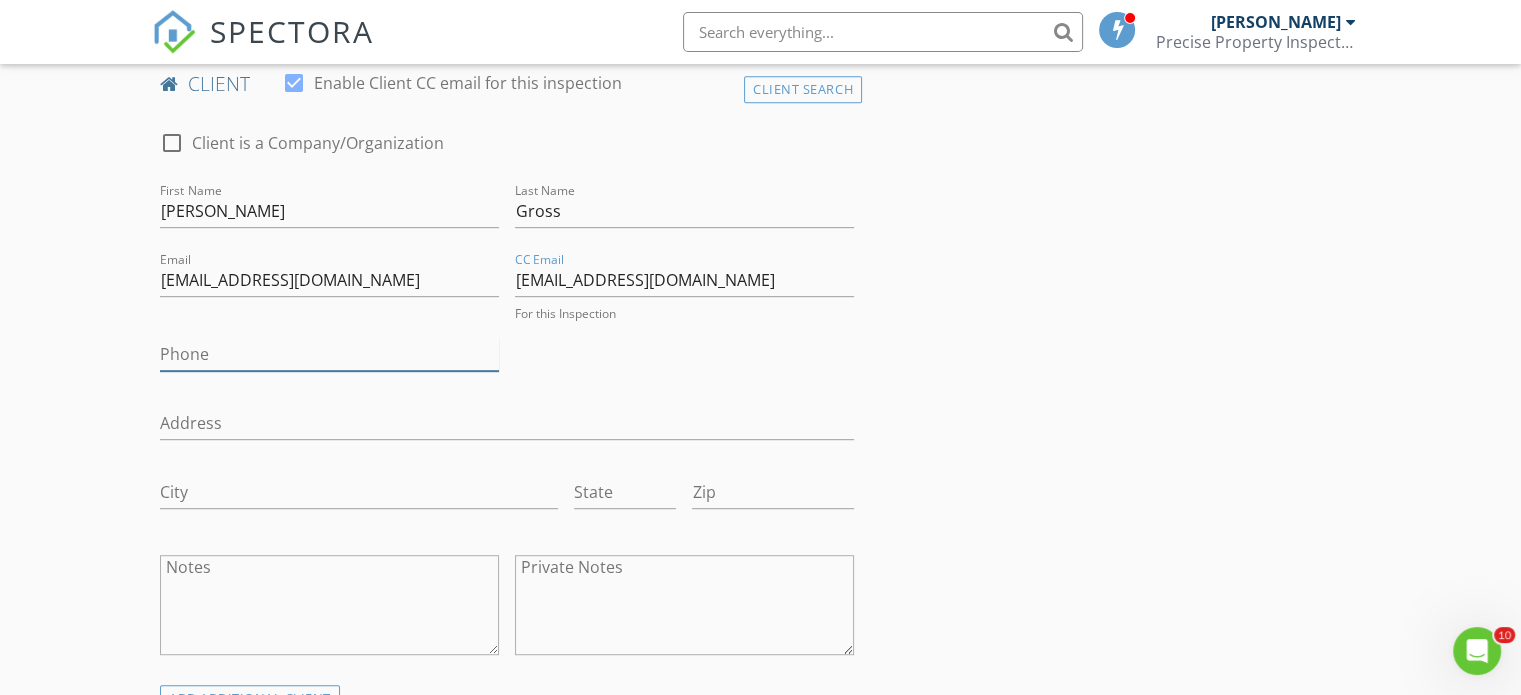 click on "Phone" at bounding box center (329, 354) 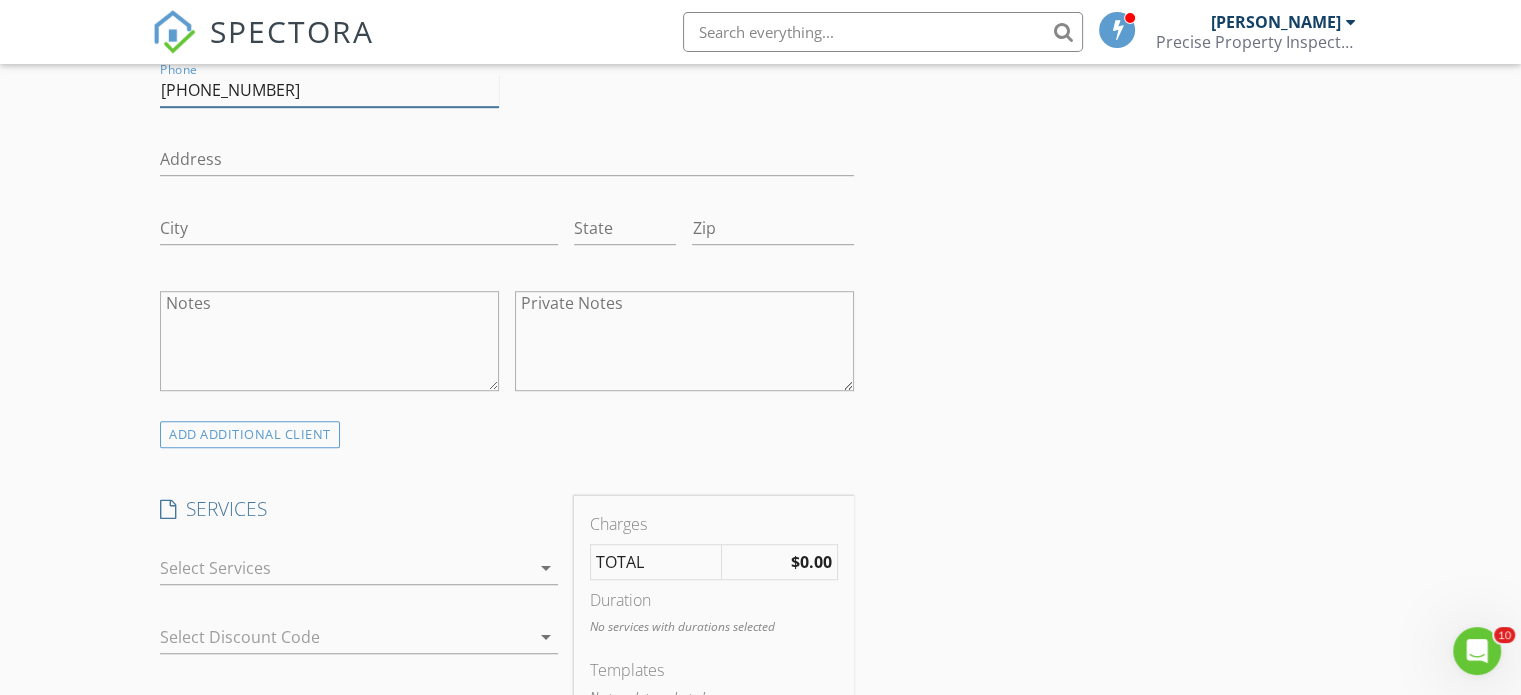 scroll, scrollTop: 1274, scrollLeft: 0, axis: vertical 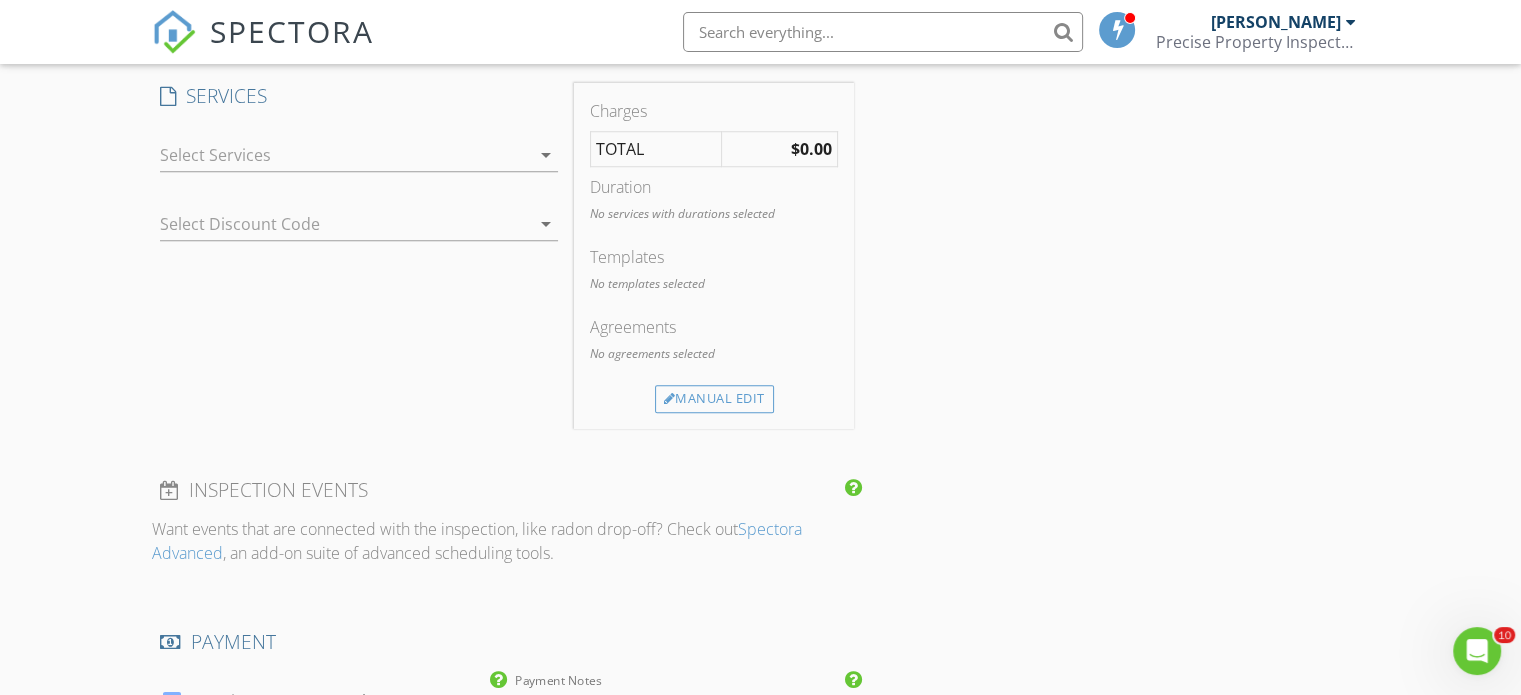 type on "[PHONE_NUMBER]" 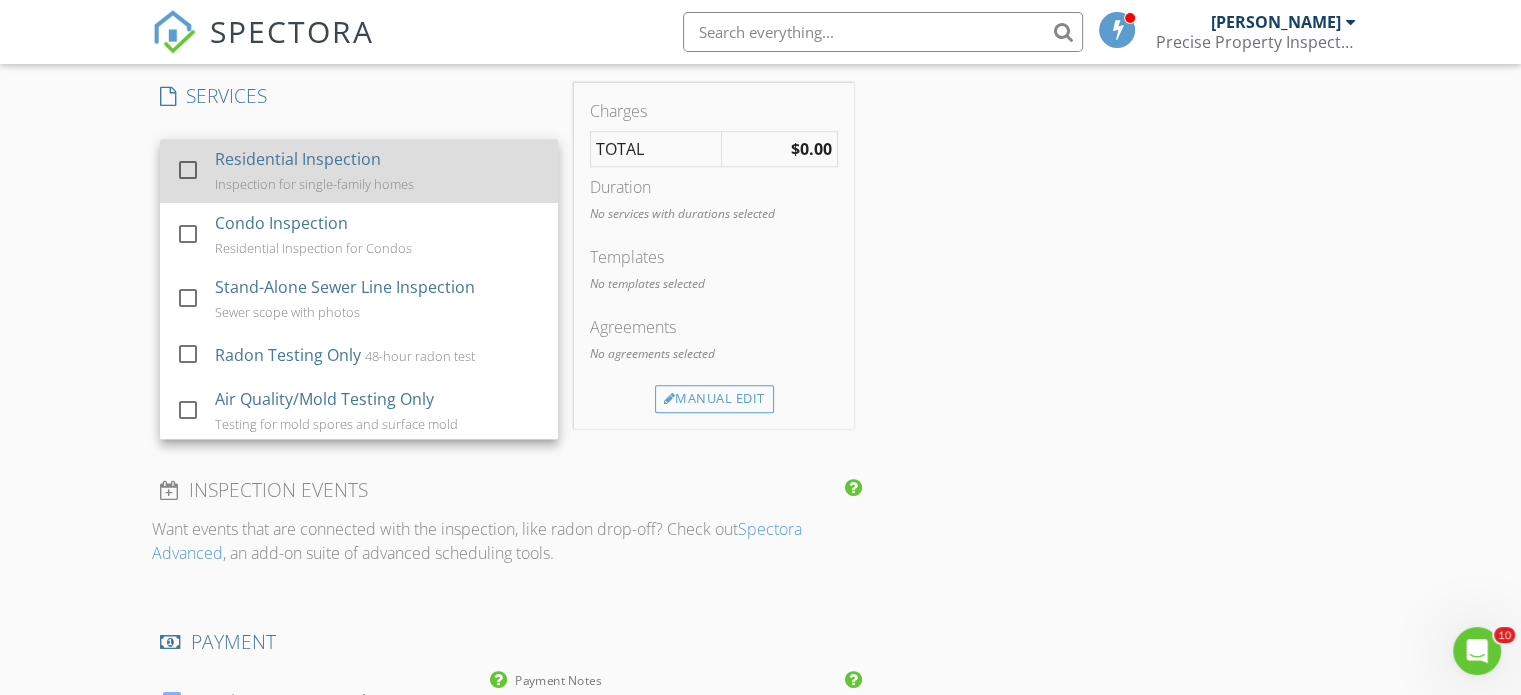 click at bounding box center [188, 170] 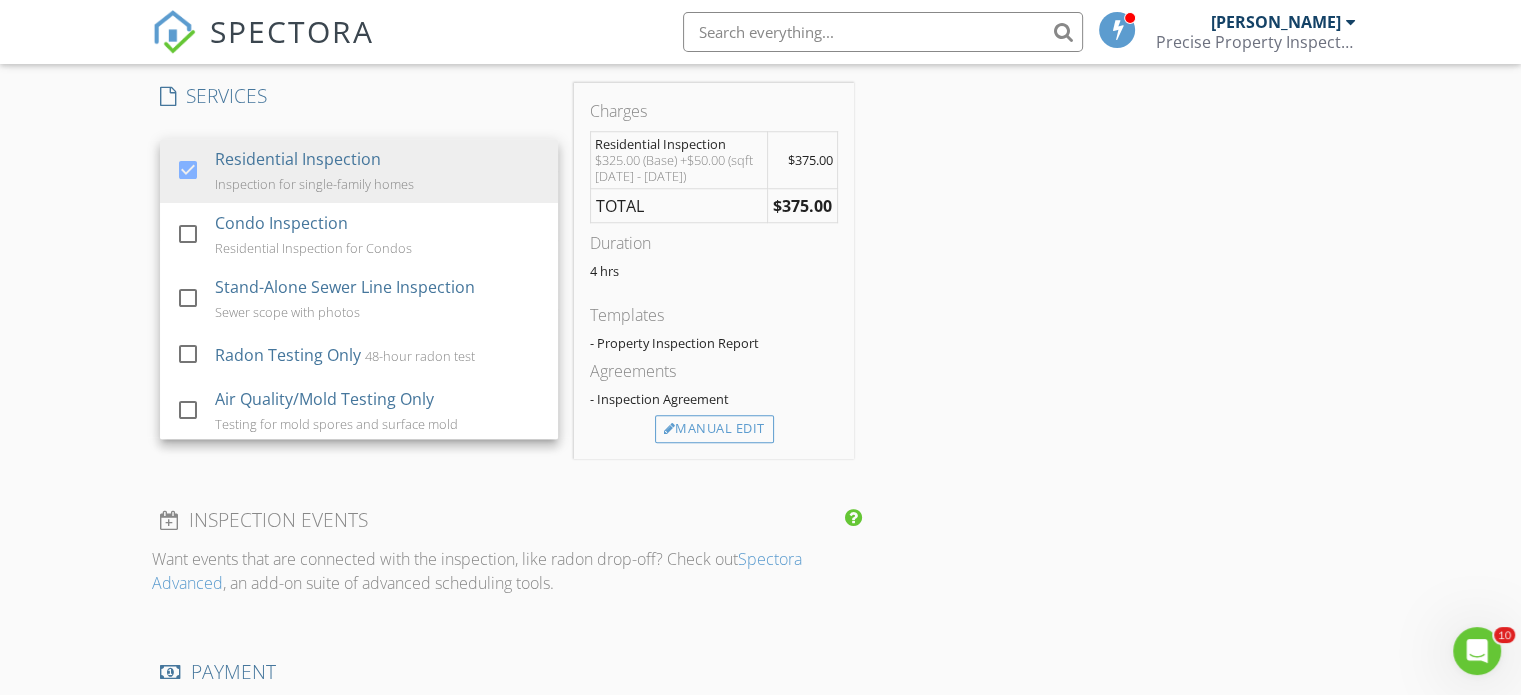 click on "New Inspection
Click here to use the New Order Form
INSPECTOR(S)
check_box   Adam Griffith   PRIMARY   Adam Griffith arrow_drop_down   check_box_outline_blank Adam Griffith specifically requested
Date/Time
07/12/2025 2:00 PM
Location
Address Search       Address 4170 Lahring Rd   Unit   City Linden   State MI   Zip 48451   County Genesee     Square Feet 1632   Year Built 1967   Foundation Basement arrow_drop_down     Adam Griffith     6.1 miles     (14 minutes)
client
check_box Enable Client CC email for this inspection   Client Search     check_box_outline_blank Client is a Company/Organization     First Name Mitchell   Last Name Gross   Email mitchigross@gmail.com   CC Email bhillh01@gmail.com   Phone 989-860-6192   Address   City   State   Zip       Notes   Private Notes
ADD ADDITIONAL client" at bounding box center (760, 204) 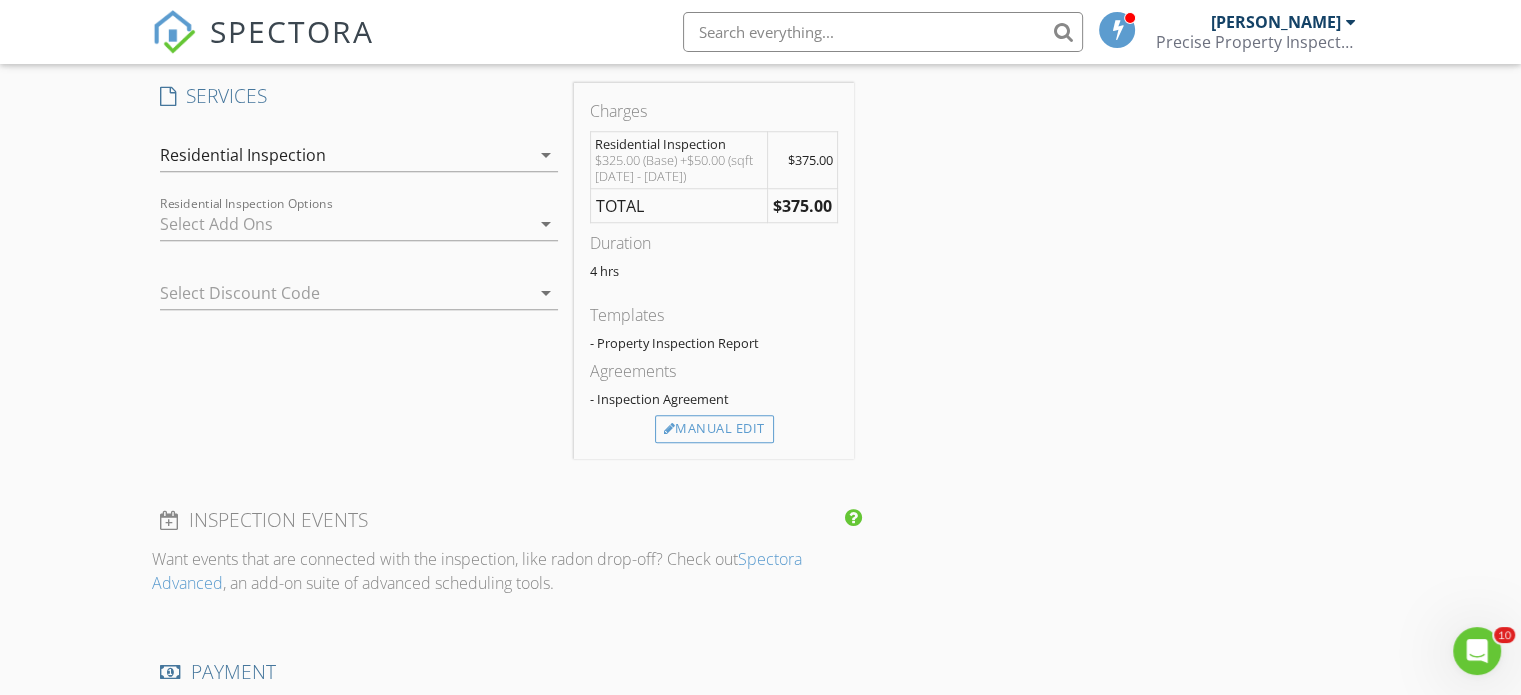 click at bounding box center [345, 224] 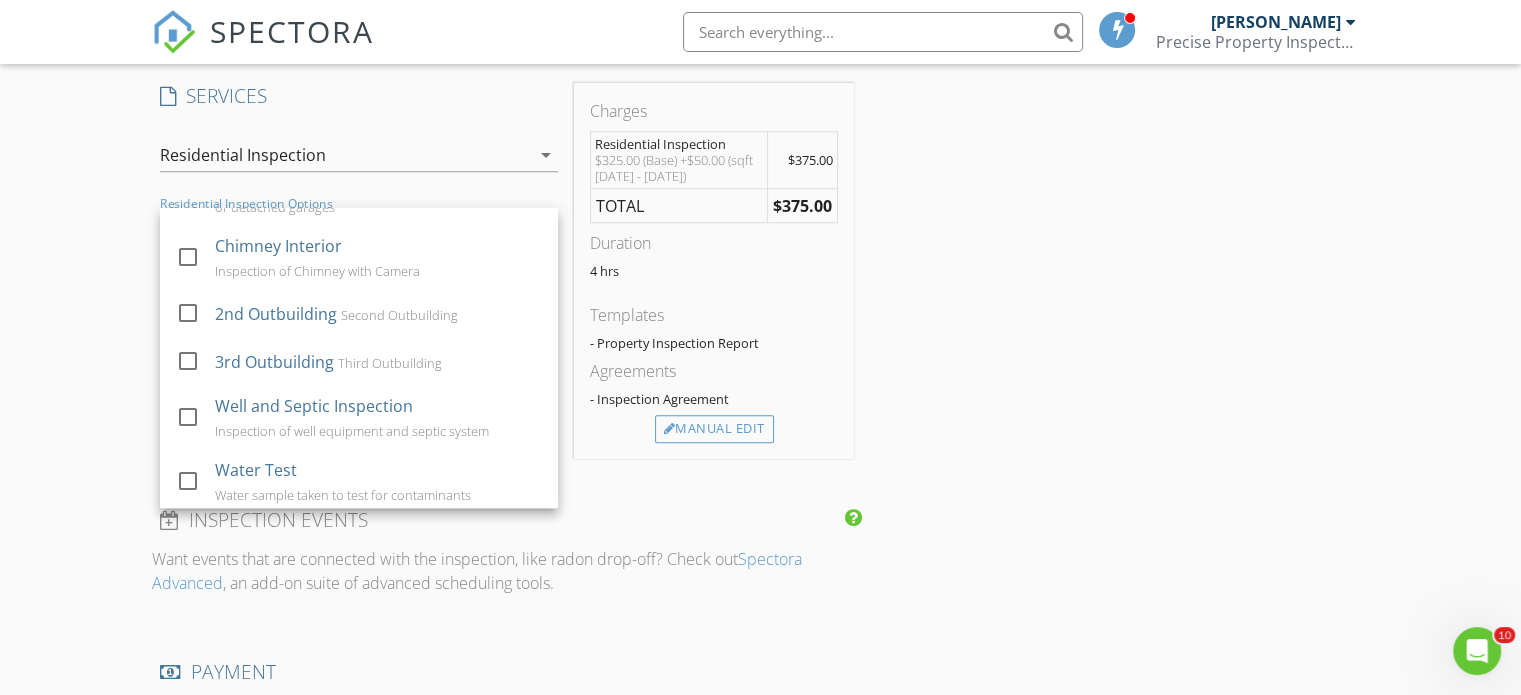 scroll, scrollTop: 335, scrollLeft: 0, axis: vertical 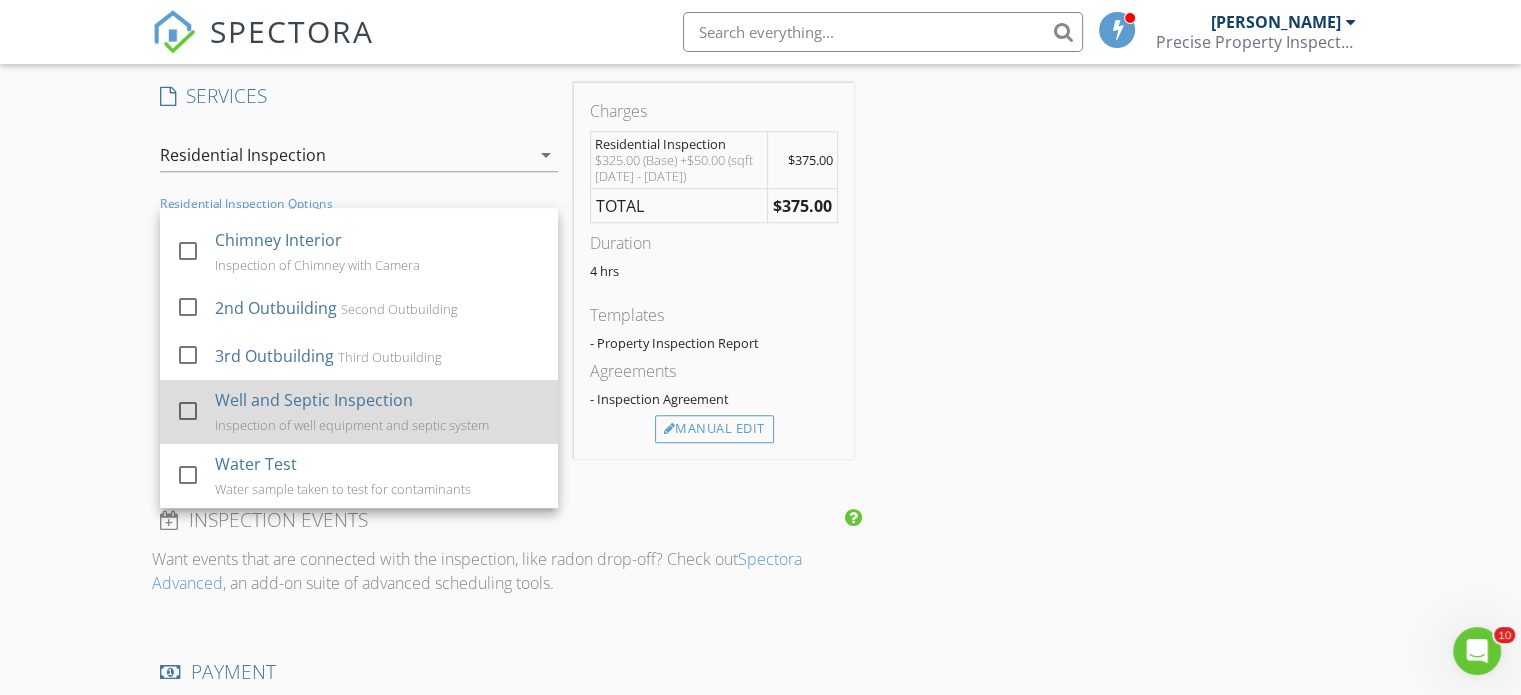 click at bounding box center [188, 411] 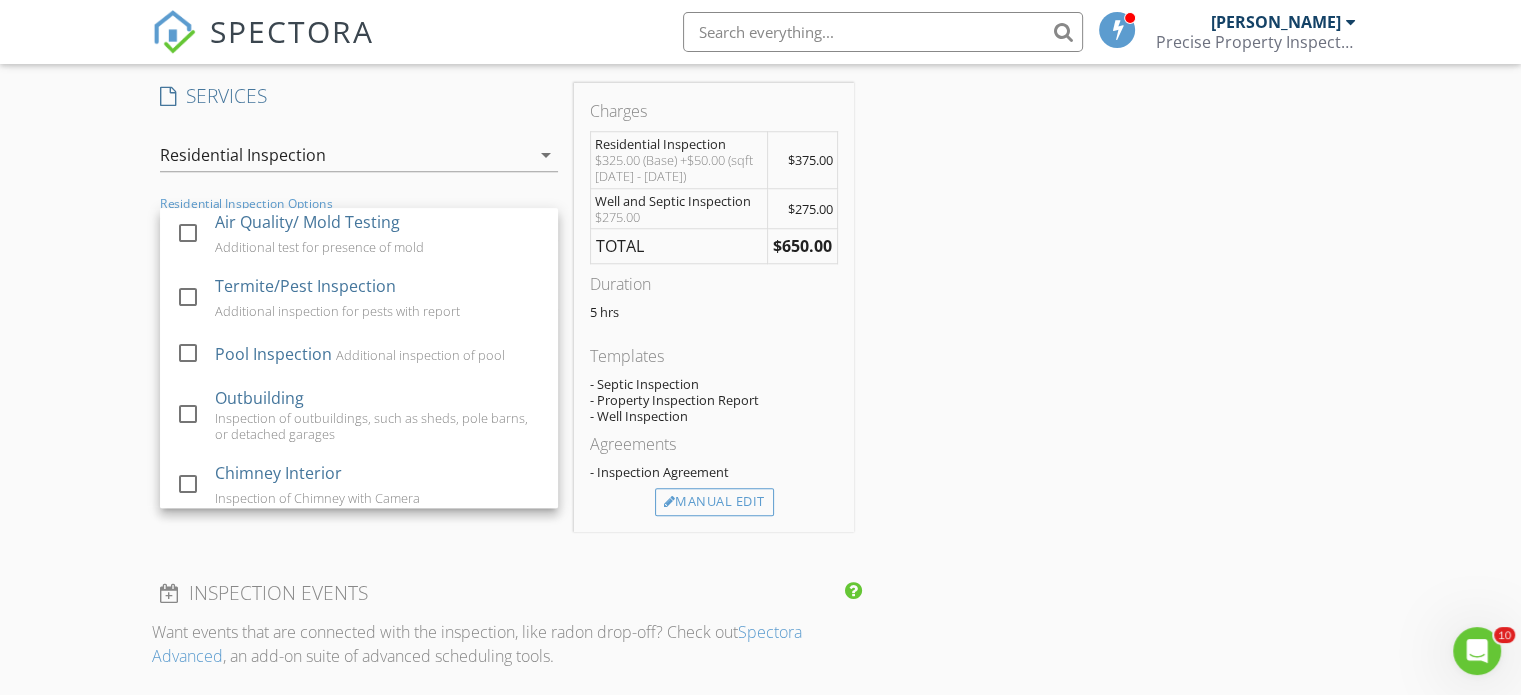 scroll, scrollTop: 69, scrollLeft: 0, axis: vertical 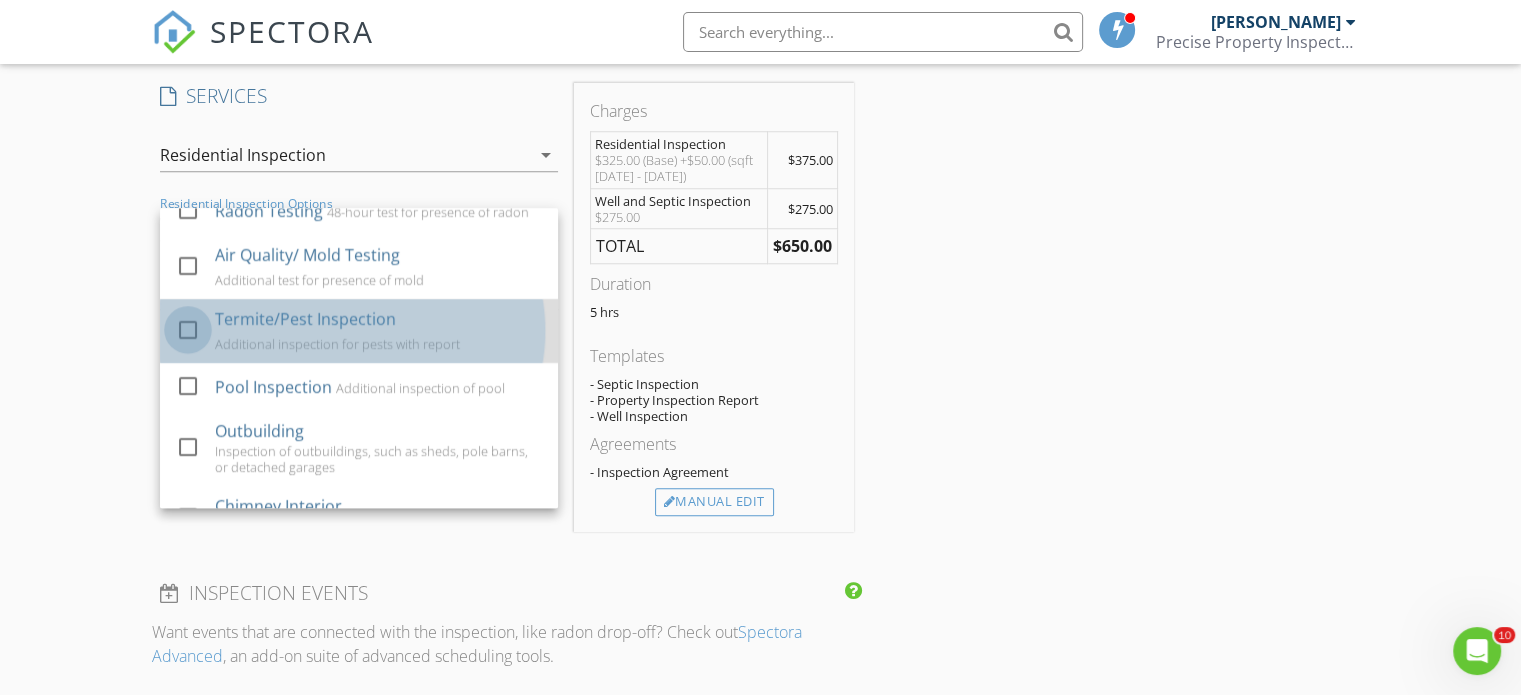 click at bounding box center [188, 330] 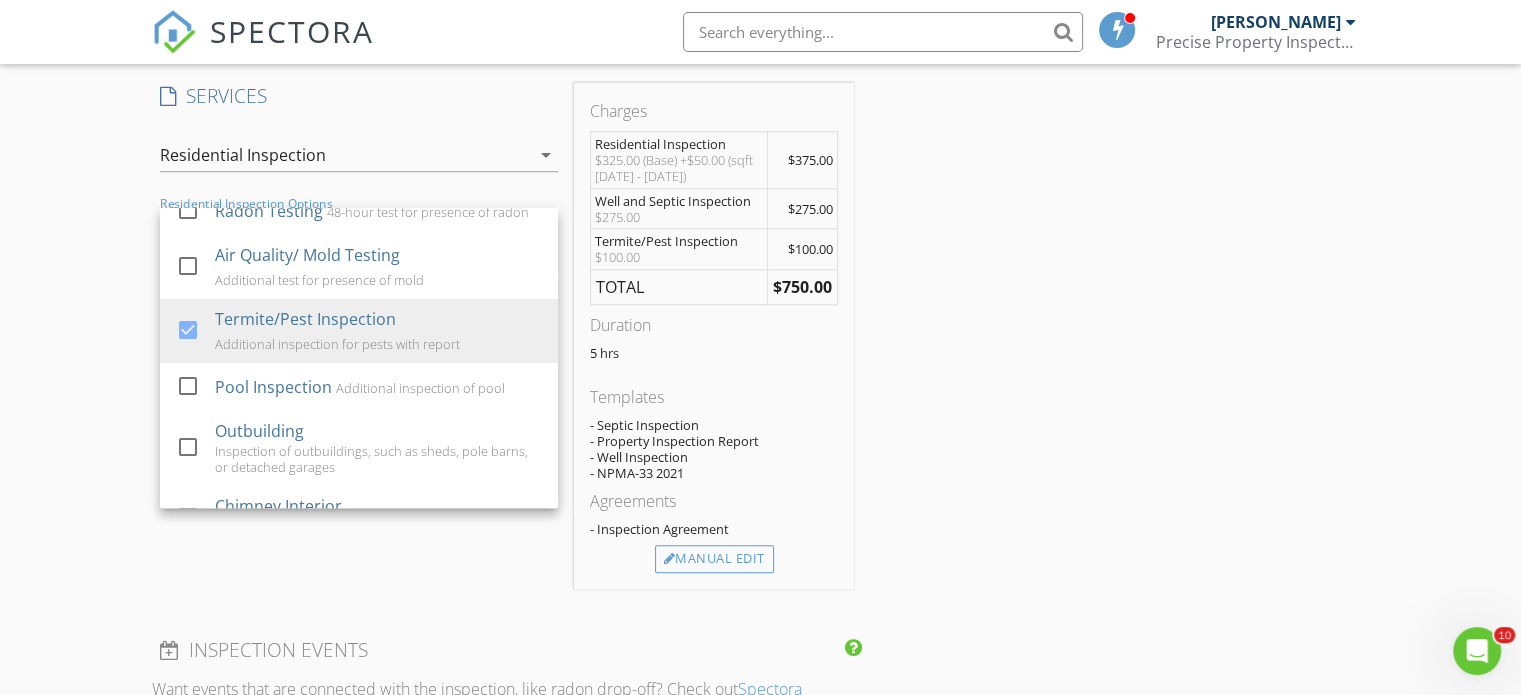 click on "New Inspection
Click here to use the New Order Form
INSPECTOR(S)
check_box   Adam Griffith   PRIMARY   Adam Griffith arrow_drop_down   check_box_outline_blank Adam Griffith specifically requested
Date/Time
07/12/2025 2:00 PM
Location
Address Search       Address 4170 Lahring Rd   Unit   City Linden   State MI   Zip 48451   County Genesee     Square Feet 1632   Year Built 1967   Foundation Basement arrow_drop_down     Adam Griffith     6.1 miles     (14 minutes)
client
check_box Enable Client CC email for this inspection   Client Search     check_box_outline_blank Client is a Company/Organization     First Name Mitchell   Last Name Gross   Email mitchigross@gmail.com   CC Email bhillh01@gmail.com   Phone 989-860-6192   Address   City   State   Zip       Notes   Private Notes
ADD ADDITIONAL client" at bounding box center [760, 269] 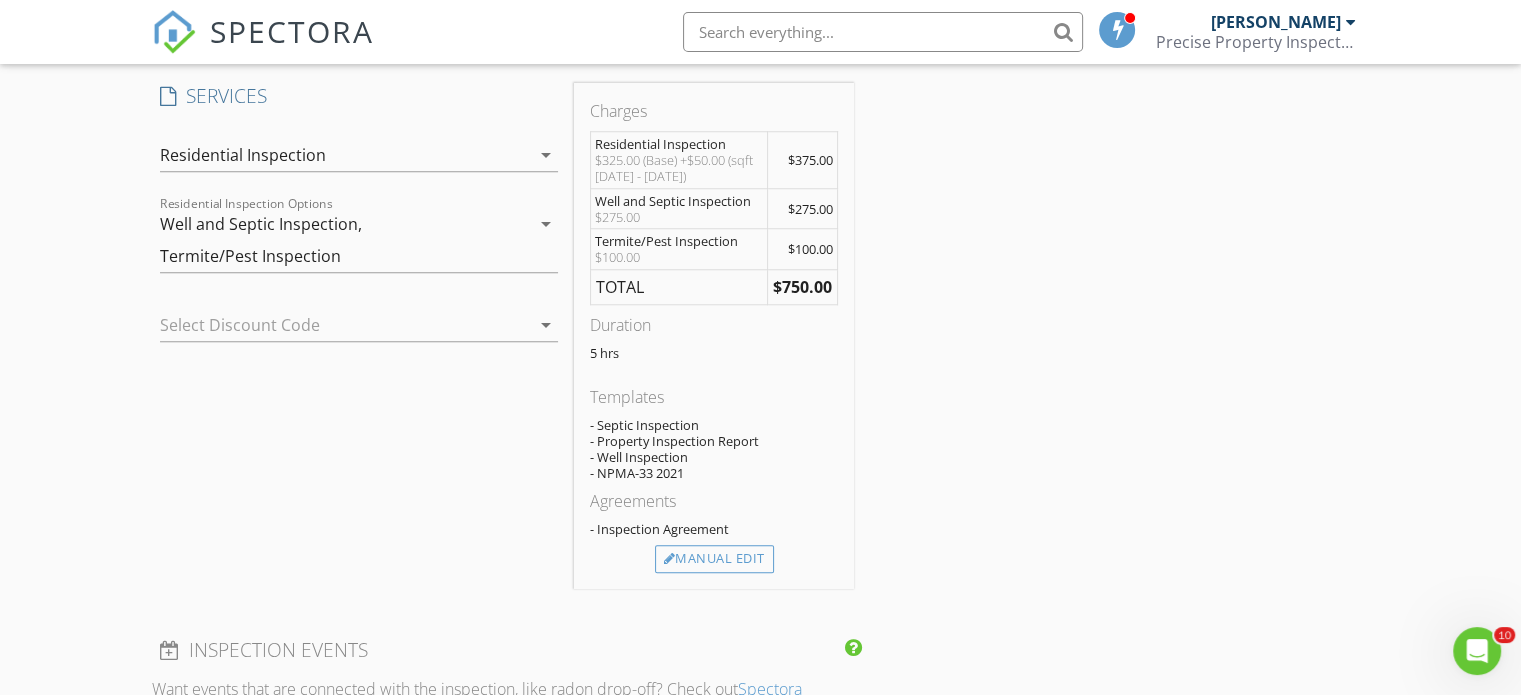 click at bounding box center [331, 325] 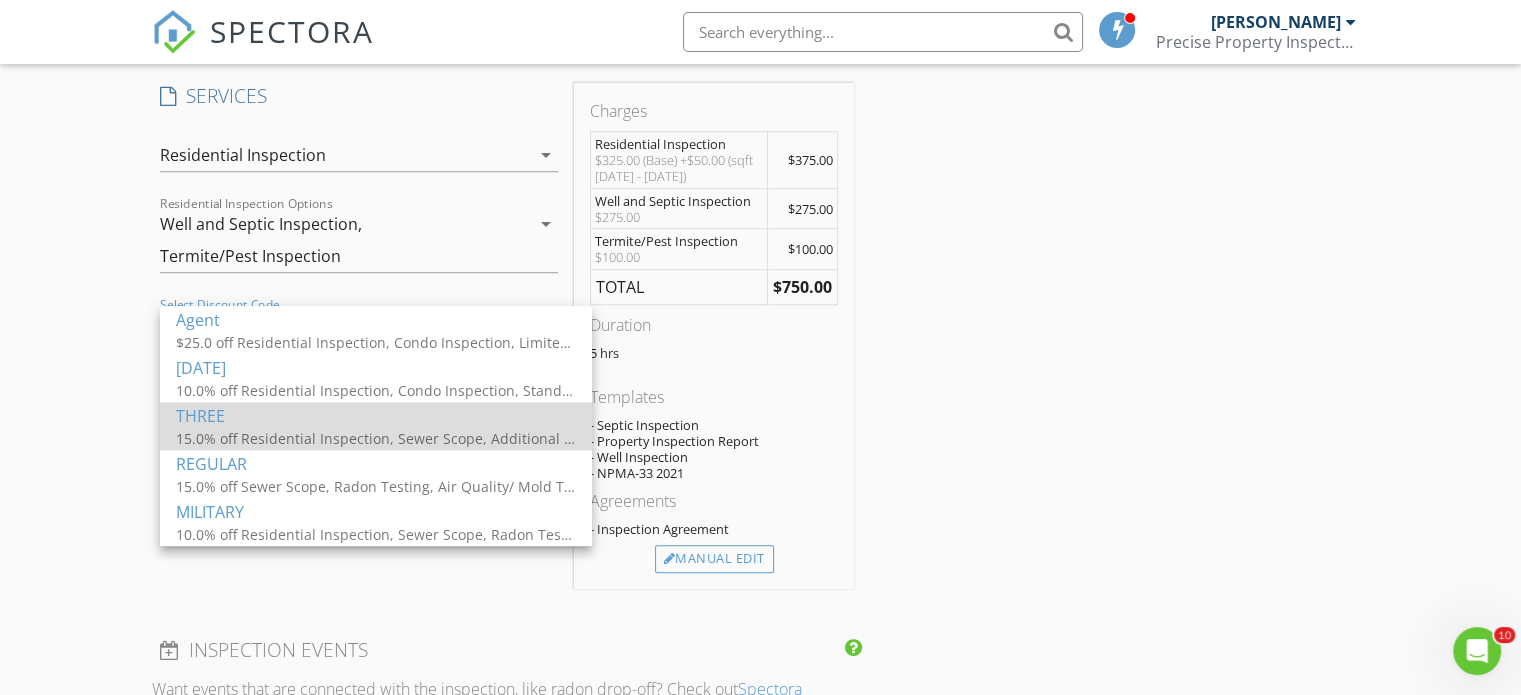 click on "THREE" at bounding box center [376, 416] 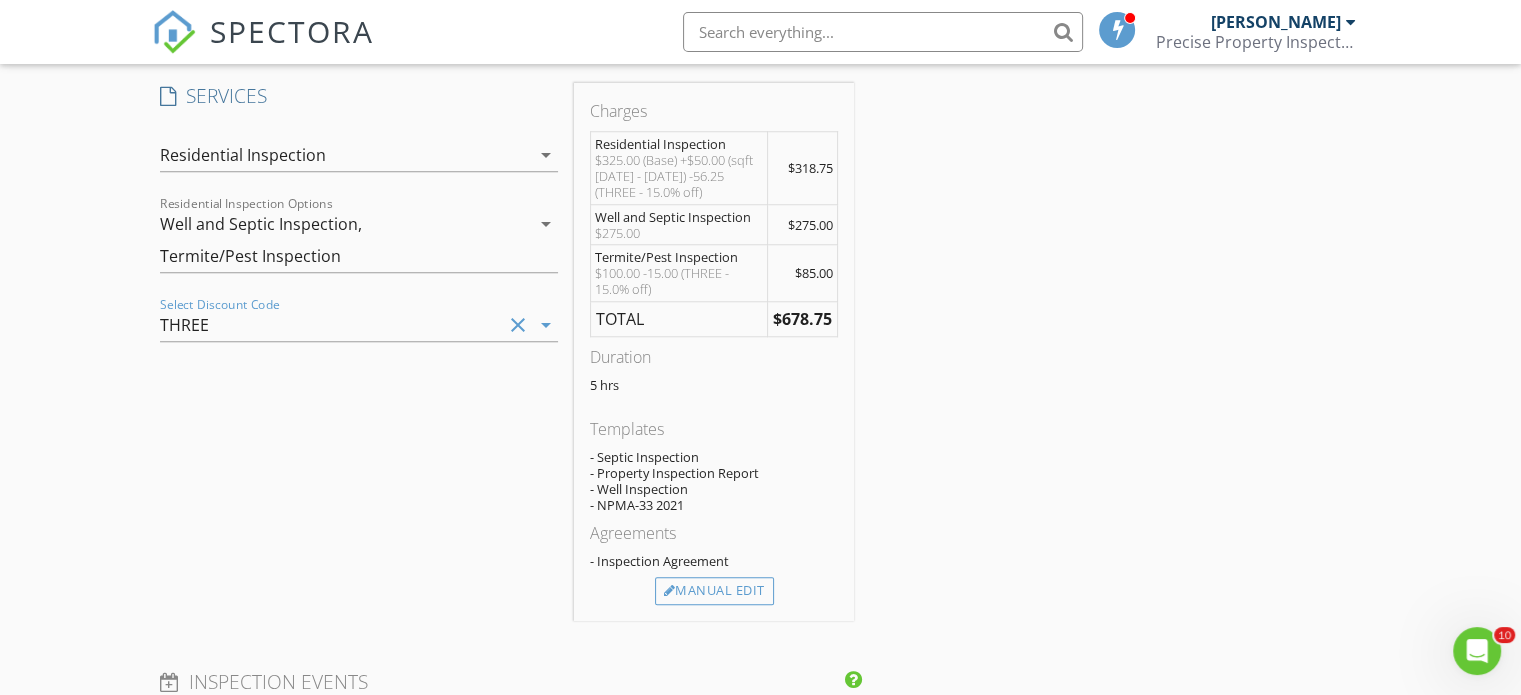 click on "arrow_drop_down" at bounding box center (546, 325) 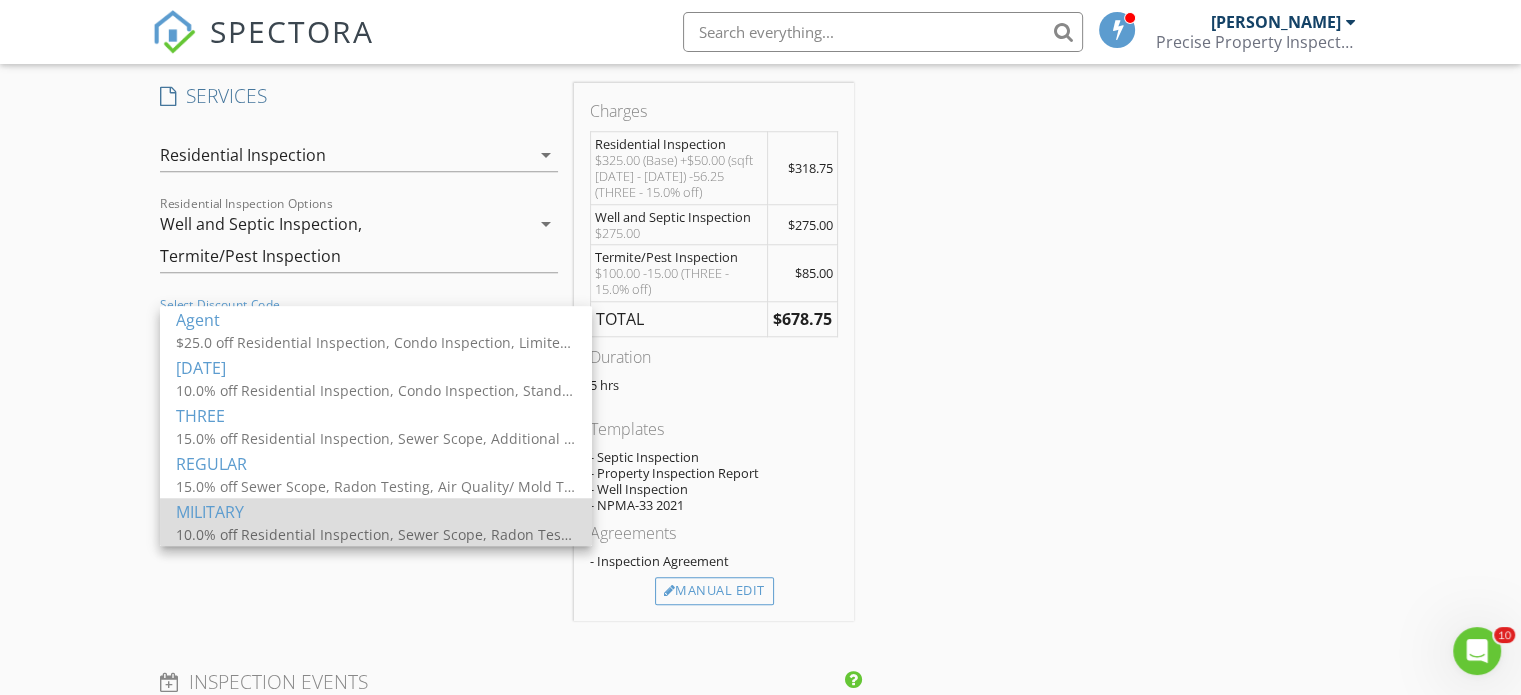 click on "MILITARY" at bounding box center [376, 512] 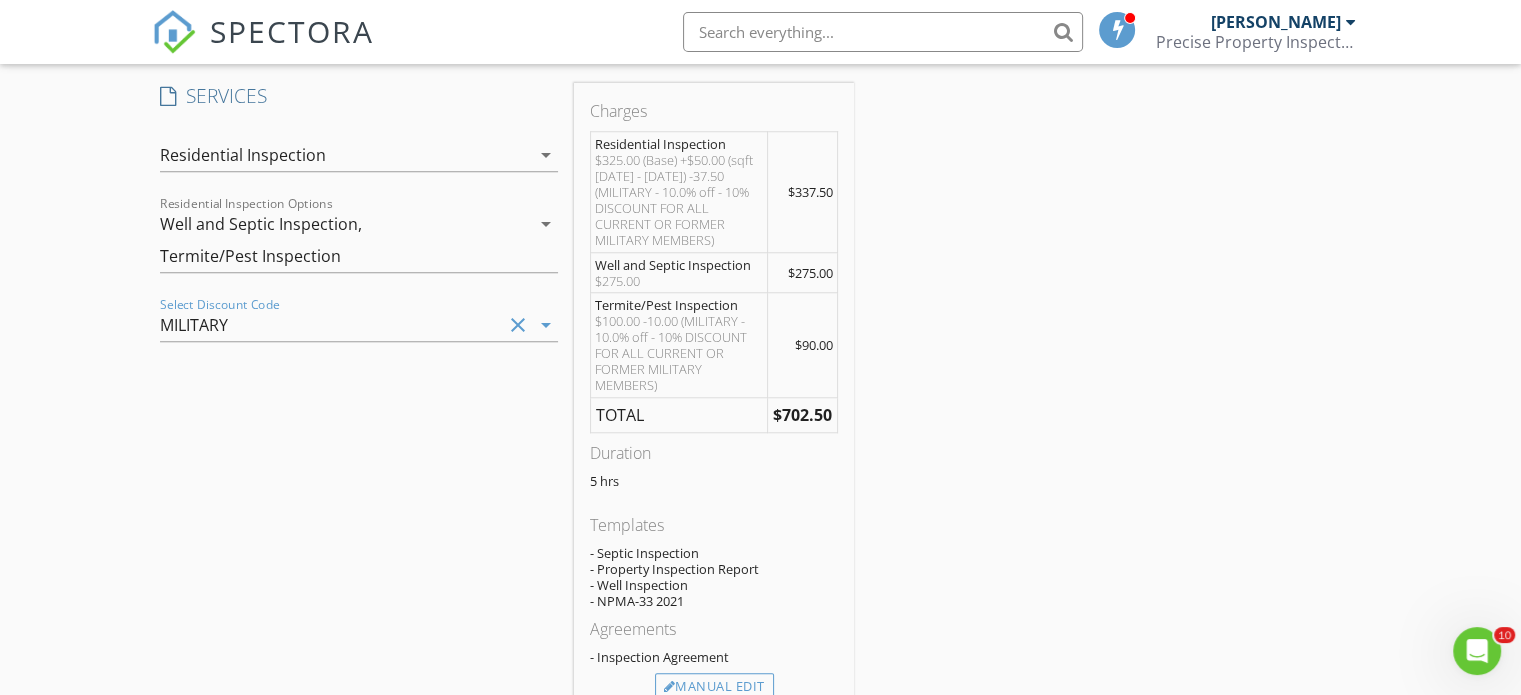 click on "arrow_drop_down" at bounding box center (546, 325) 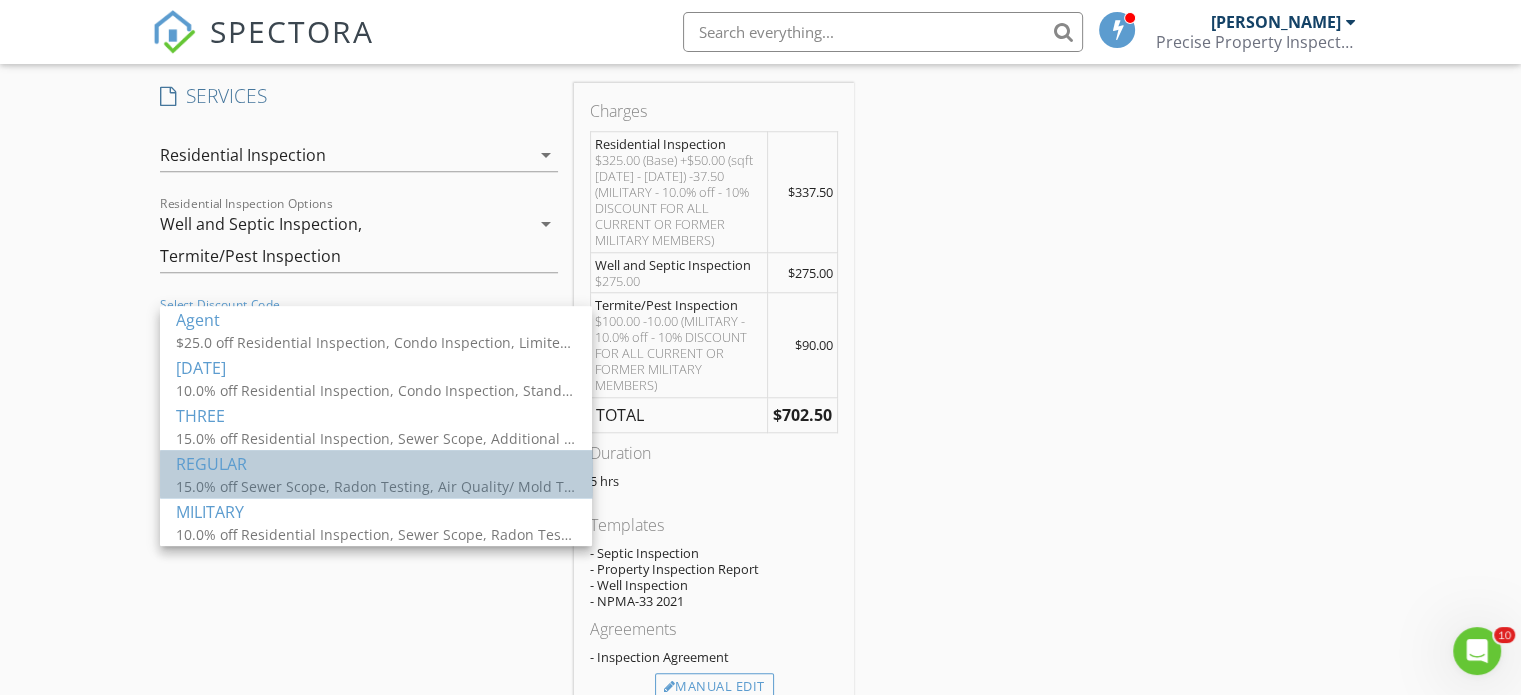 click on "REGULAR" at bounding box center [376, 464] 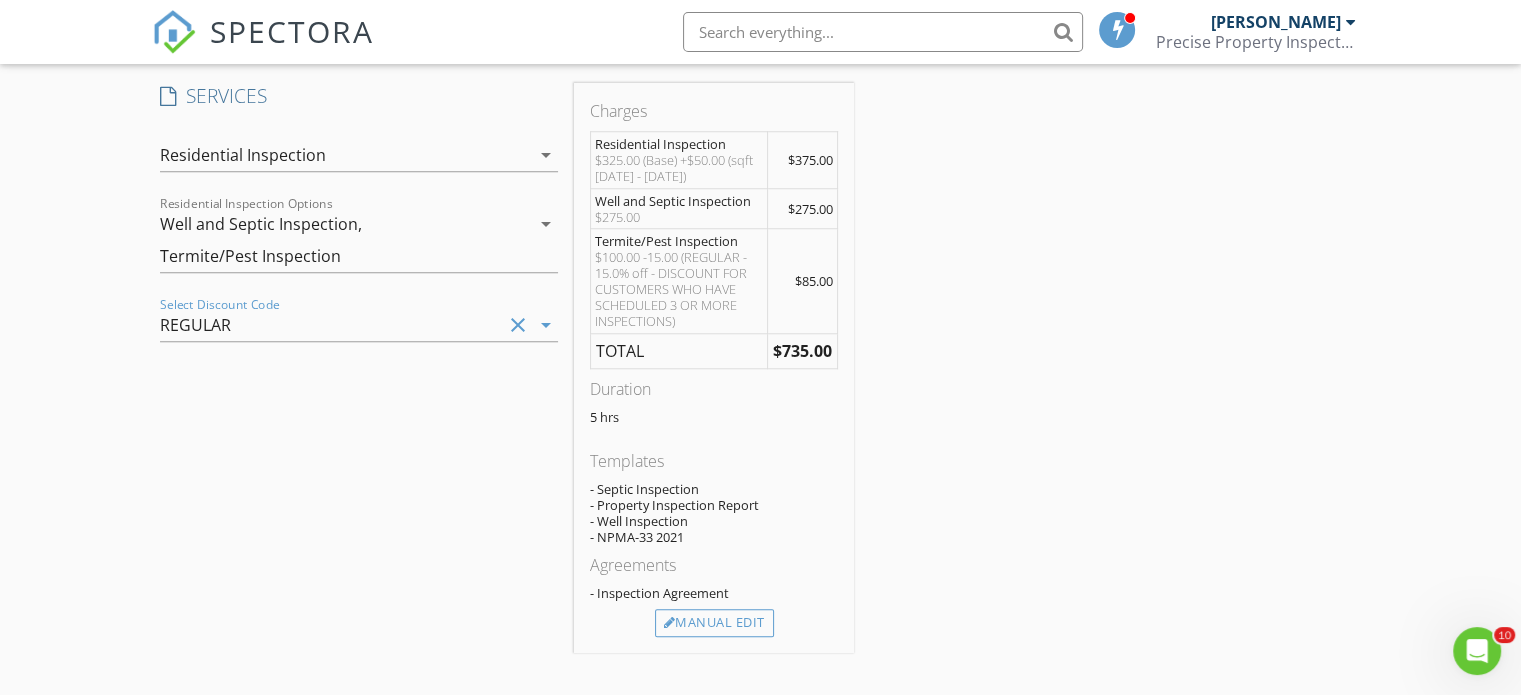 click on "arrow_drop_down" at bounding box center [546, 325] 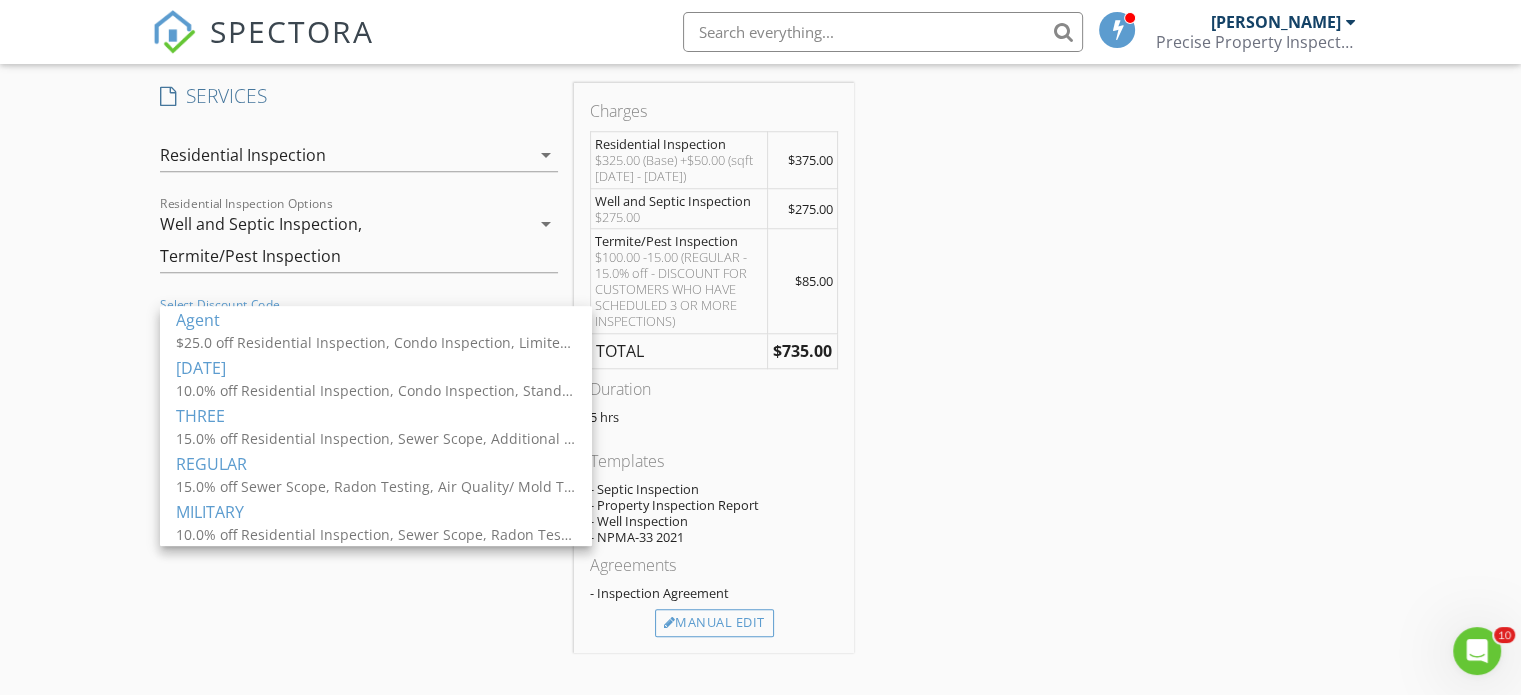 click on "Agent" at bounding box center (376, 320) 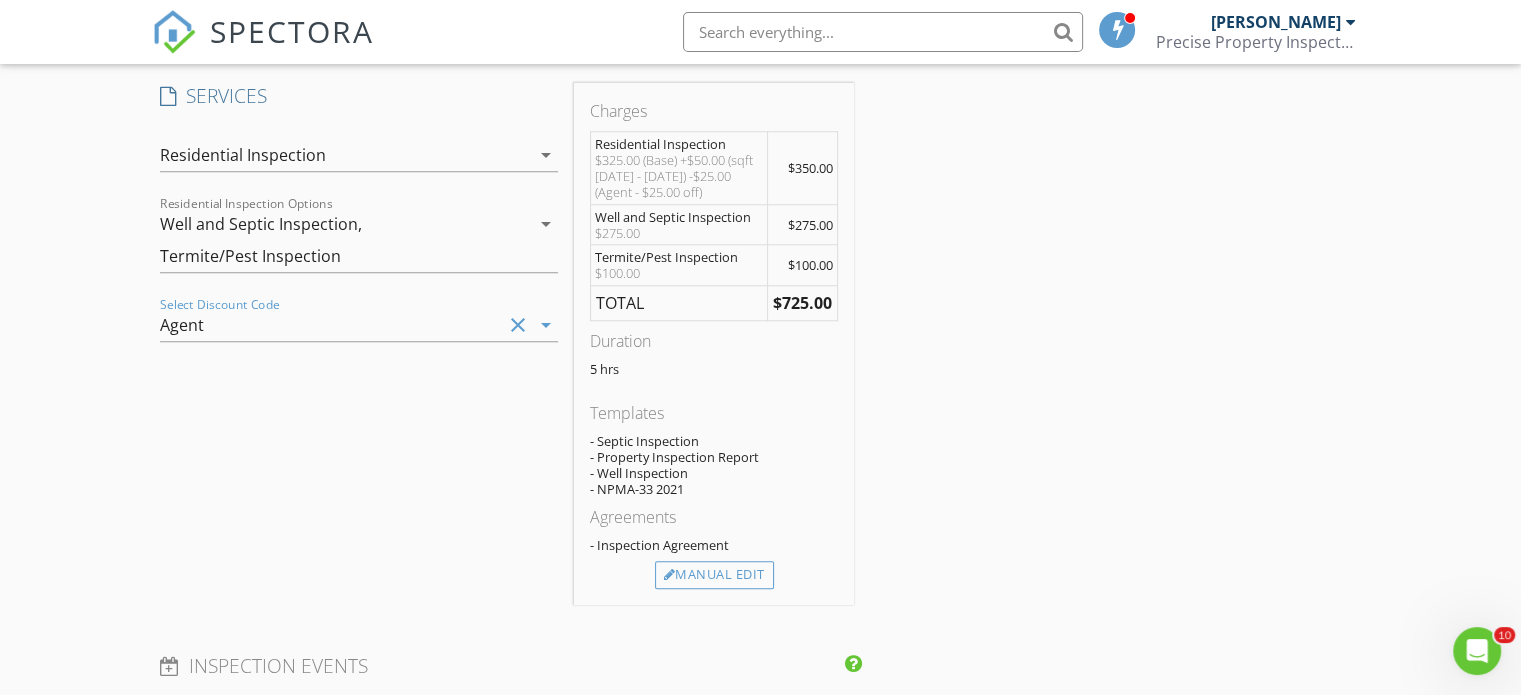 click on "clear" at bounding box center (518, 325) 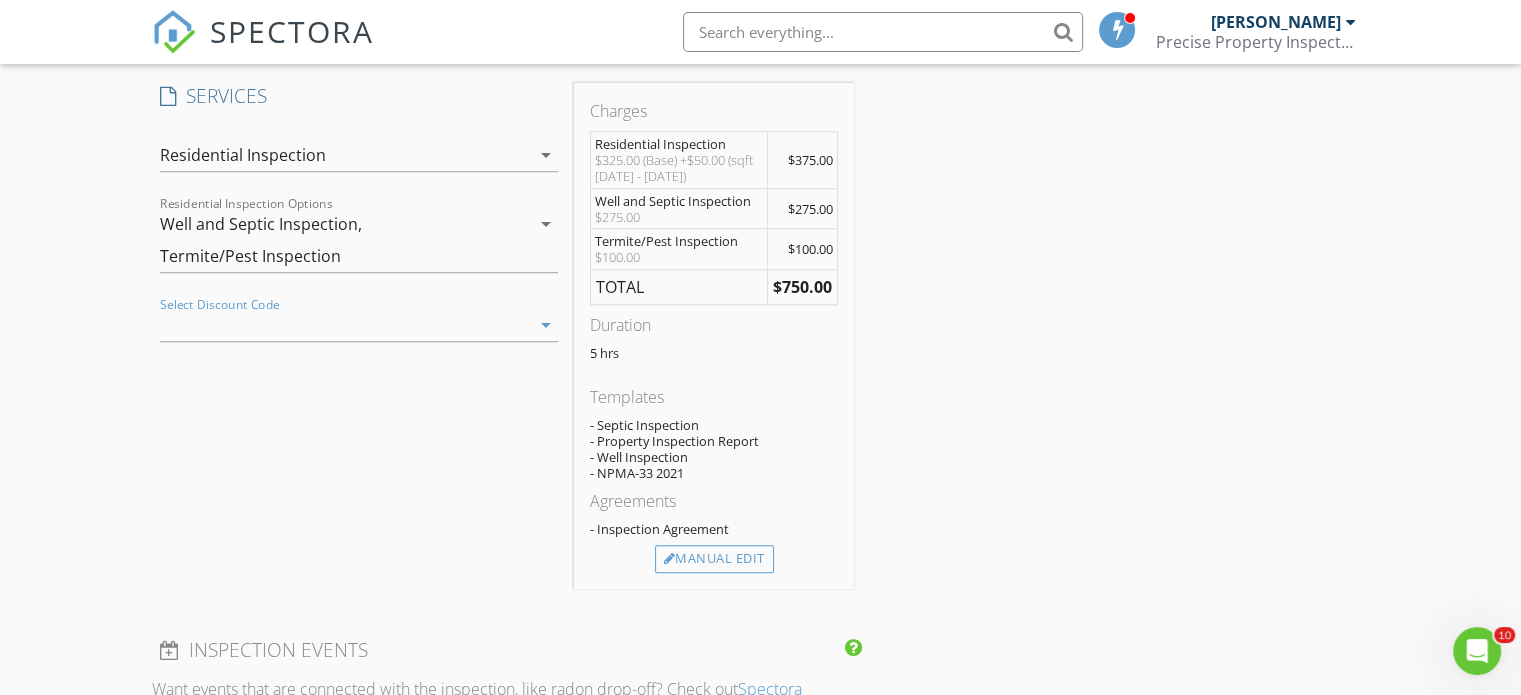 click on "arrow_drop_down" at bounding box center [546, 325] 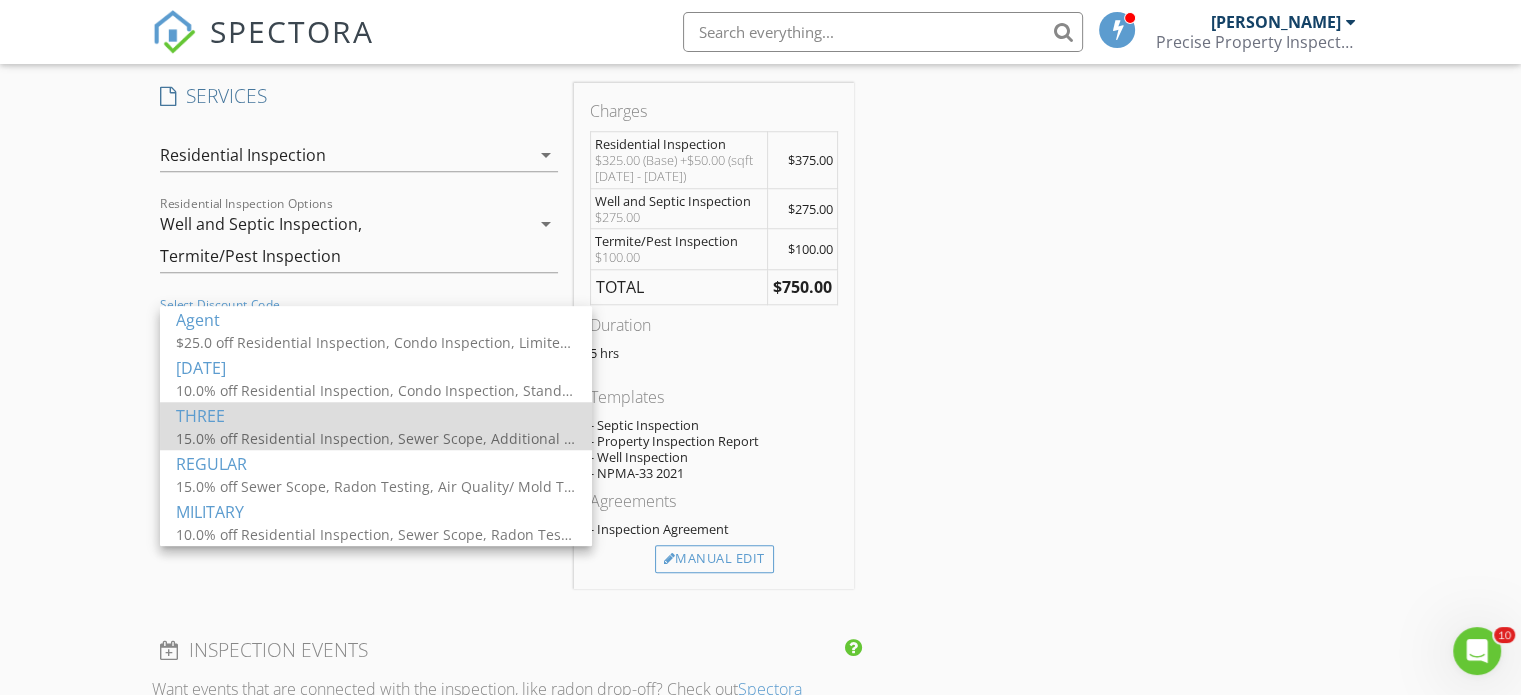click on "15.0% off Residential Inspection, Sewer Scope, Additional Sample, Radon Testing, Additional Sample, Air Quality/ Mold Testing, Additional Sample, Termite/Pest Inspection, Pool Inspection, Outbuilding, Chimney Interior" at bounding box center (376, 438) 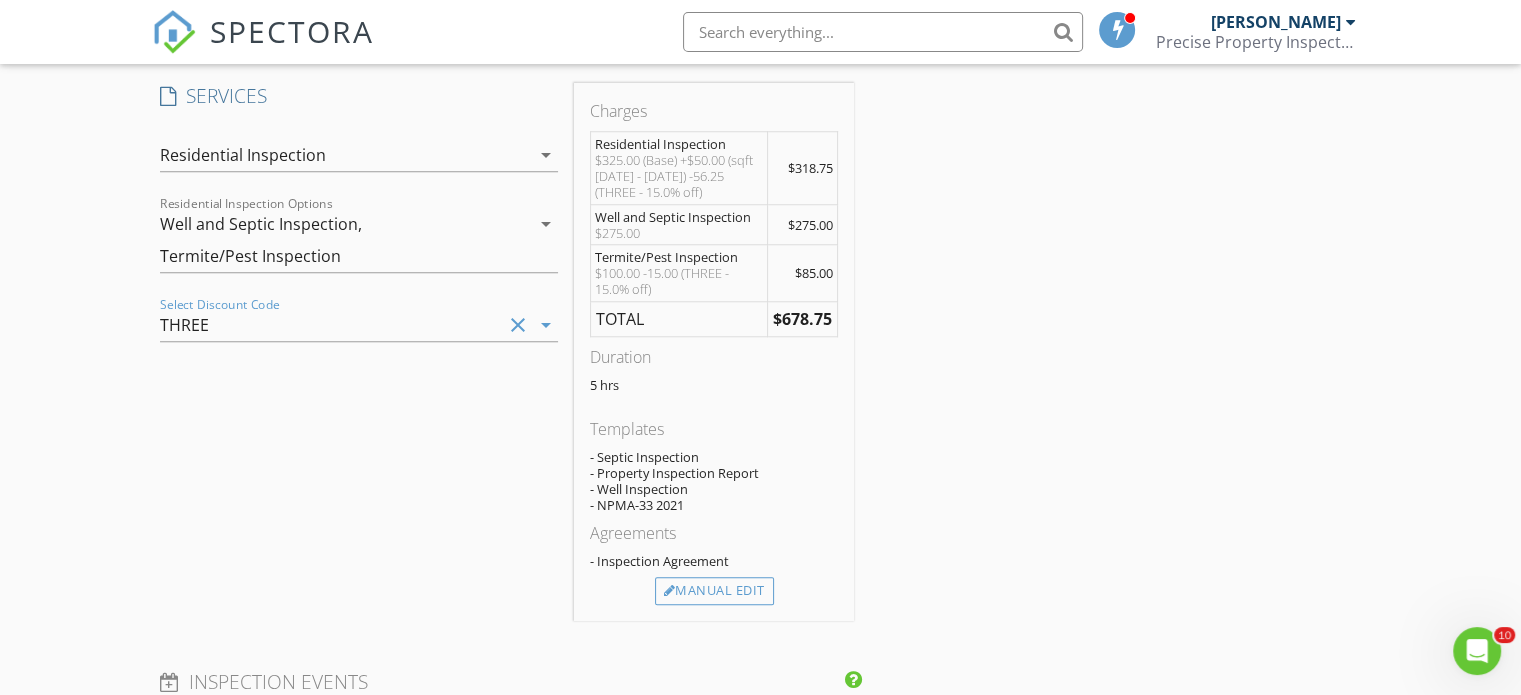 click on "SERVICES
check_box   Residential Inspection   Inspection for single-family homes check_box_outline_blank   Condo Inspection   Residential Inspection for Condos check_box_outline_blank   Stand-Alone Sewer Line Inspection   Sewer scope with photos check_box_outline_blank   Radon Testing Only   48-hour radon test check_box_outline_blank   Air Quality/Mold Testing Only   Testing for mold spores and surface mold check_box_outline_blank   Swimming Pool Inspection Only   Inspection of Pool and Operating Equipment check_box_outline_blank   Outbuilding Only   Inspection of pole barns, sheds, and buildings not part of your home check_box_outline_blank   Well and Septic Inspection   Inspection of well equipment and septic system check_box_outline_blank   Limited 4-Point Inspection   Inspection of Roof, Foundation, and Heating/Cooling Prior to Offer check_box_outline_blank   Termite and Pest Inspection Only   Stand-alone termite and pest inspection check_box_outline_blank" at bounding box center (359, 351) 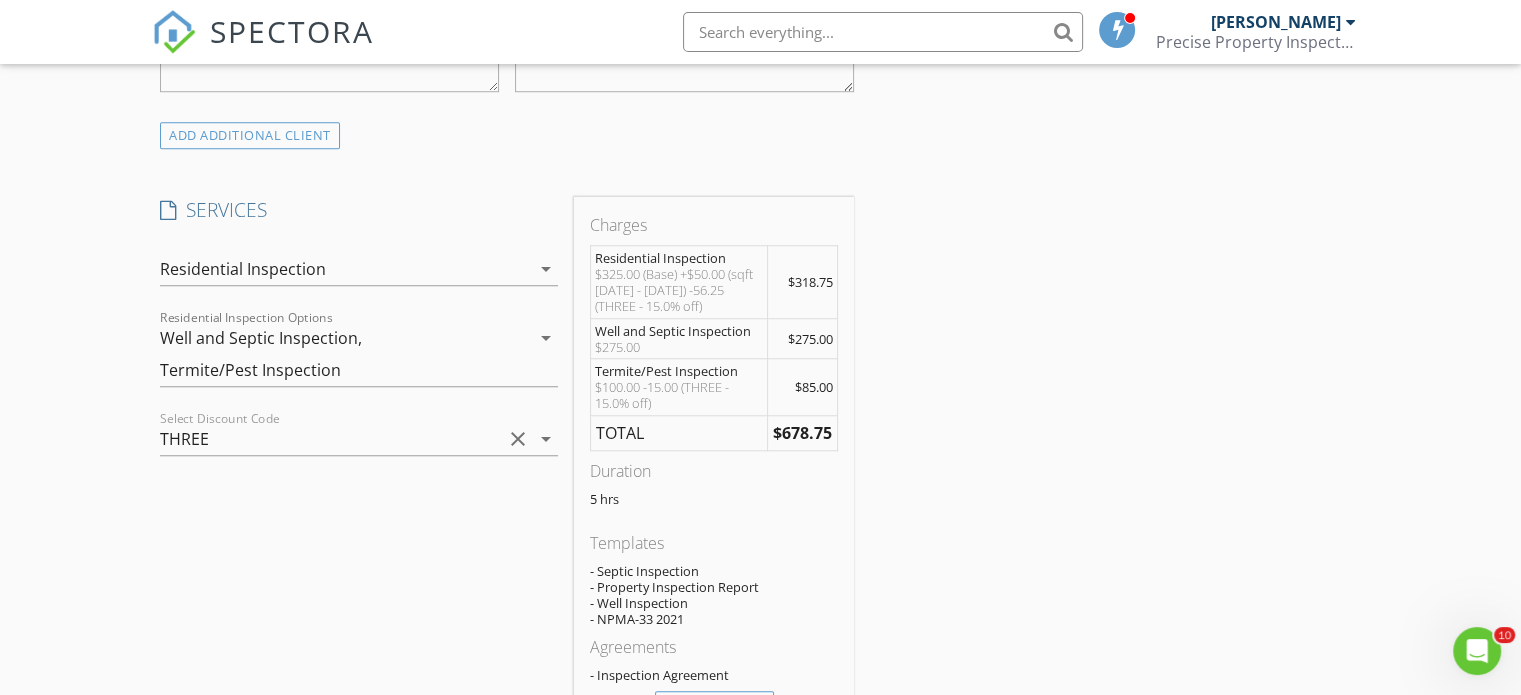 scroll, scrollTop: 1616, scrollLeft: 0, axis: vertical 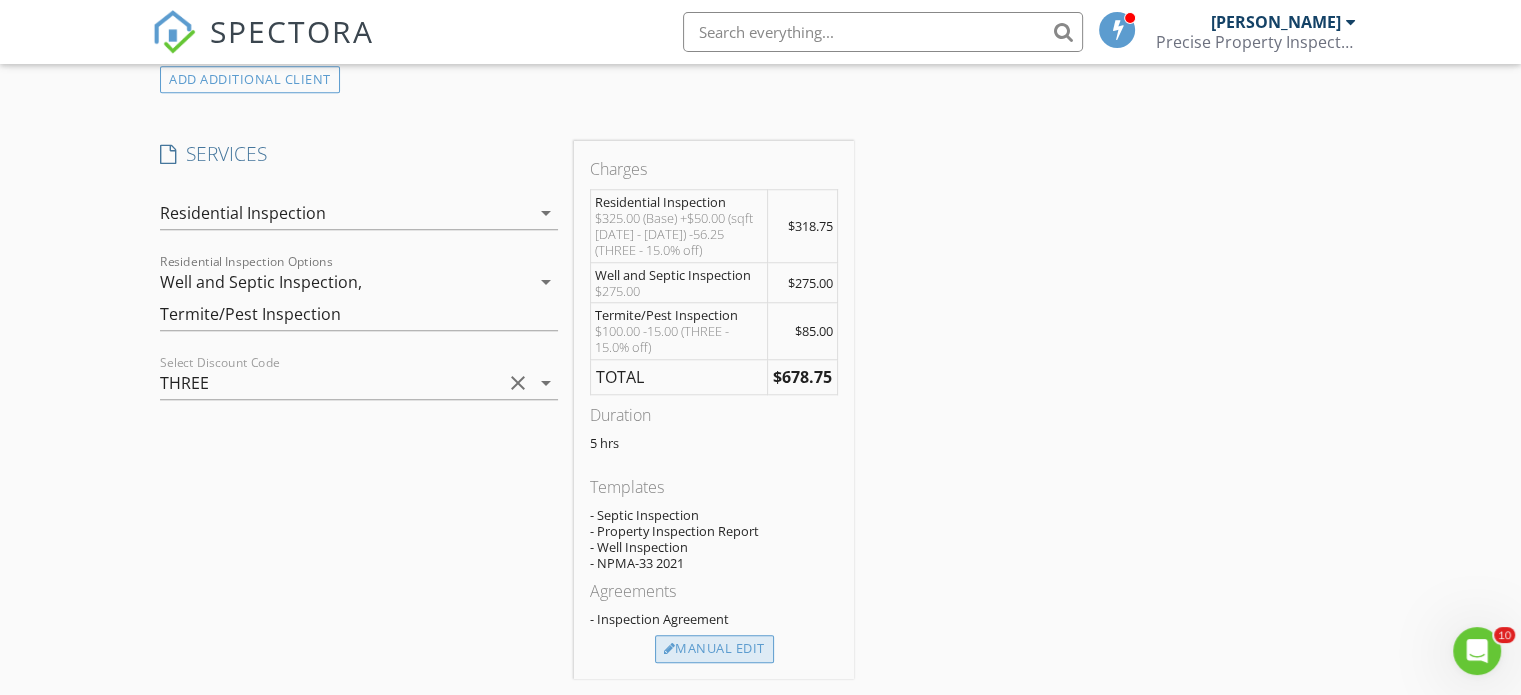 click on "Manual Edit" at bounding box center (714, 649) 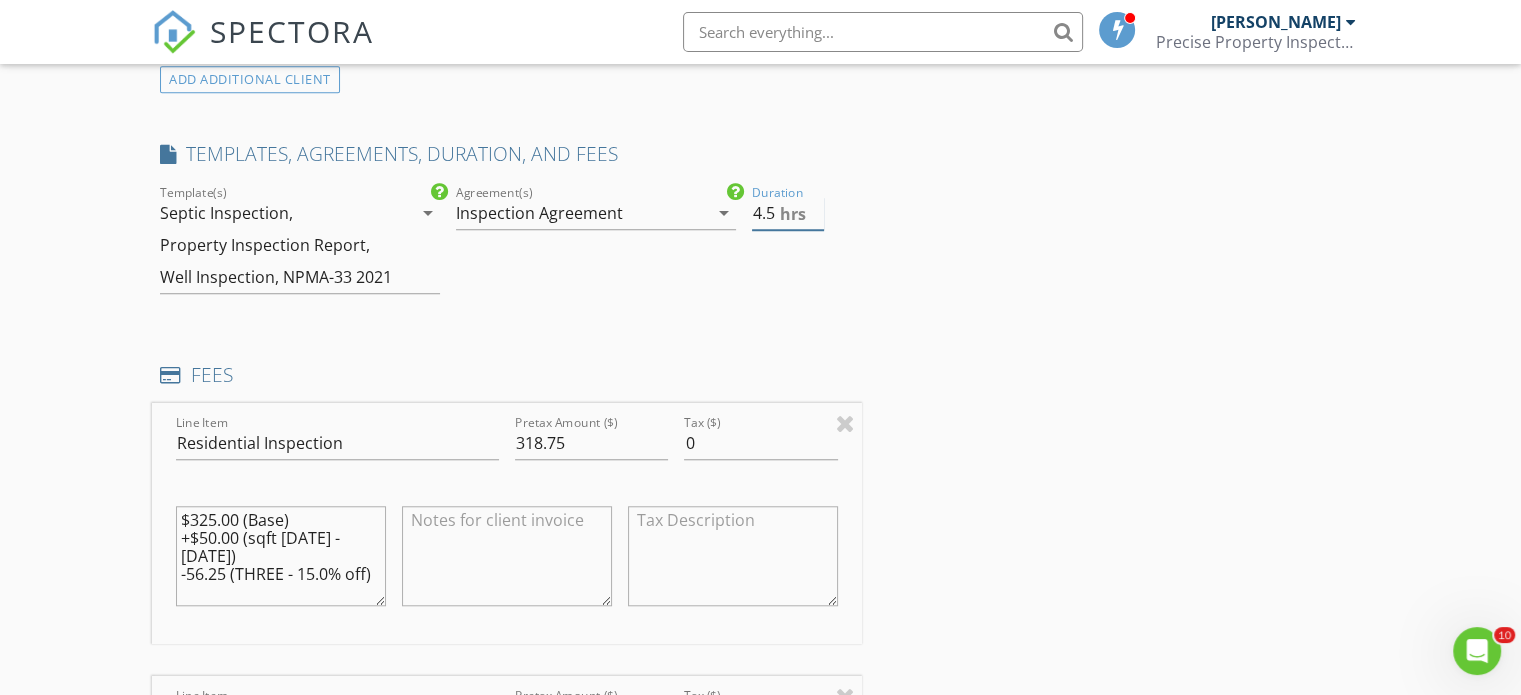 click on "4.5" at bounding box center [788, 213] 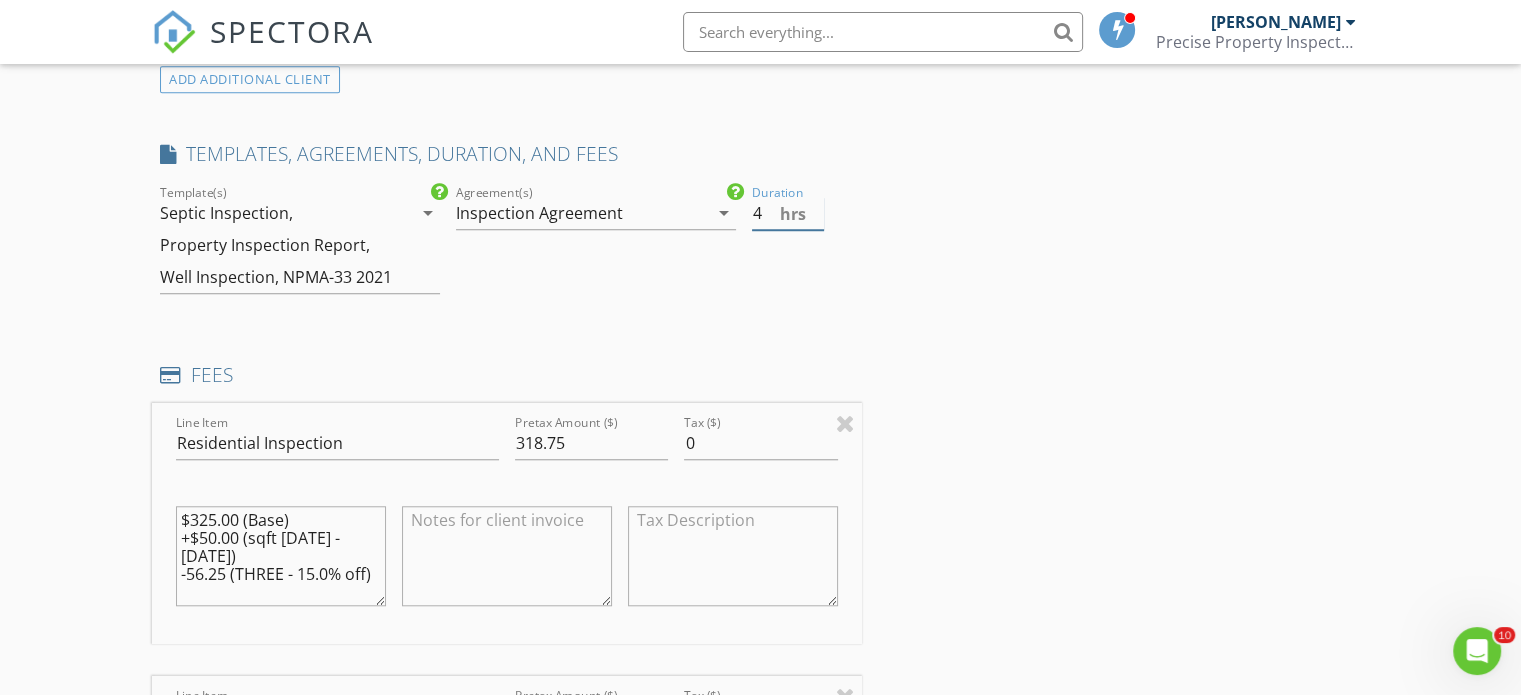 click on "4" at bounding box center (788, 213) 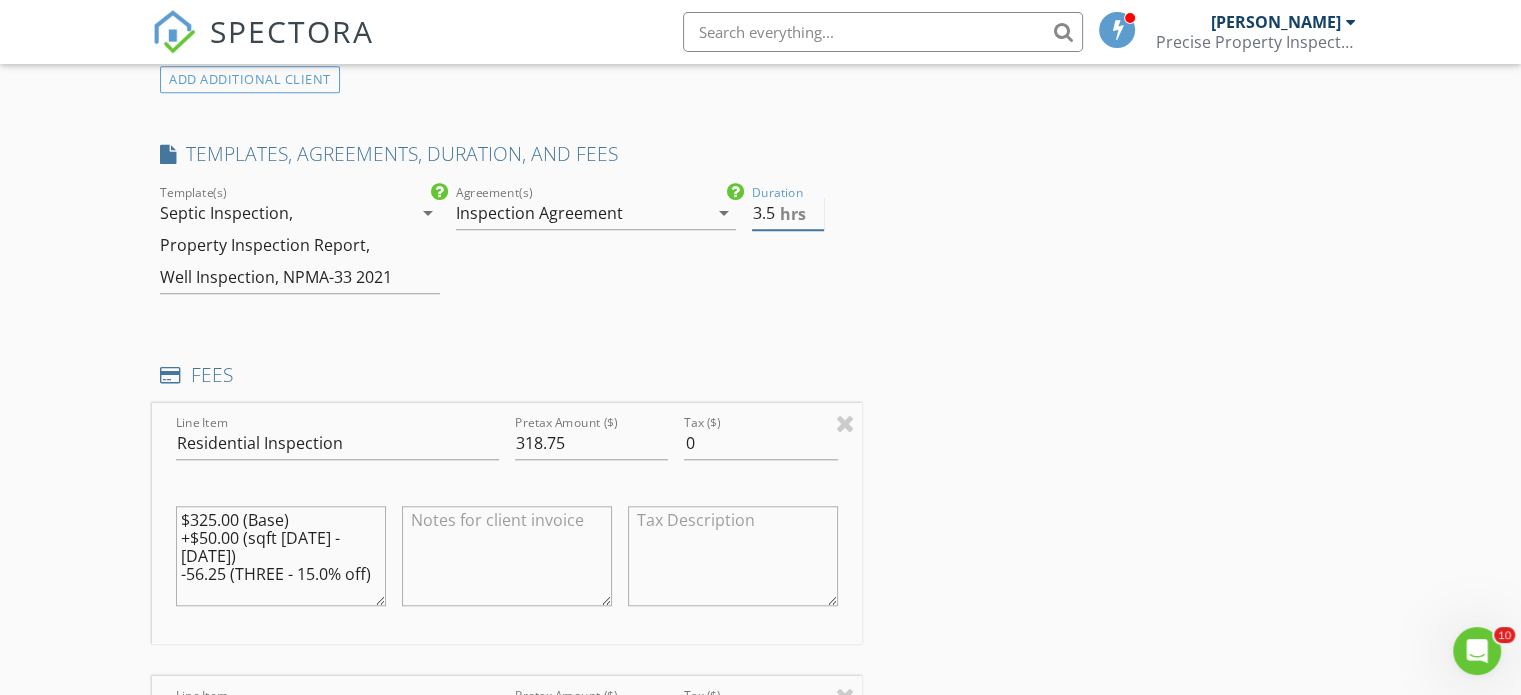 click on "3.5" at bounding box center [788, 213] 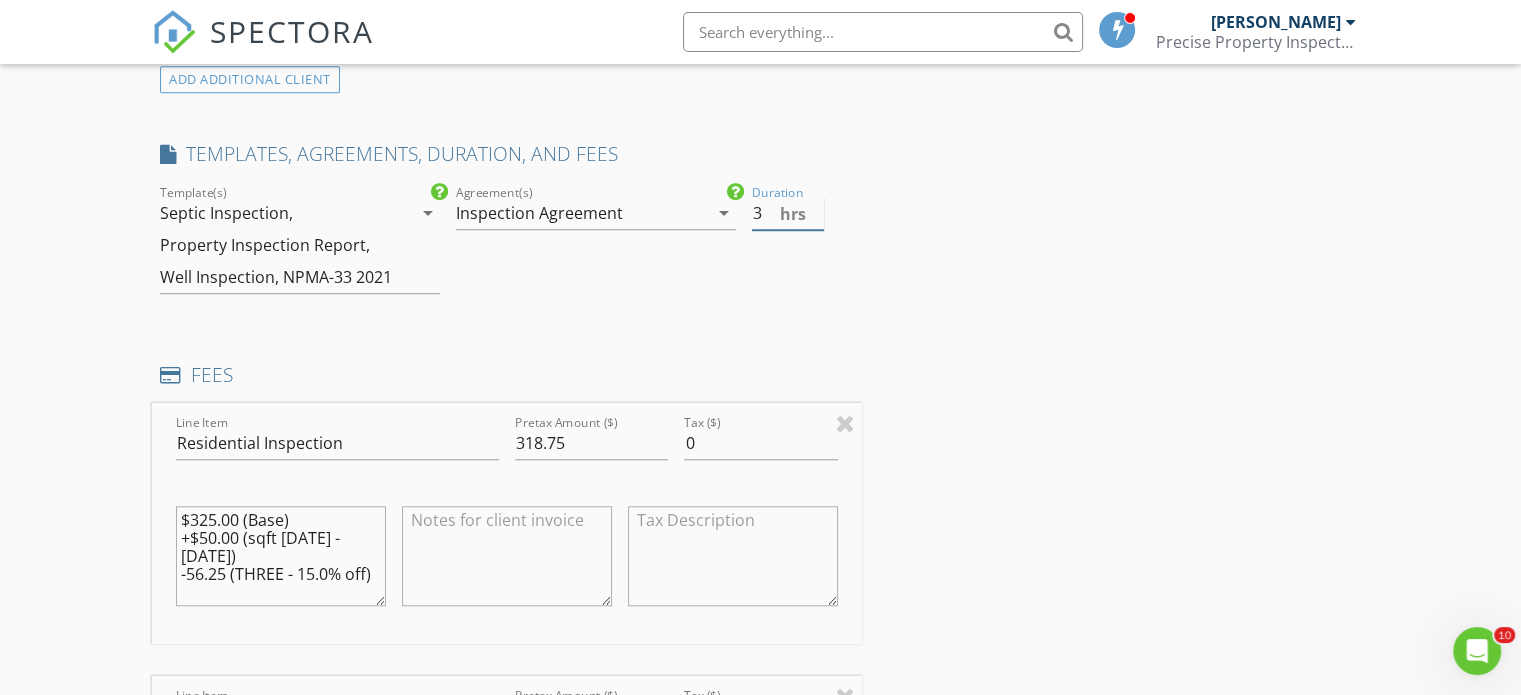 type on "3" 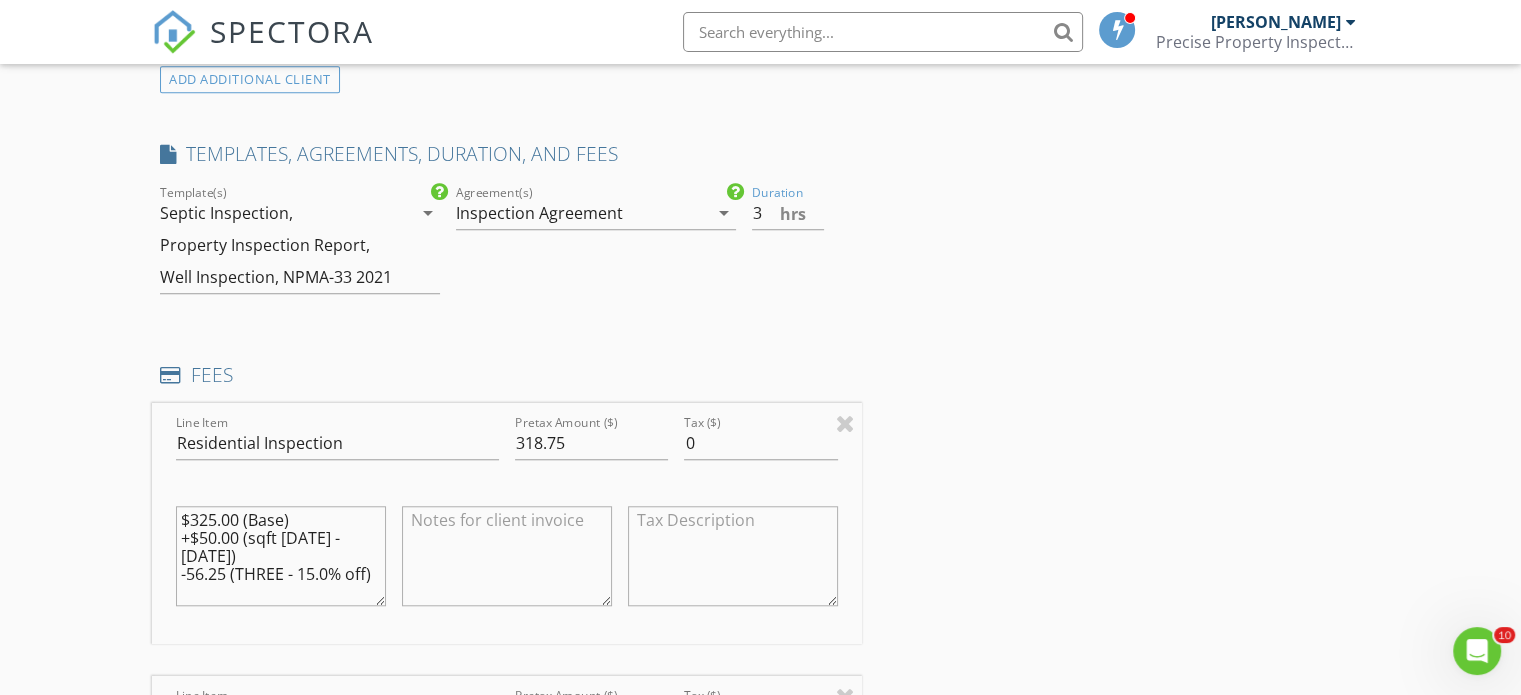 click on "INSPECTOR(S)
check_box   Adam Griffith   PRIMARY   Adam Griffith arrow_drop_down   check_box_outline_blank Adam Griffith specifically requested
Date/Time
07/12/2025 2:00 PM
Location
Address Search       Address 4170 Lahring Rd   Unit   City Linden   State MI   Zip 48451   County Genesee     Square Feet 1632   Year Built 1967   Foundation Basement arrow_drop_down     Adam Griffith     6.1 miles     (14 minutes)
client
check_box Enable Client CC email for this inspection   Client Search     check_box_outline_blank Client is a Company/Organization     First Name Mitchell   Last Name Gross   Email mitchigross@gmail.com   CC Email bhillh01@gmail.com   Phone 989-860-6192   Address   City   State   Zip       Notes   Private Notes
ADD ADDITIONAL client
SERVICES
check_box" at bounding box center [760, 695] 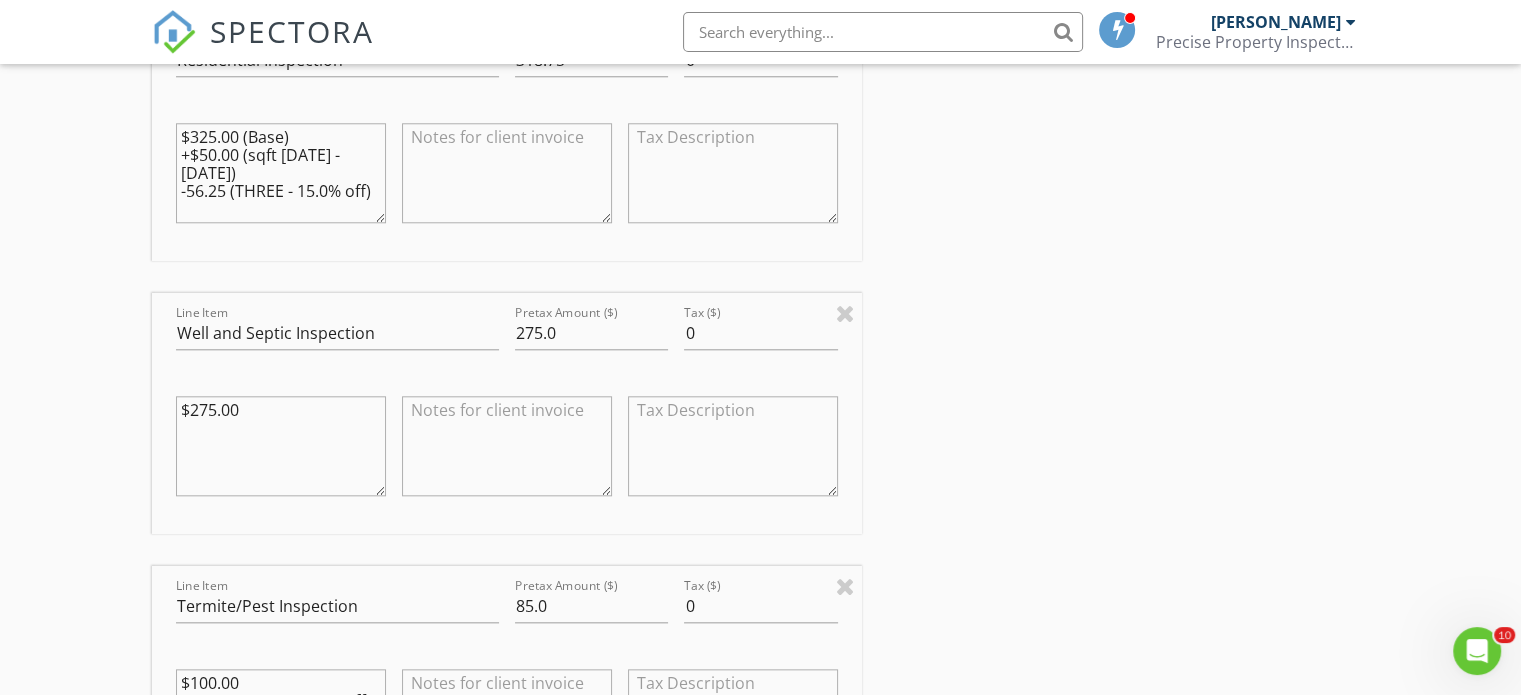 scroll, scrollTop: 2004, scrollLeft: 0, axis: vertical 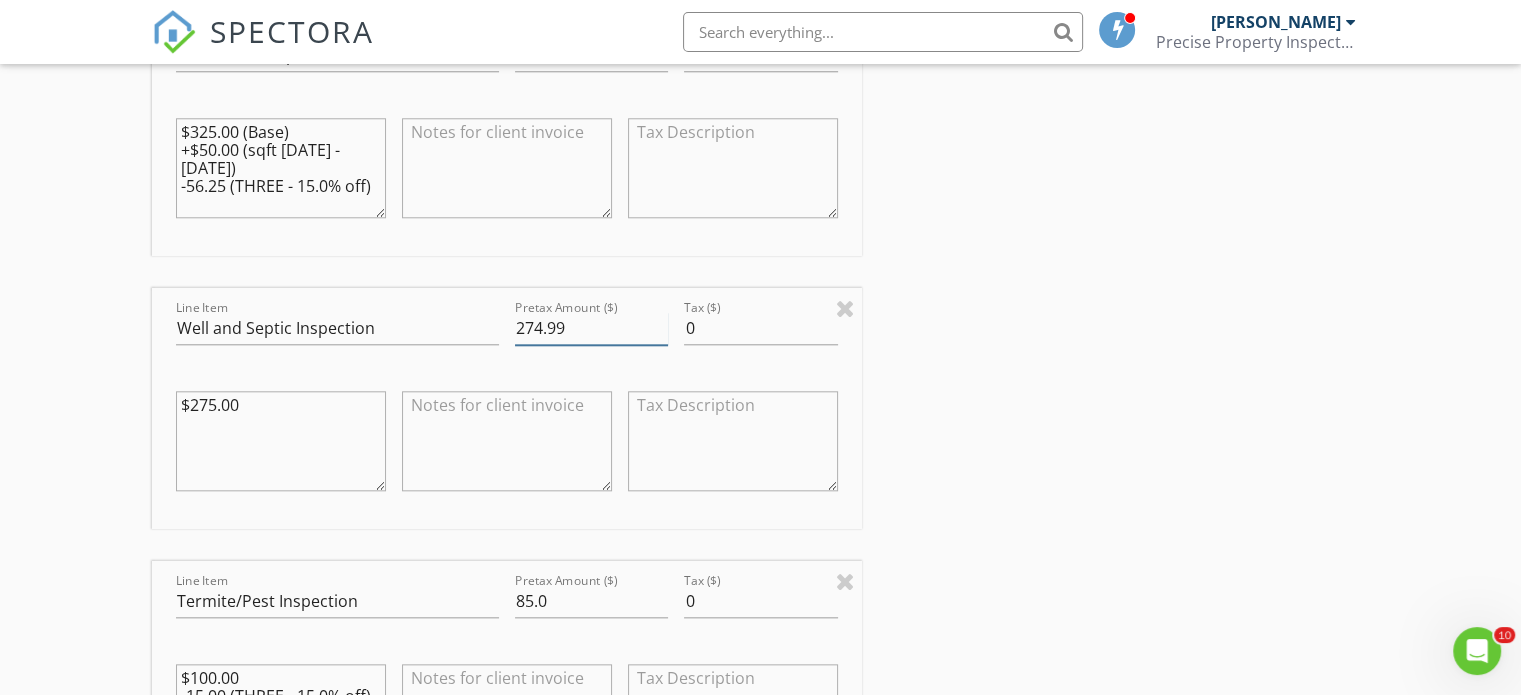 click on "274.99" at bounding box center (591, 328) 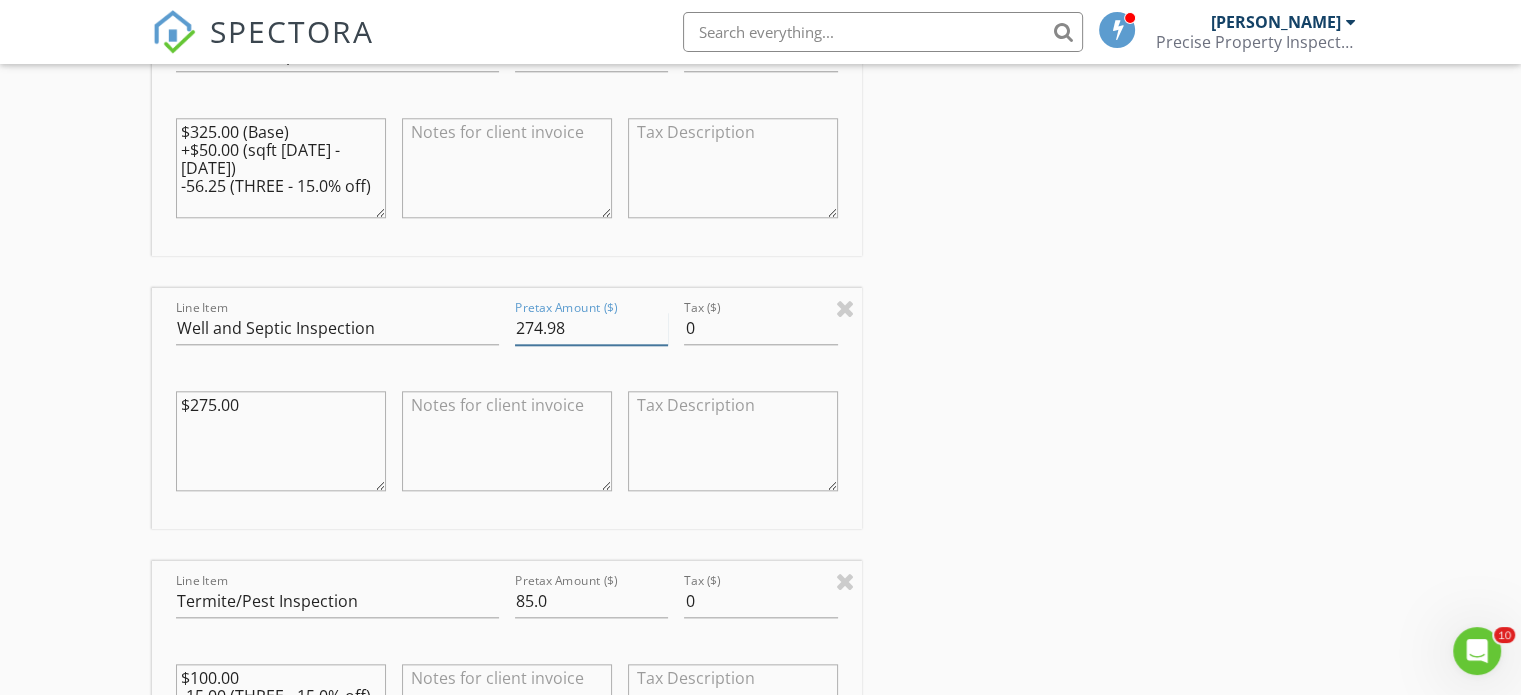 click on "274.98" at bounding box center [591, 328] 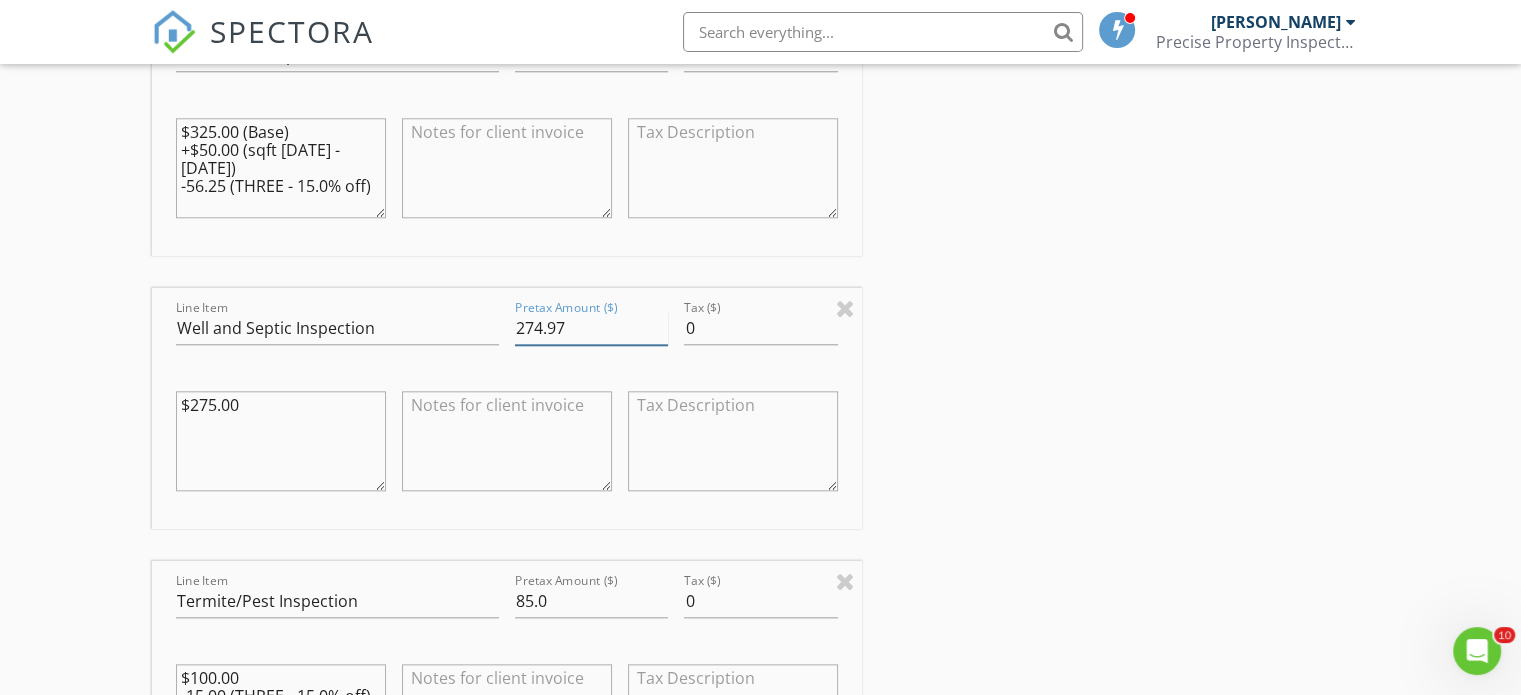 click on "274.97" at bounding box center (591, 328) 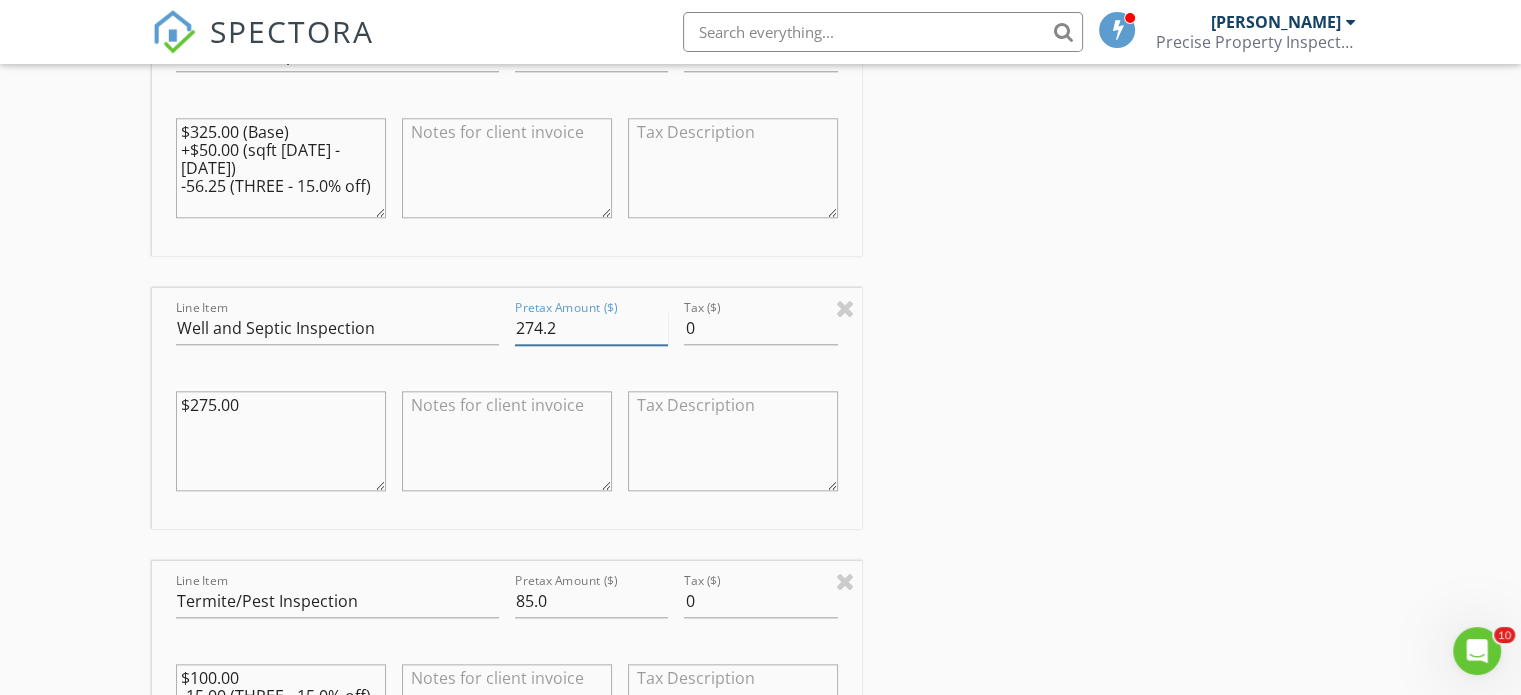 drag, startPoint x: 657, startPoint y: 327, endPoint x: 563, endPoint y: 324, distance: 94.04786 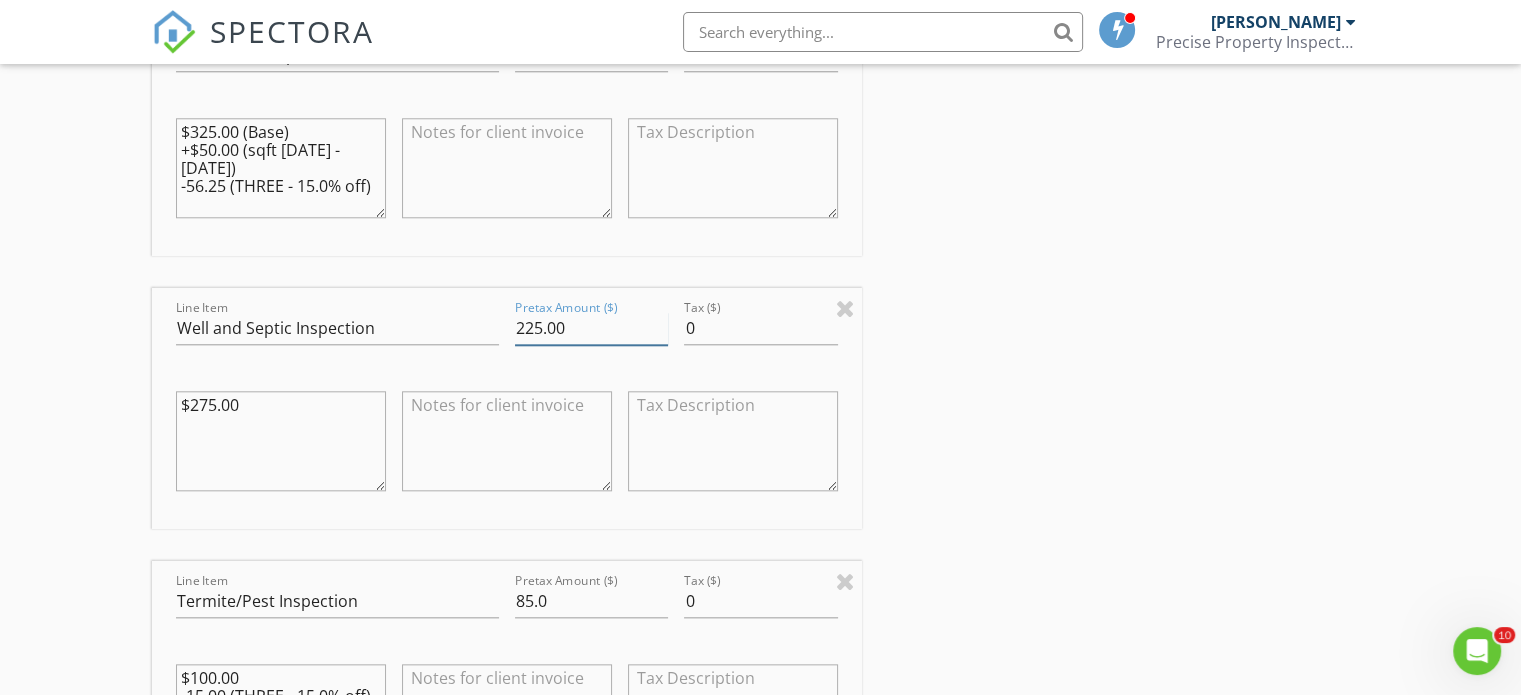 type on "225.00" 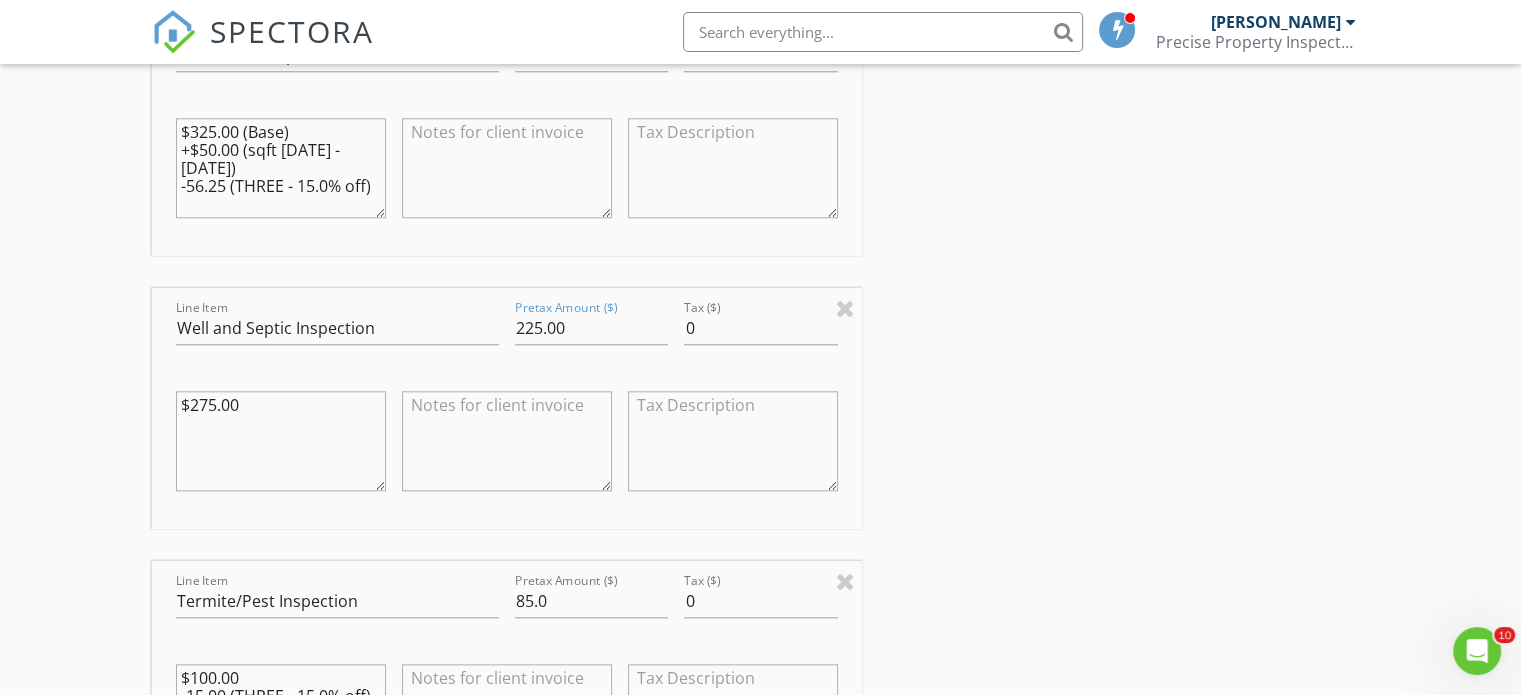 click on "New Inspection
Click here to use the New Order Form
INSPECTOR(S)
check_box   Adam Griffith   PRIMARY   Adam Griffith arrow_drop_down   check_box_outline_blank Adam Griffith specifically requested
Date/Time
07/12/2025 2:00 PM
Location
Address Search       Address 4170 Lahring Rd   Unit   City Linden   State MI   Zip 48451   County Genesee     Square Feet 1632   Year Built 1967   Foundation Basement arrow_drop_down     Adam Griffith     6.1 miles     (14 minutes)
client
check_box Enable Client CC email for this inspection   Client Search     check_box_outline_blank Client is a Company/Organization     First Name Mitchell   Last Name Gross   Email mitchigross@gmail.com   CC Email bhillh01@gmail.com   Phone 989-860-6192   Address   City   State   Zip       Notes   Private Notes
ADD ADDITIONAL client" at bounding box center (760, 273) 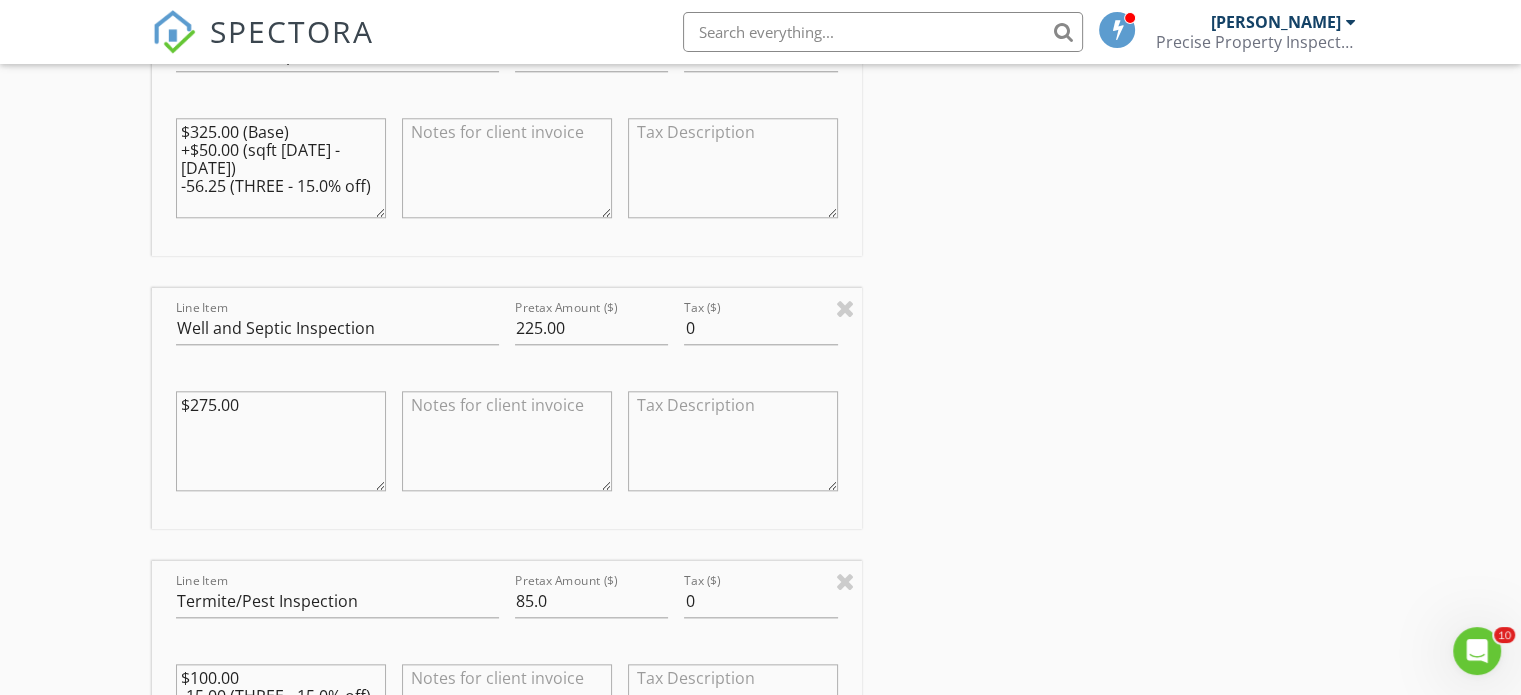 click on "Line Item Well and Septic Inspection     Pretax Amount ($) 225.00   Tax ($) 0   $275.00" at bounding box center (507, 408) 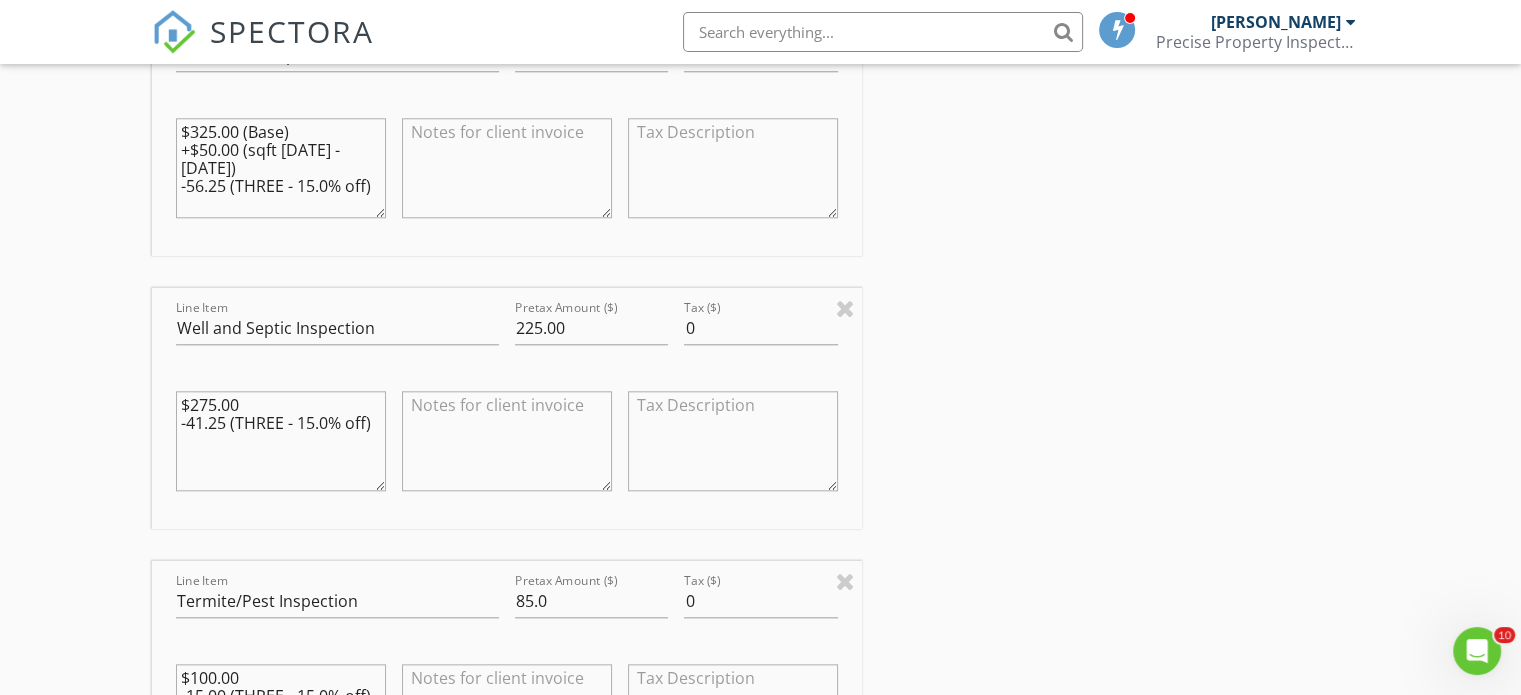 type on "$275.00
-41.25 (THREE - 15.0% off)" 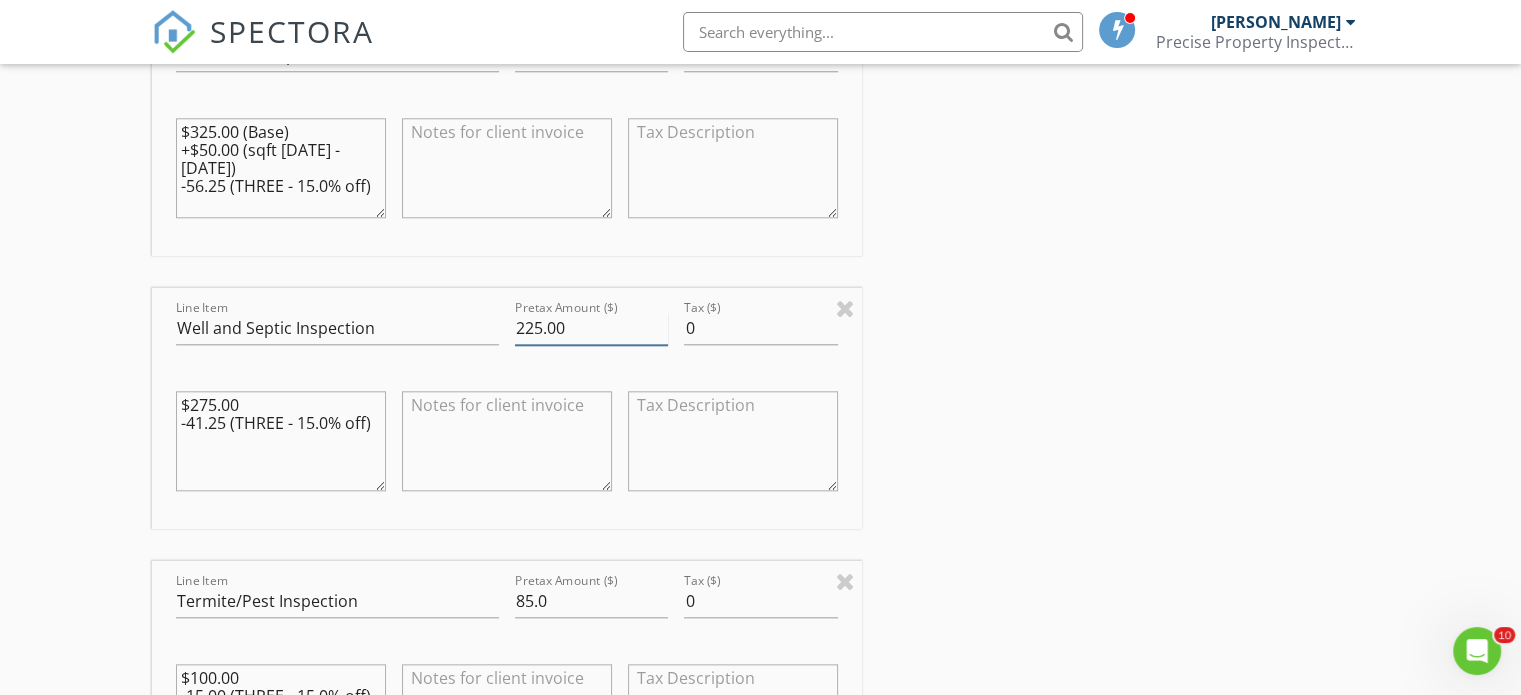 click on "225.00" at bounding box center (591, 328) 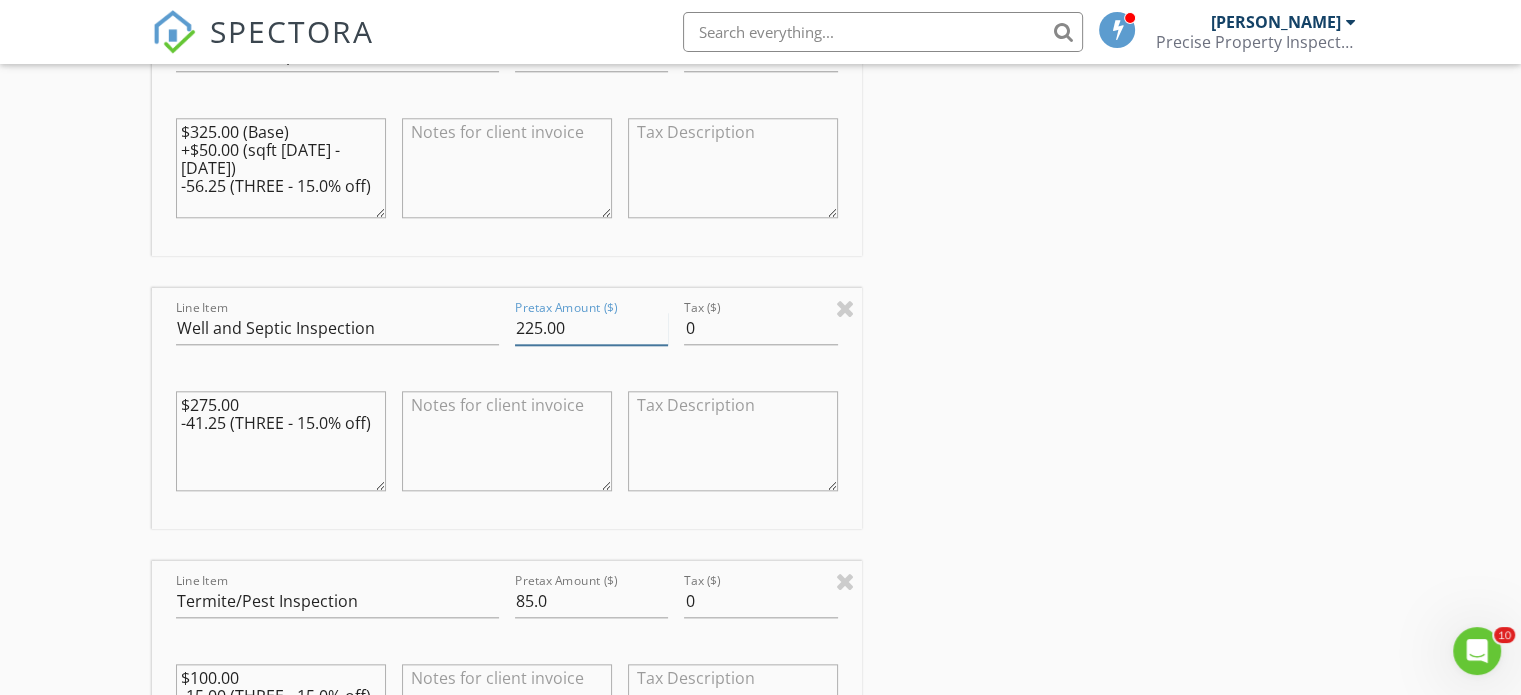 click on "225.00" at bounding box center (591, 328) 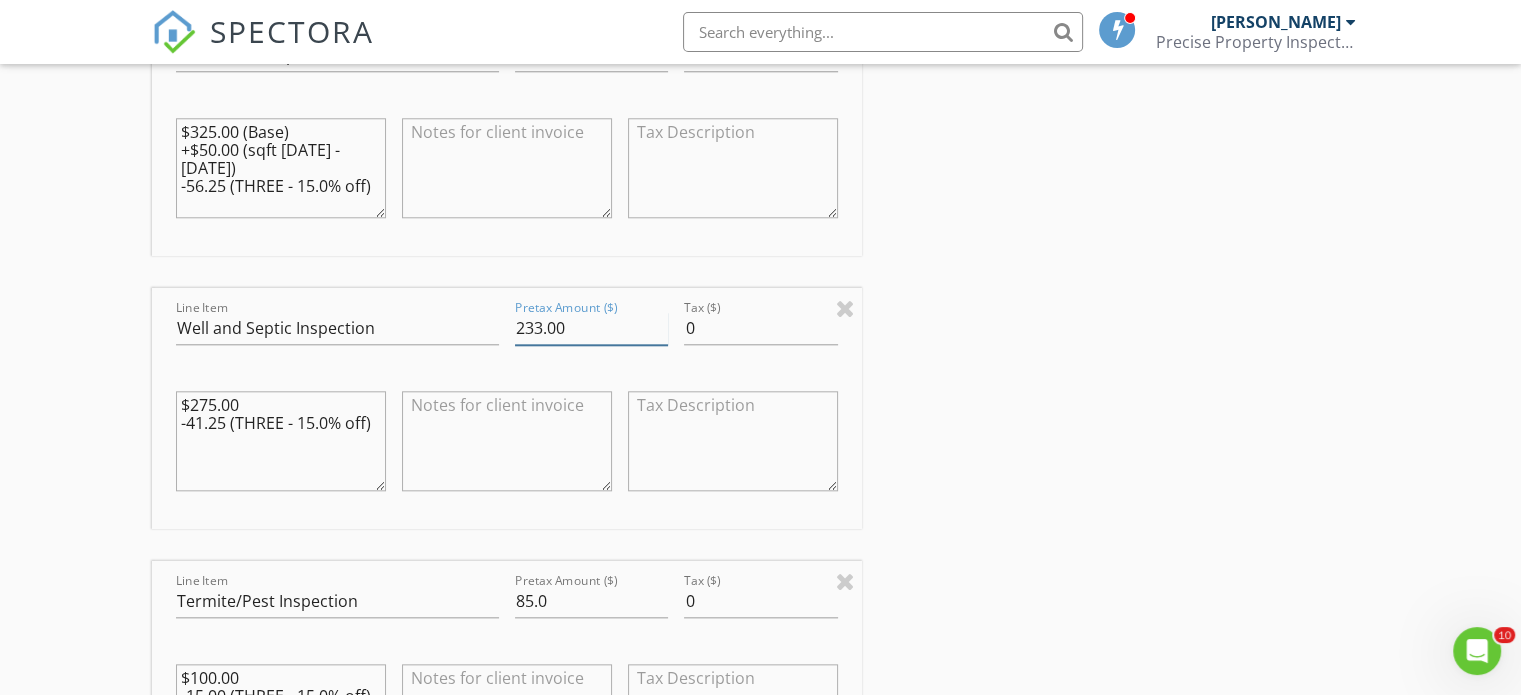 click on "233.00" at bounding box center (591, 328) 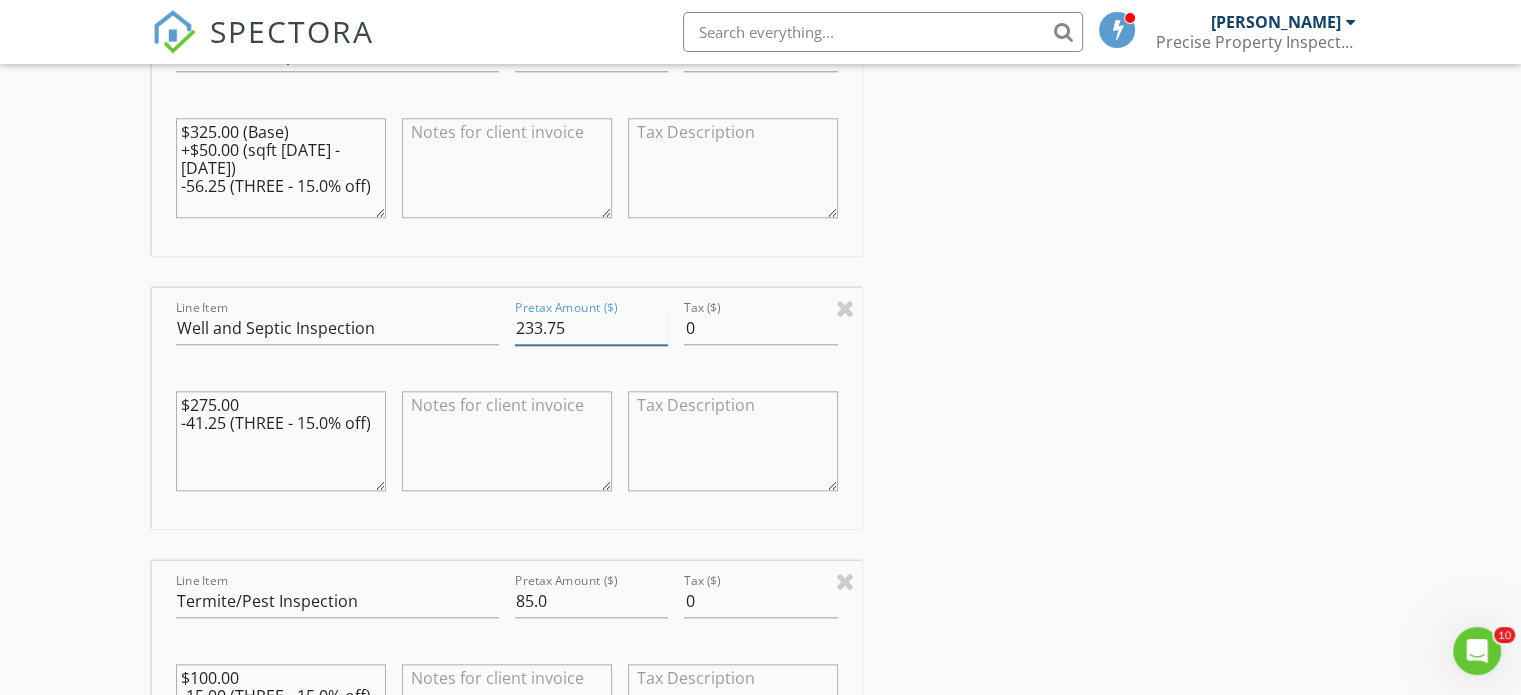 type on "233.75" 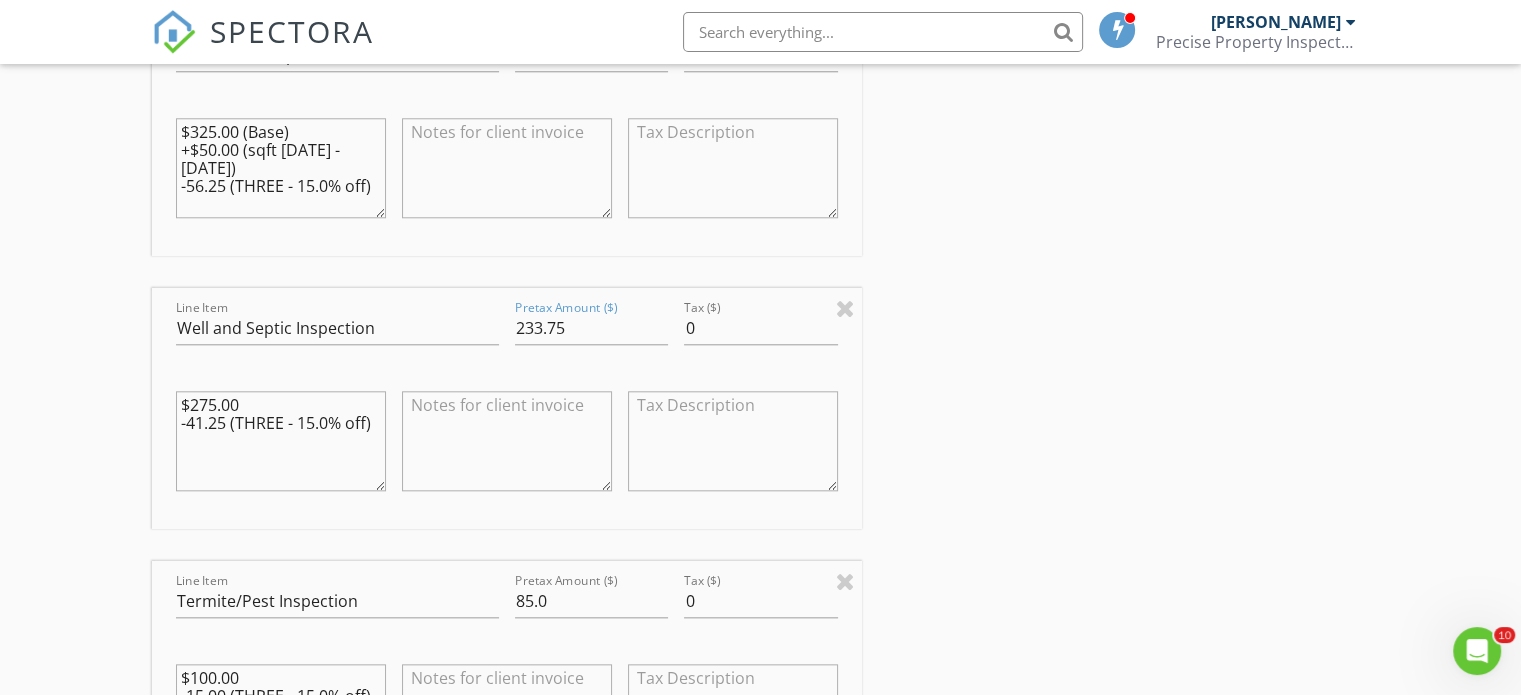 click on "New Inspection
Click here to use the New Order Form
INSPECTOR(S)
check_box   Adam Griffith   PRIMARY   Adam Griffith arrow_drop_down   check_box_outline_blank Adam Griffith specifically requested
Date/Time
07/12/2025 2:00 PM
Location
Address Search       Address 4170 Lahring Rd   Unit   City Linden   State MI   Zip 48451   County Genesee     Square Feet 1632   Year Built 1967   Foundation Basement arrow_drop_down     Adam Griffith     6.1 miles     (14 minutes)
client
check_box Enable Client CC email for this inspection   Client Search     check_box_outline_blank Client is a Company/Organization     First Name Mitchell   Last Name Gross   Email mitchigross@gmail.com   CC Email bhillh01@gmail.com   Phone 989-860-6192   Address   City   State   Zip       Notes   Private Notes
ADD ADDITIONAL client" at bounding box center [760, 273] 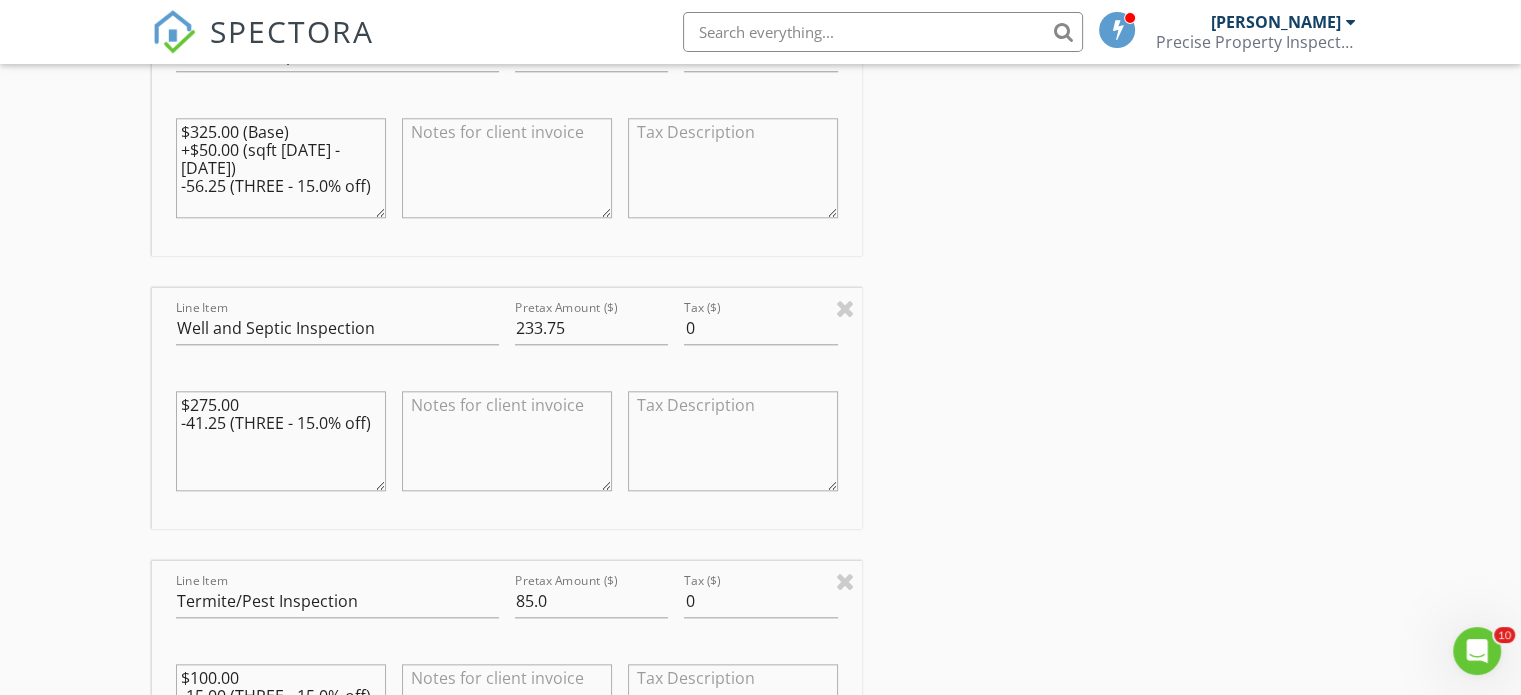 click on "New Inspection
Click here to use the New Order Form
INSPECTOR(S)
check_box   Adam Griffith   PRIMARY   Adam Griffith arrow_drop_down   check_box_outline_blank Adam Griffith specifically requested
Date/Time
07/12/2025 2:00 PM
Location
Address Search       Address 4170 Lahring Rd   Unit   City Linden   State MI   Zip 48451   County Genesee     Square Feet 1632   Year Built 1967   Foundation Basement arrow_drop_down     Adam Griffith     6.1 miles     (14 minutes)
client
check_box Enable Client CC email for this inspection   Client Search     check_box_outline_blank Client is a Company/Organization     First Name Mitchell   Last Name Gross   Email mitchigross@gmail.com   CC Email bhillh01@gmail.com   Phone 989-860-6192   Address   City   State   Zip       Notes   Private Notes
ADD ADDITIONAL client" at bounding box center (760, 273) 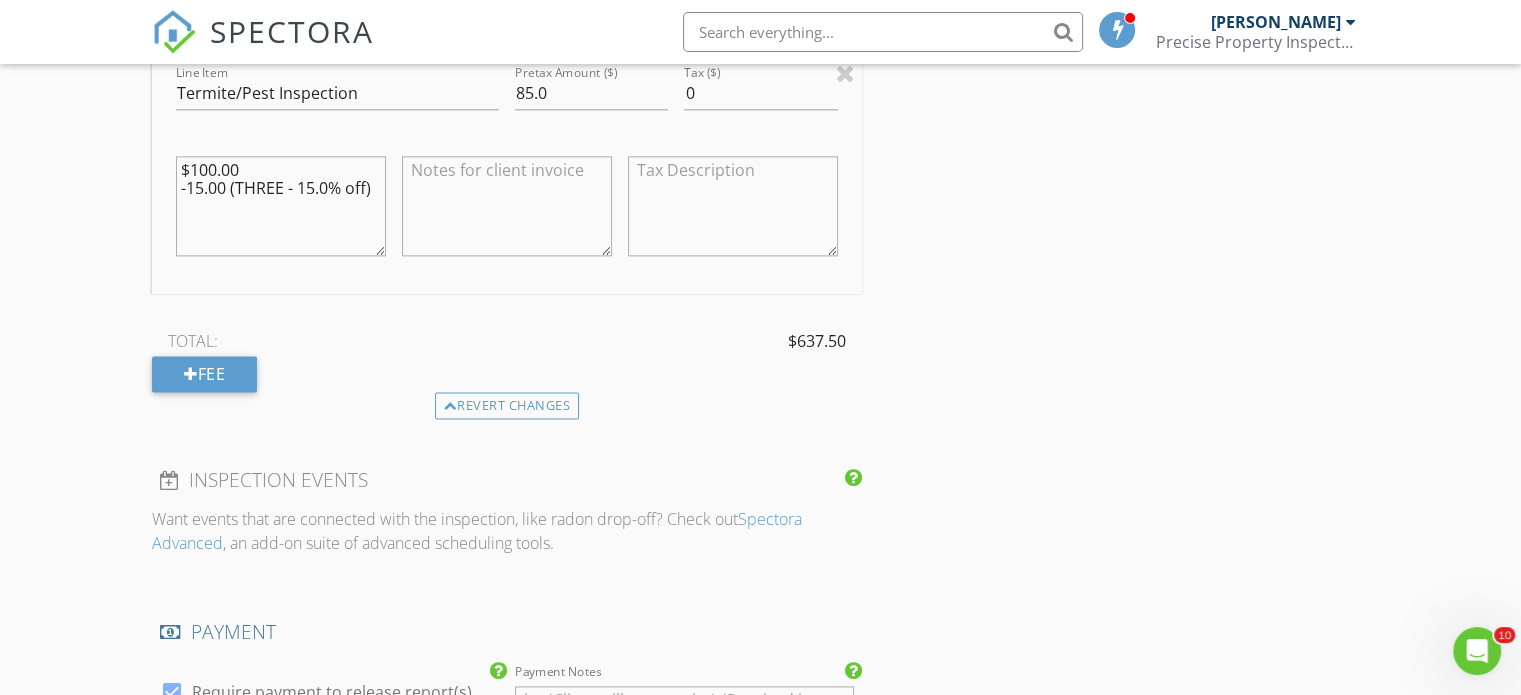 scroll, scrollTop: 2644, scrollLeft: 0, axis: vertical 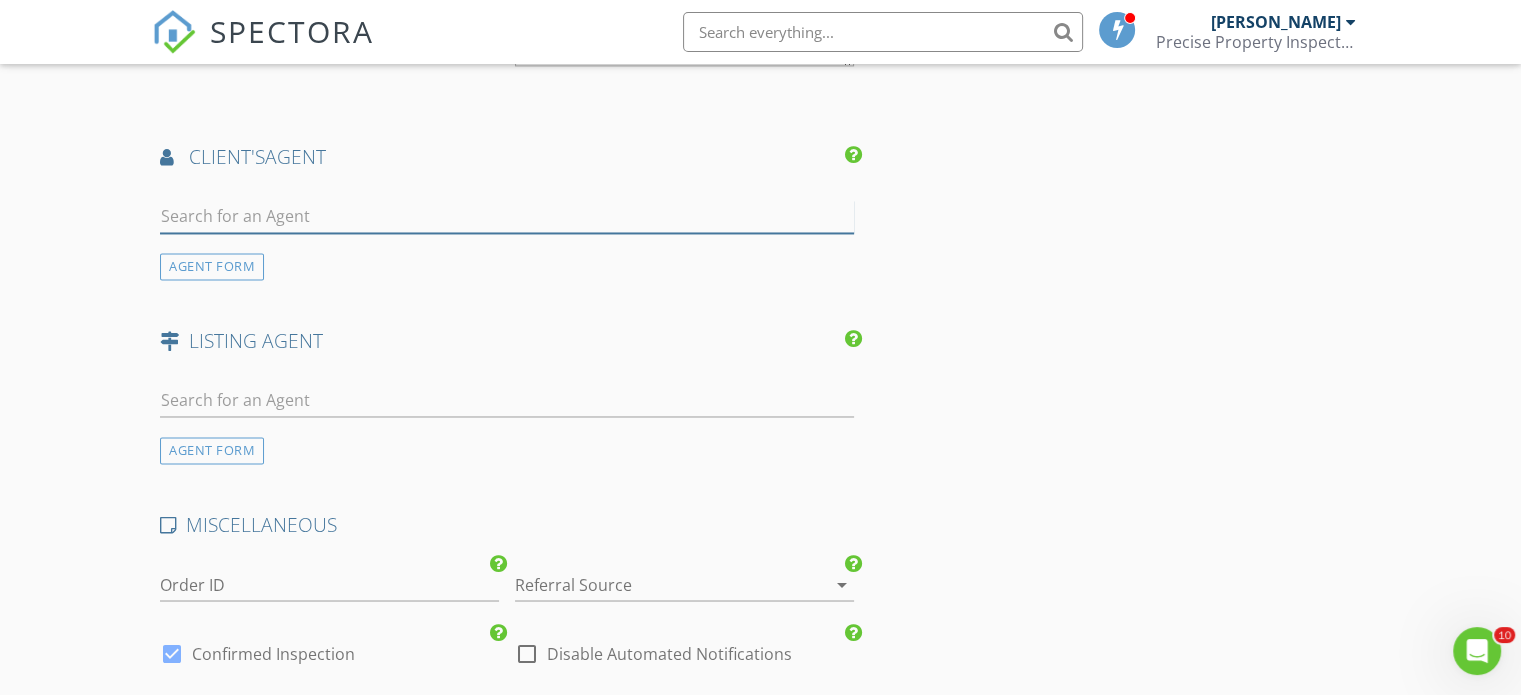 click at bounding box center (507, 216) 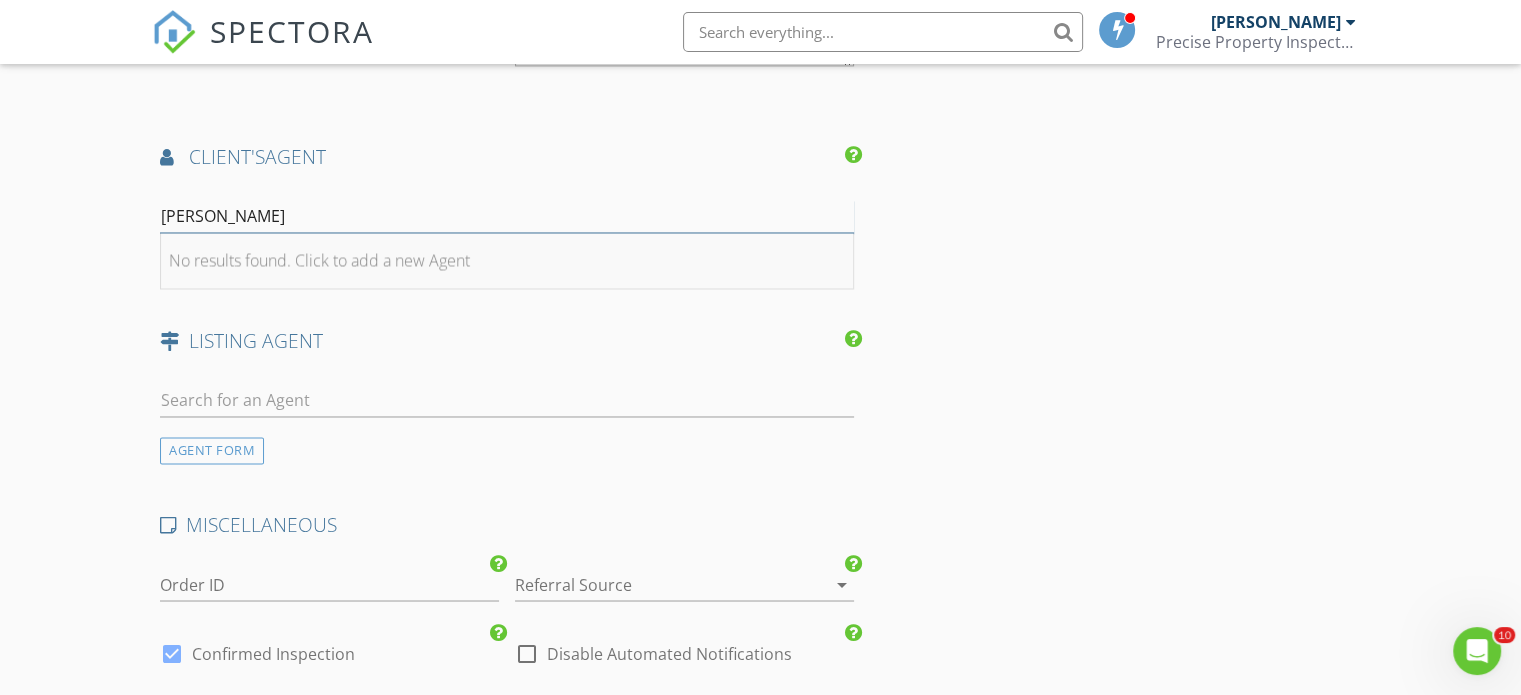 type on "Cindi Joachim" 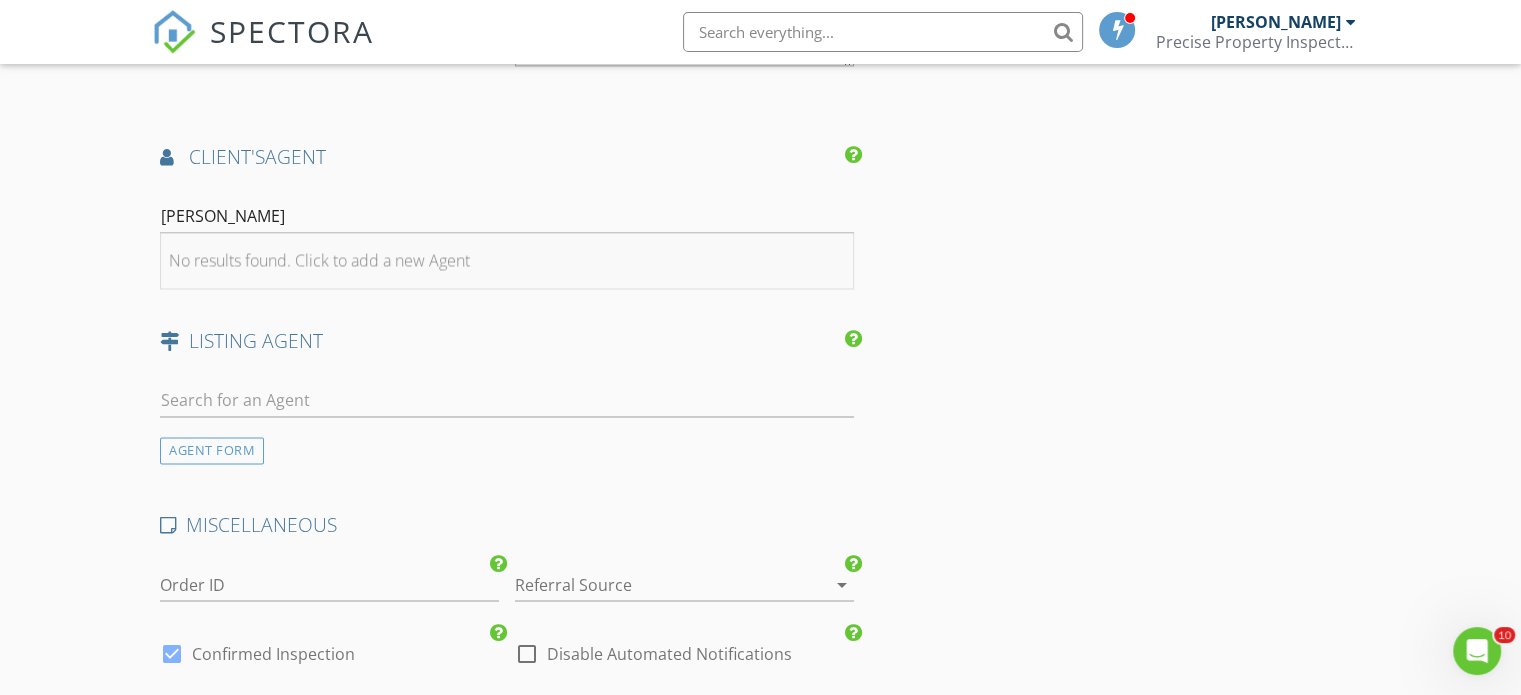 click on "No results found. Click to add a new Agent" at bounding box center (319, 260) 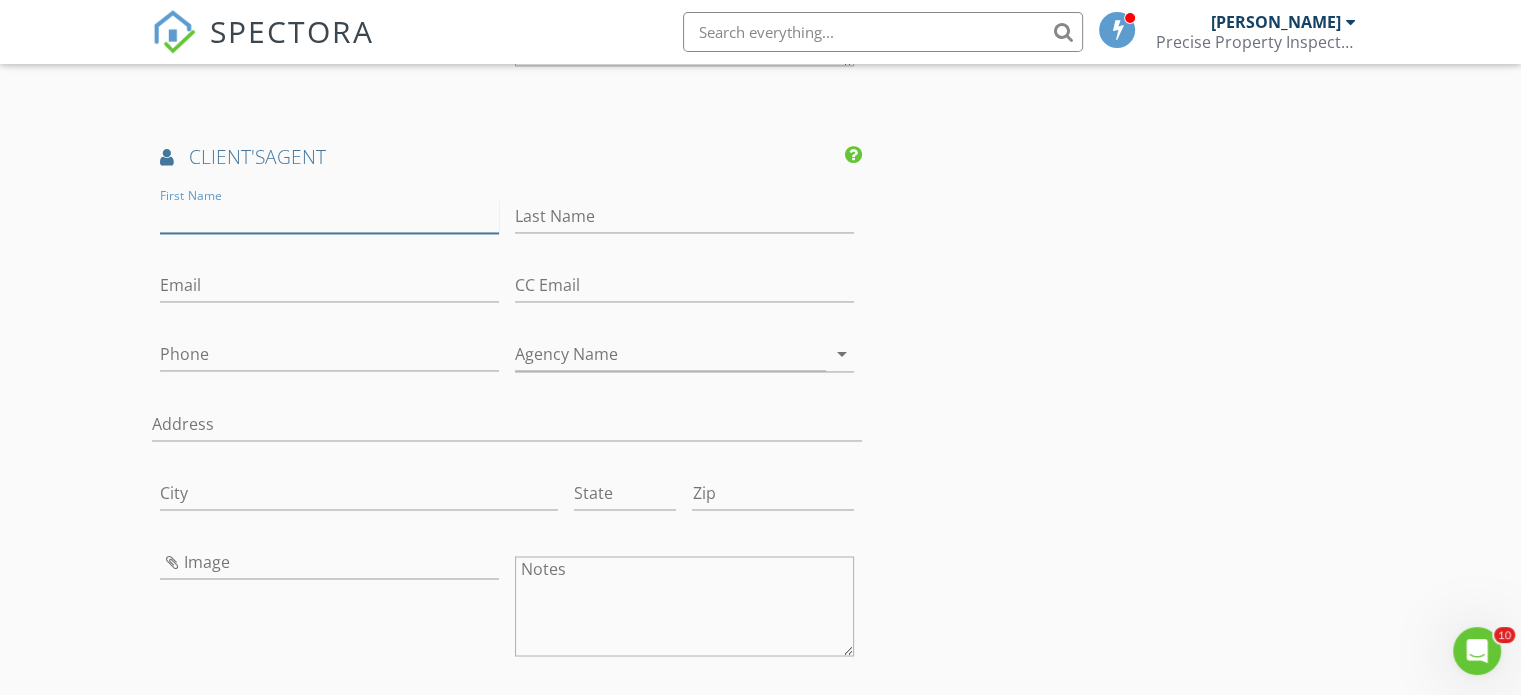 click on "First Name" at bounding box center (329, 216) 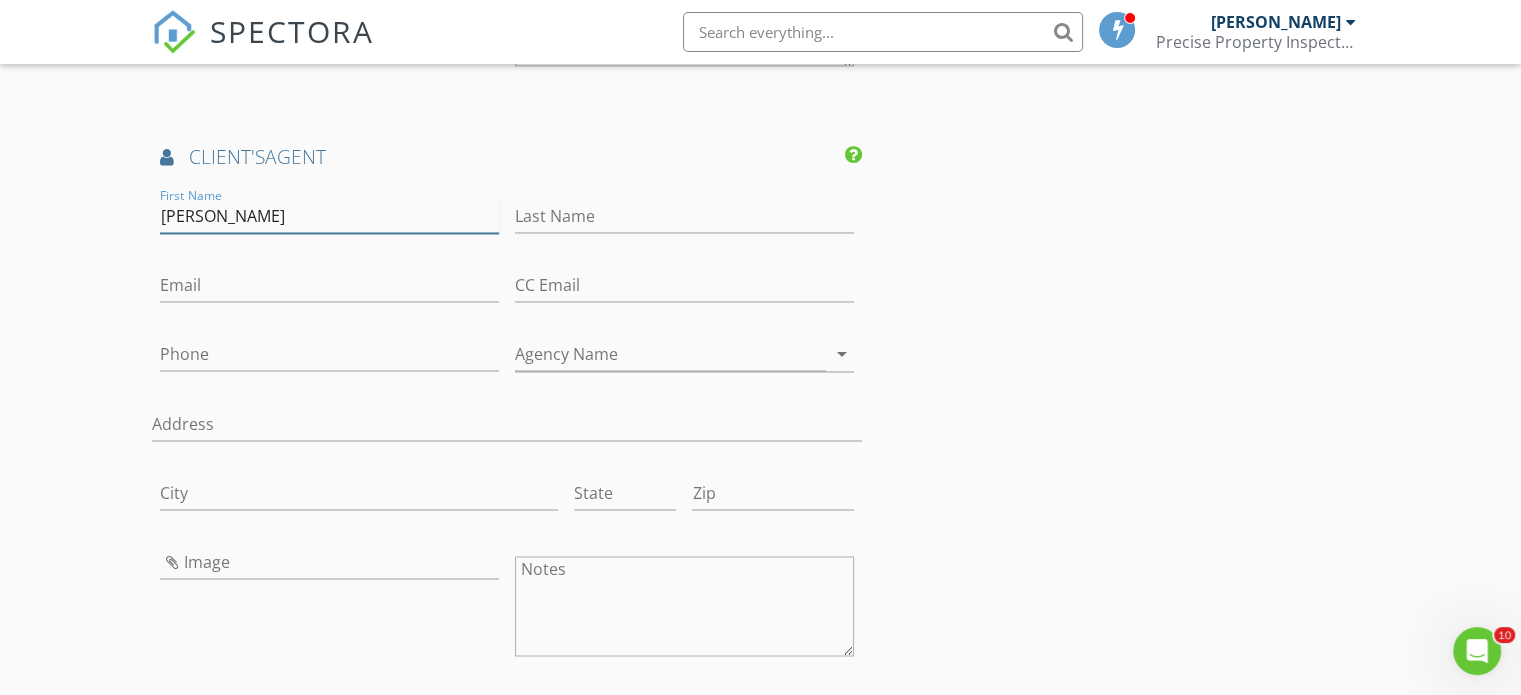 type on "Cindi" 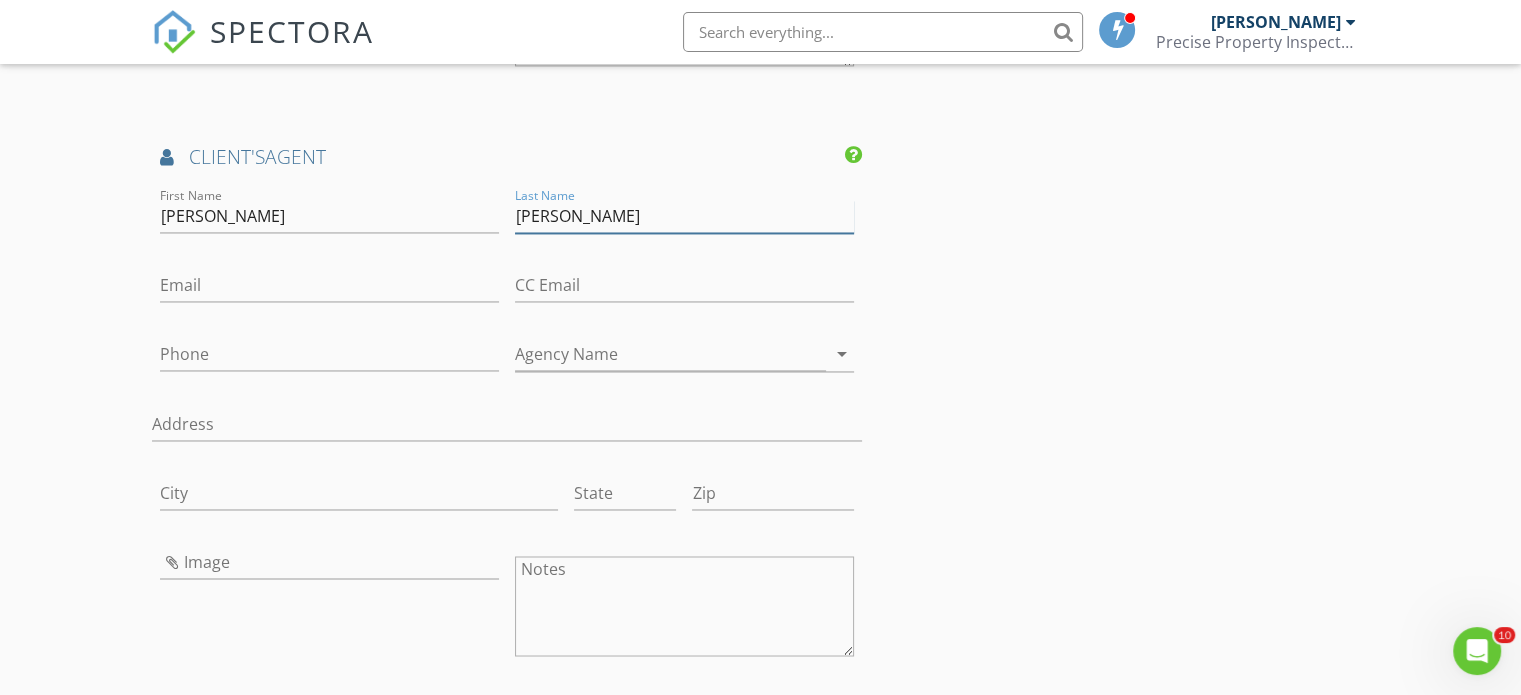 type on "Joachim" 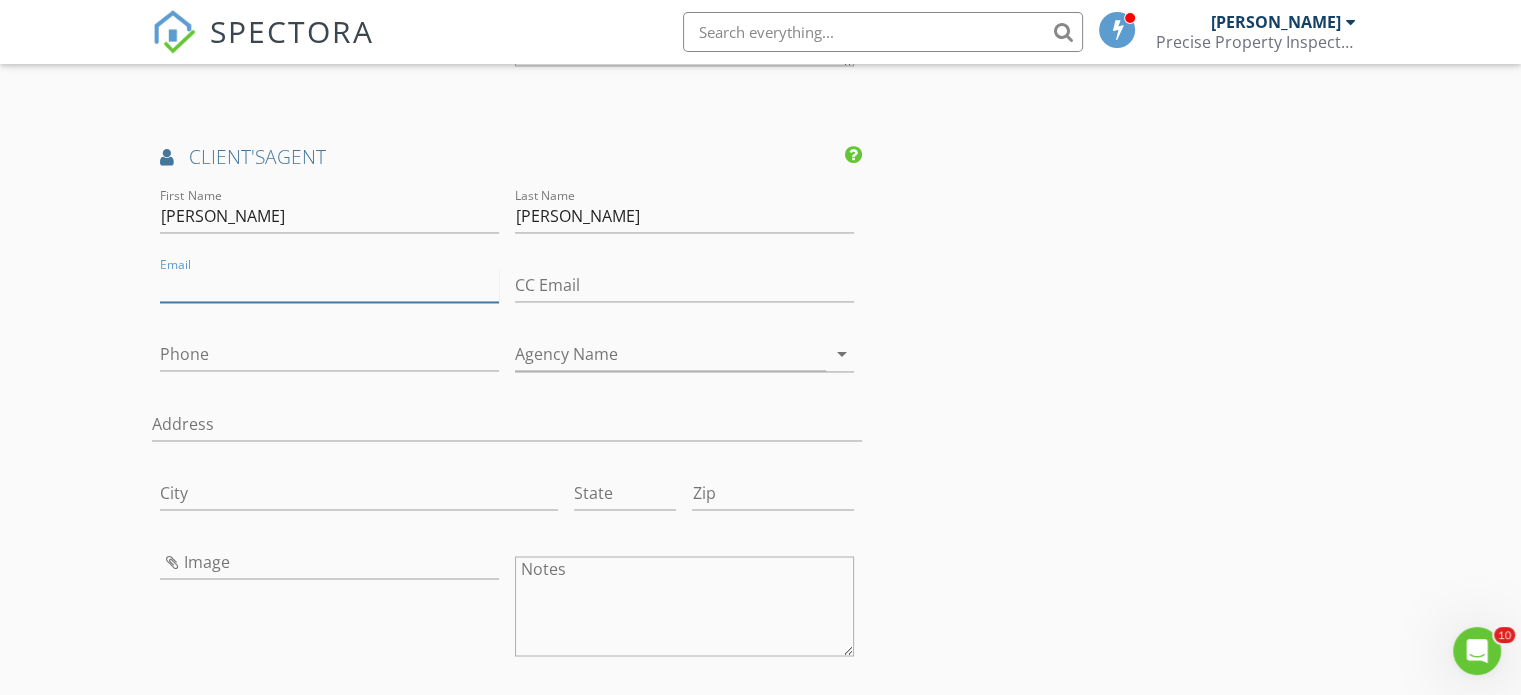 click on "Email" at bounding box center [329, 285] 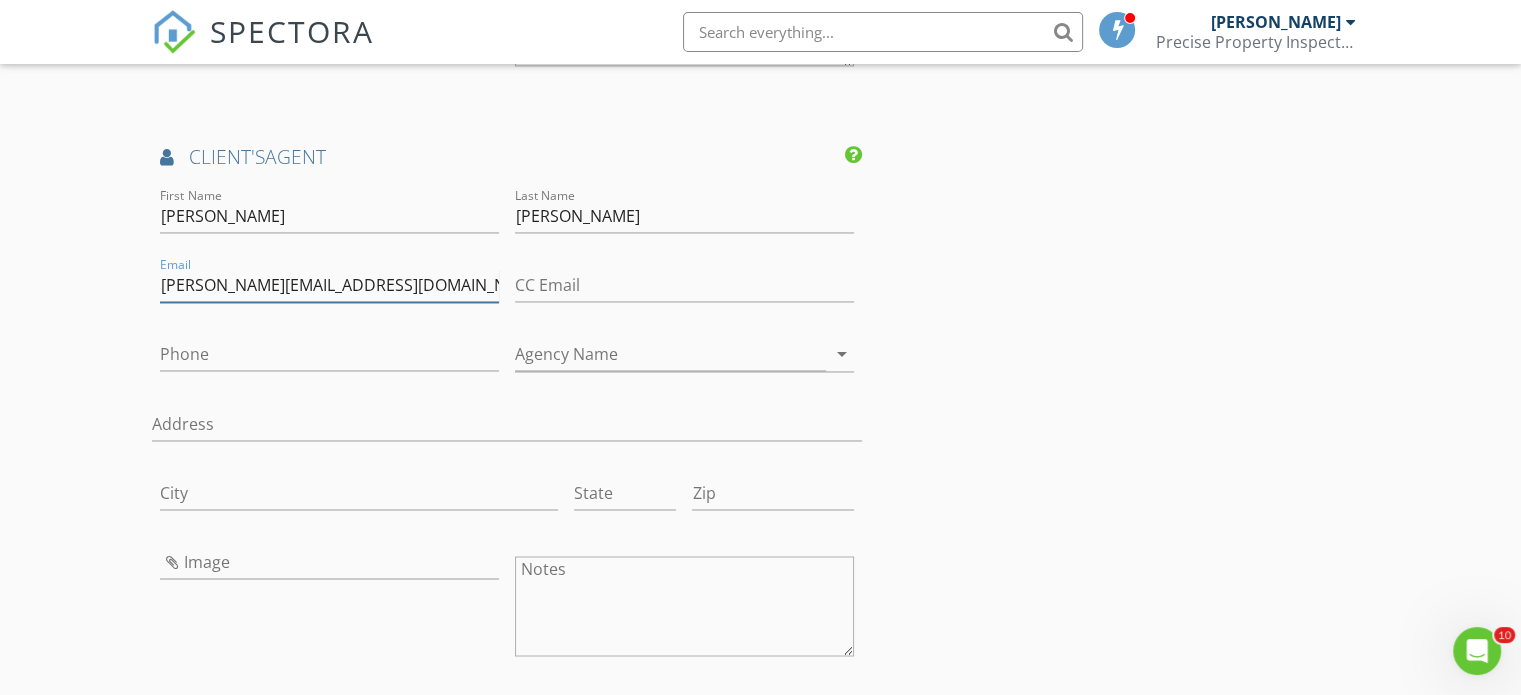 type on "cindi@trulivinggroup.com" 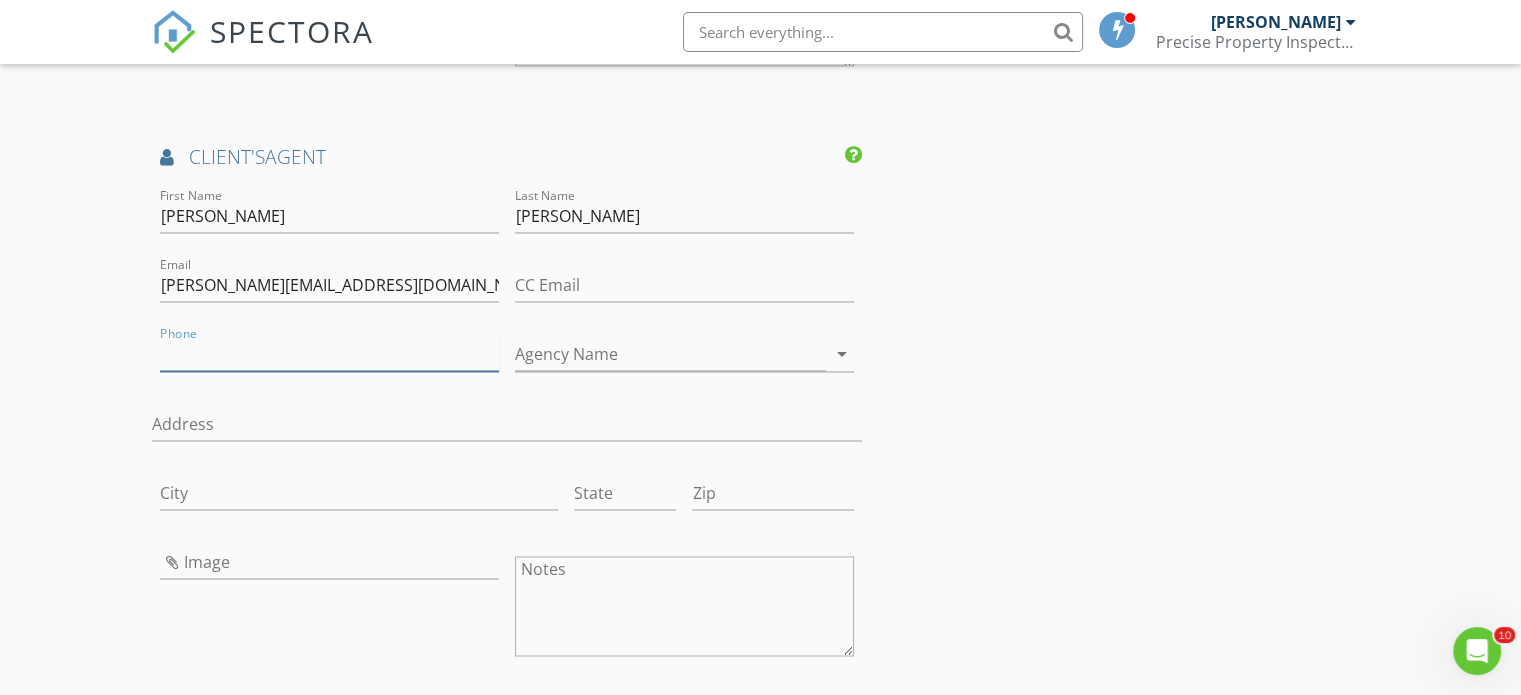 click on "Phone" at bounding box center (329, 354) 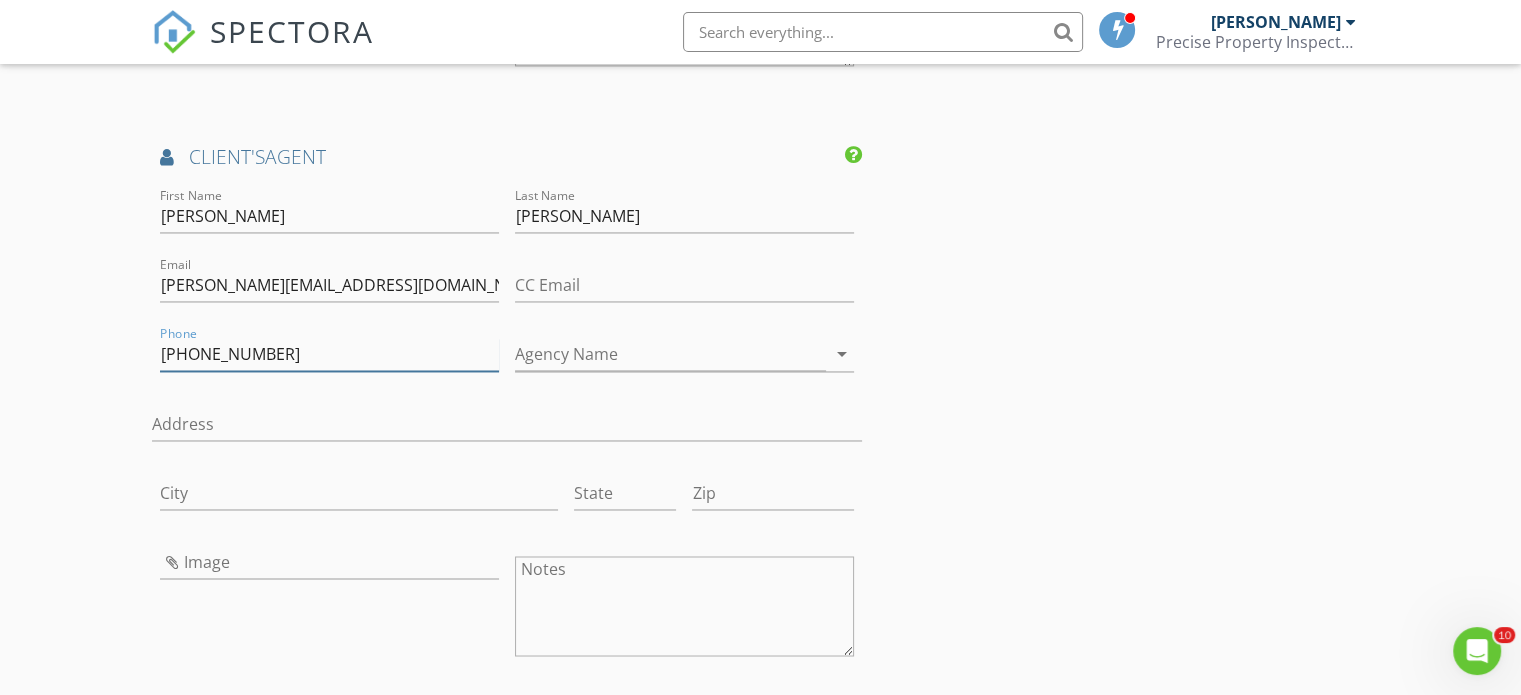type on "734-766-7276" 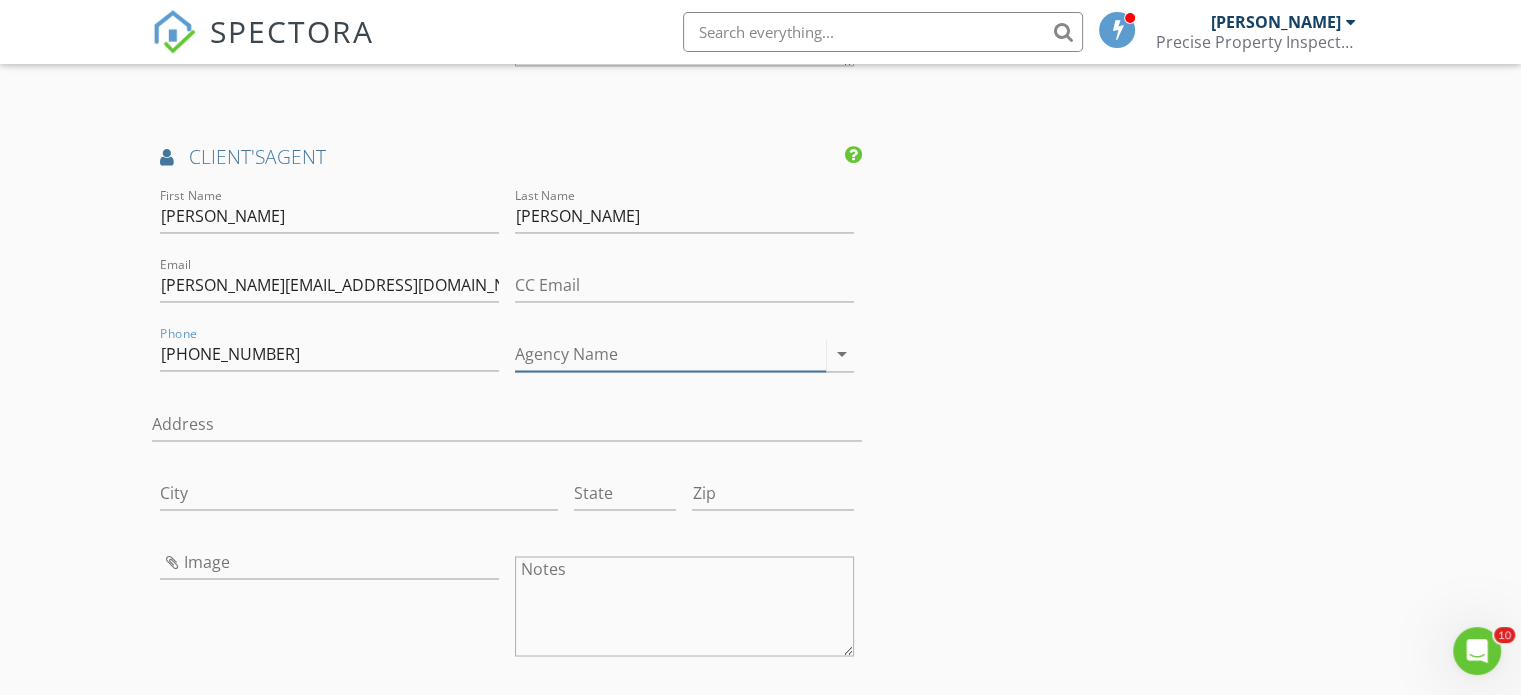 click on "Agency Name" at bounding box center (670, 354) 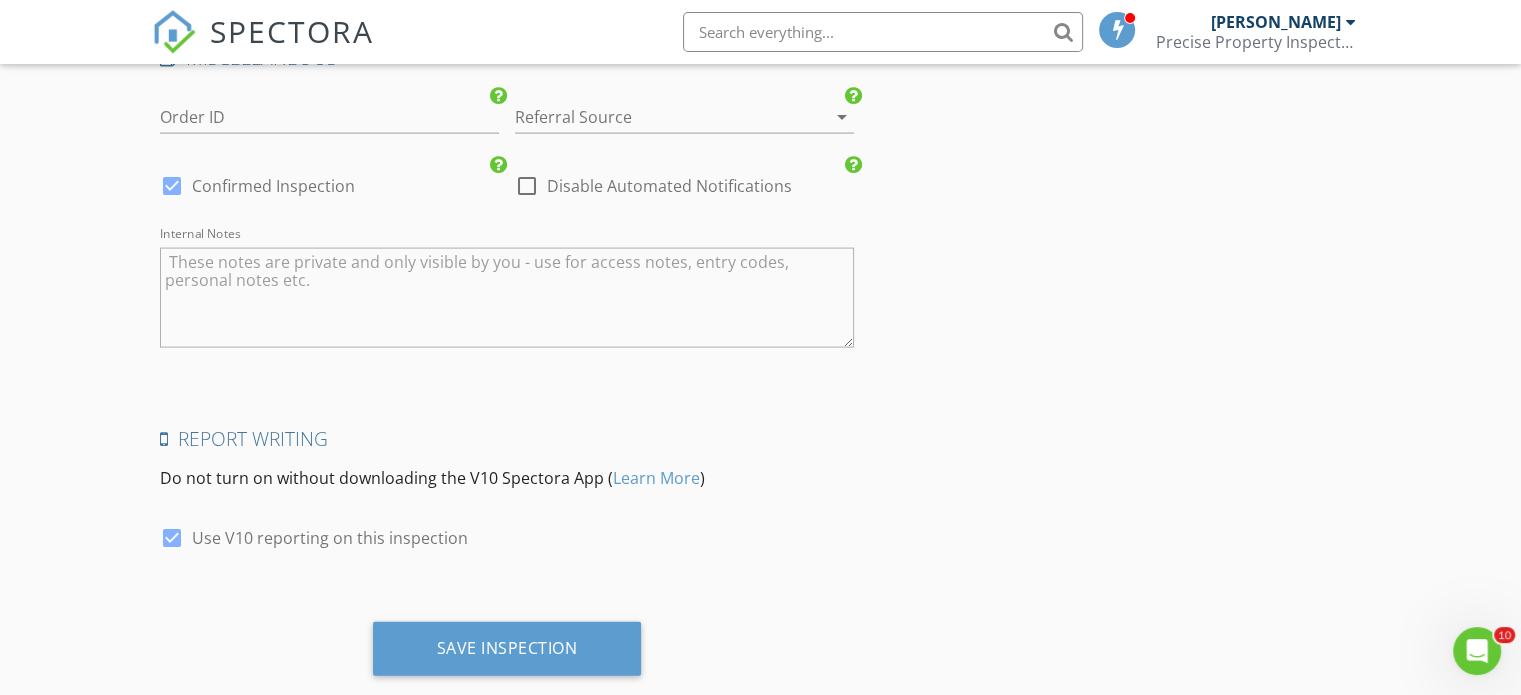 scroll, scrollTop: 4324, scrollLeft: 0, axis: vertical 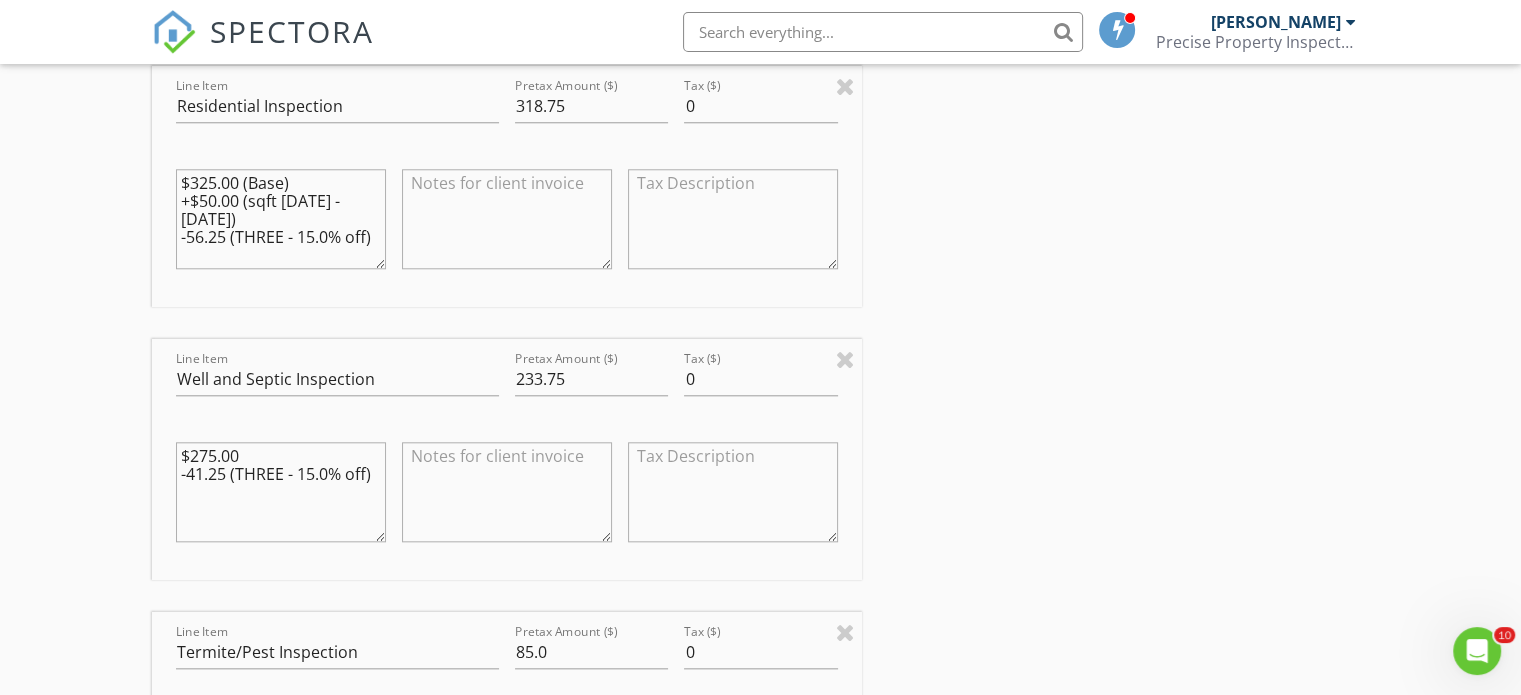type on "Tru Living Group, eXp Realty" 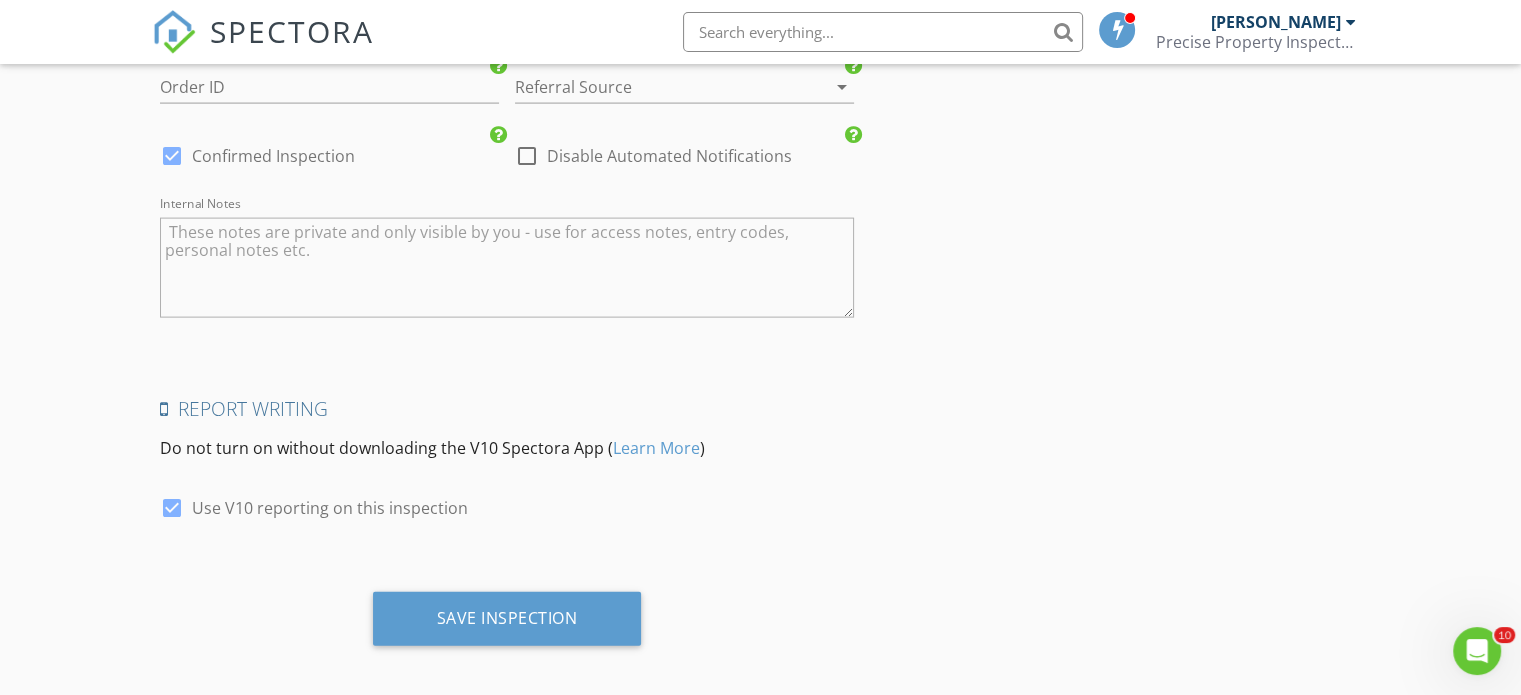 scroll, scrollTop: 4324, scrollLeft: 0, axis: vertical 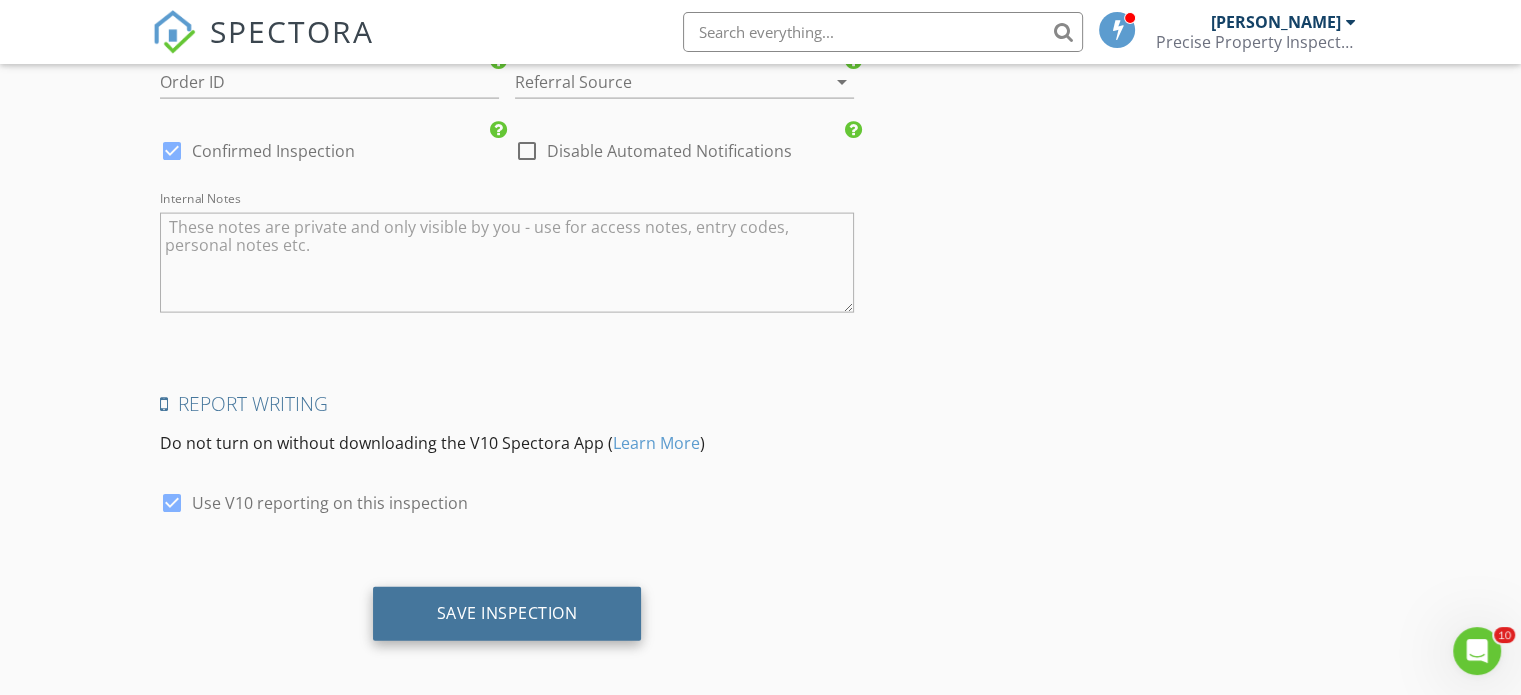 click on "Save Inspection" at bounding box center [507, 614] 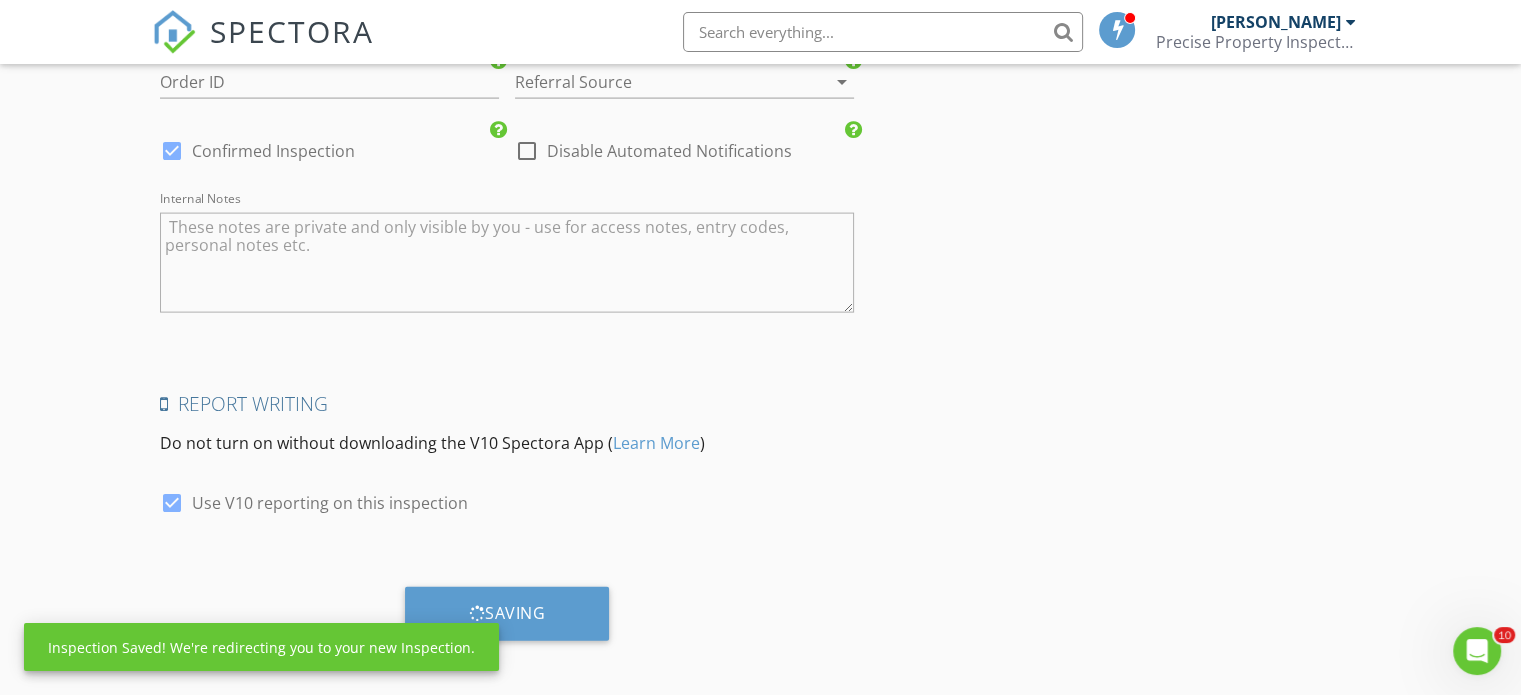 click on "New Inspection
Click here to use the New Order Form
INSPECTOR(S)
check_box   Adam Griffith   PRIMARY   Adam Griffith arrow_drop_down   check_box_outline_blank Adam Griffith specifically requested
Date/Time
07/12/2025 2:00 PM
Location
Address Search       Address 4170 Lahring Rd   Unit   City Linden   State MI   Zip 48451   County Genesee     Square Feet 1632   Year Built 1967   Foundation Basement arrow_drop_down     Adam Griffith     6.1 miles     (14 minutes)
client
check_box Enable Client CC email for this inspection   Client Search     check_box_outline_blank Client is a Company/Organization     First Name Mitchell   Last Name Gross   Email mitchigross@gmail.com   CC Email bhillh01@gmail.com   Phone 989-860-6192   Address   City   State   Zip       Notes   Private Notes
ADD ADDITIONAL client" at bounding box center [760, -1752] 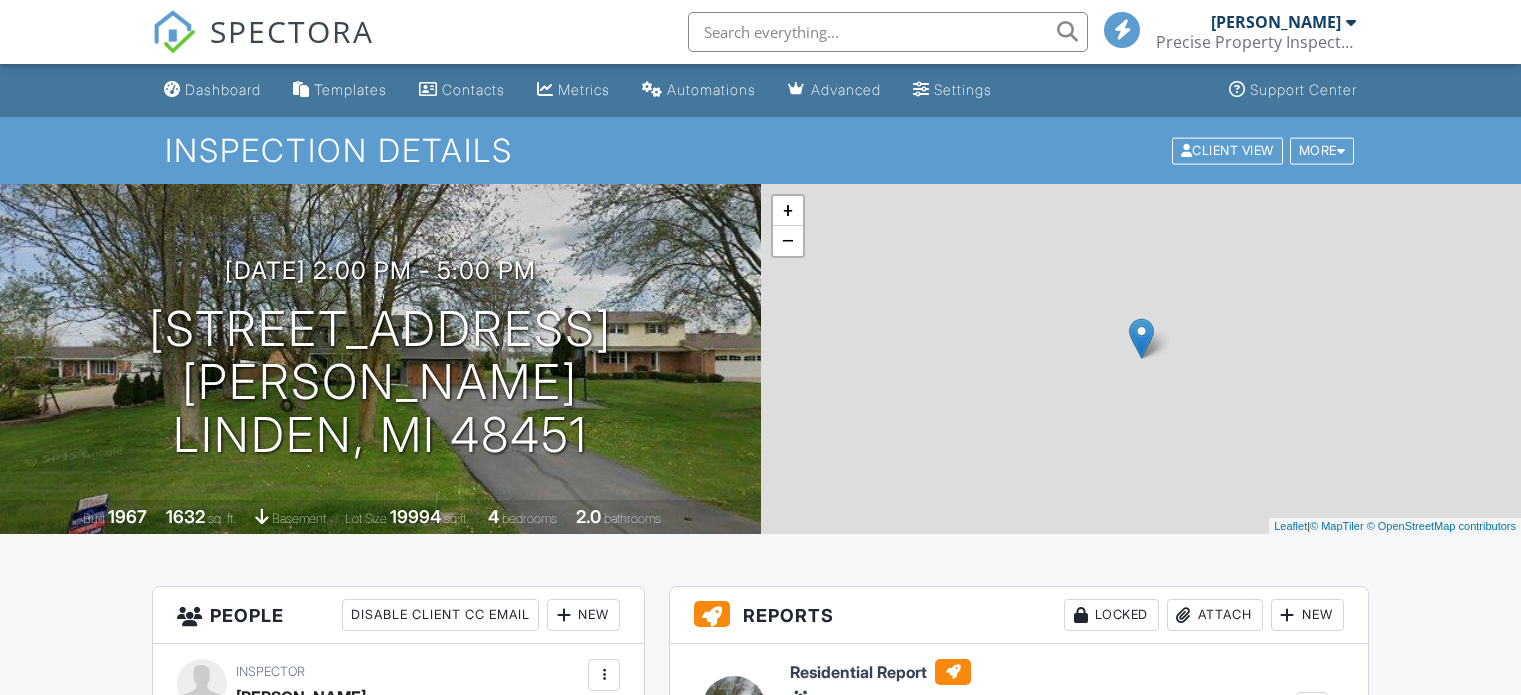 scroll, scrollTop: 0, scrollLeft: 0, axis: both 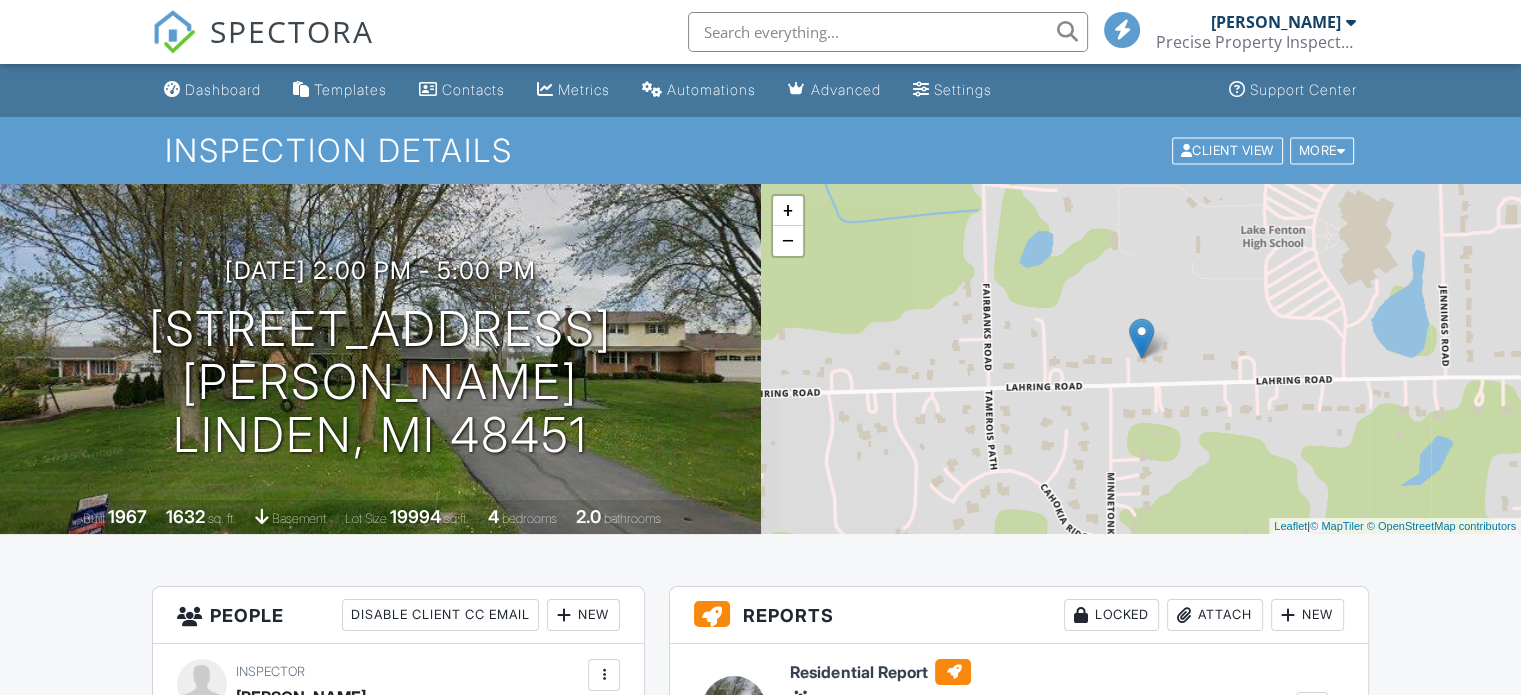 click on "Dashboard
Templates
Contacts
Metrics
Automations
Advanced
Settings
Support Center
Inspection Details
Client View
More
Property Details
Reschedule
Reorder / Copy
Share
Cancel
Delete
Print Order
Convert to V9
Disable Pass on CC Fees
View Change Log
07/12/2025  2:00 pm
- 5:00 pm
4170 Lahring Rd
Linden, MI 48451
Built
1967
1632
sq. ft.
basement
Lot Size
19994
sq.ft.
4
bedrooms
2.0
bathrooms
+ − Leaflet  |  © MapTiler   © OpenStreetMap contributors
All emails and texts are disabled for this inspection!
Turn on emails and texts
Turn on and Requeue Notifications
Reports
Locked
Attach
New
Residential Report" at bounding box center [760, 1686] 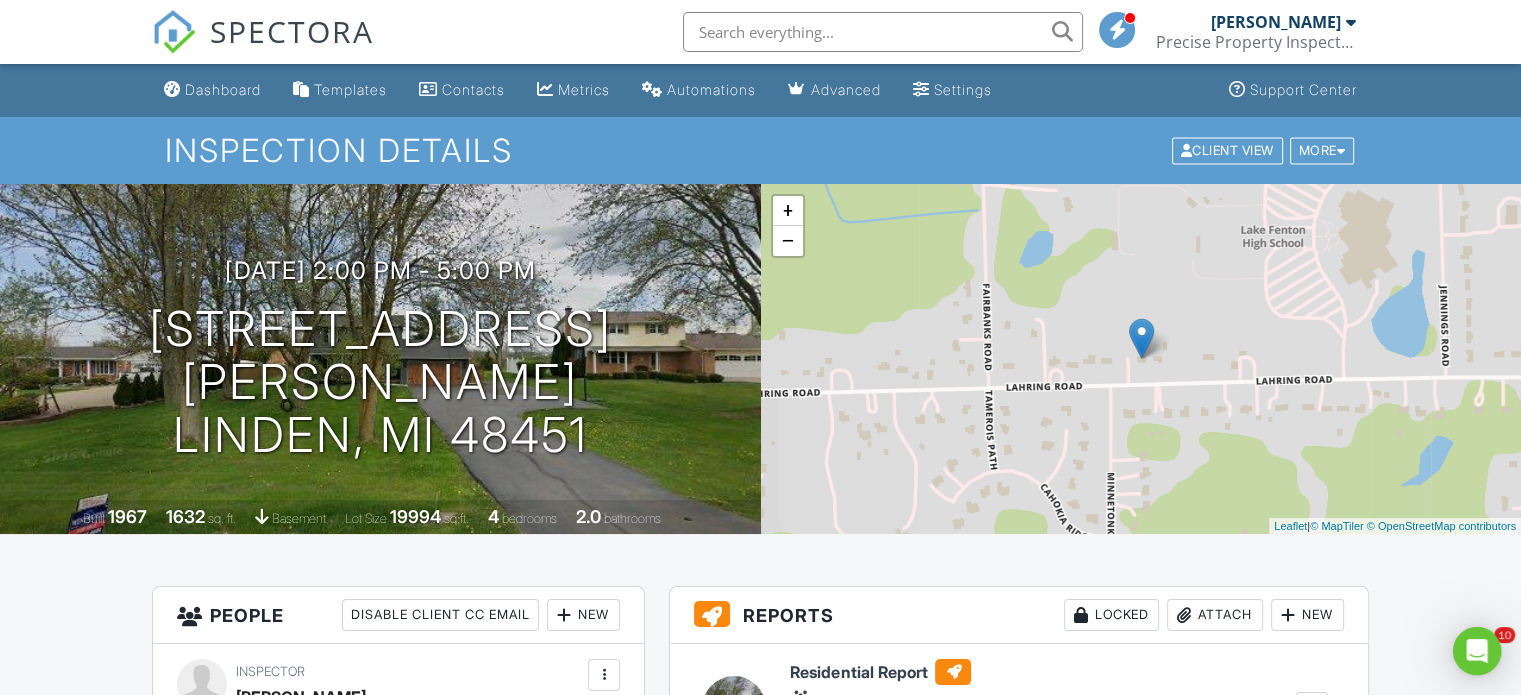 scroll, scrollTop: 0, scrollLeft: 0, axis: both 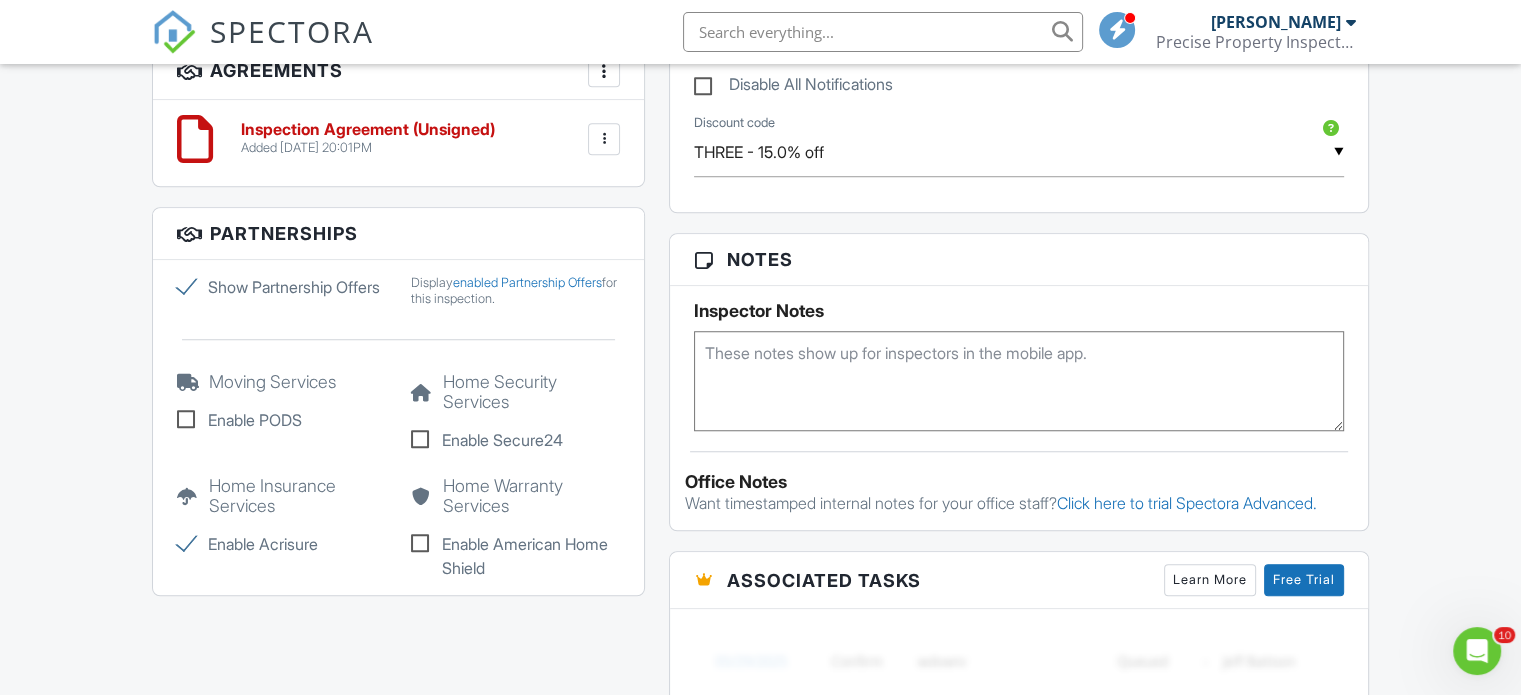 click on "Show Partnership Offers" at bounding box center (281, 287) 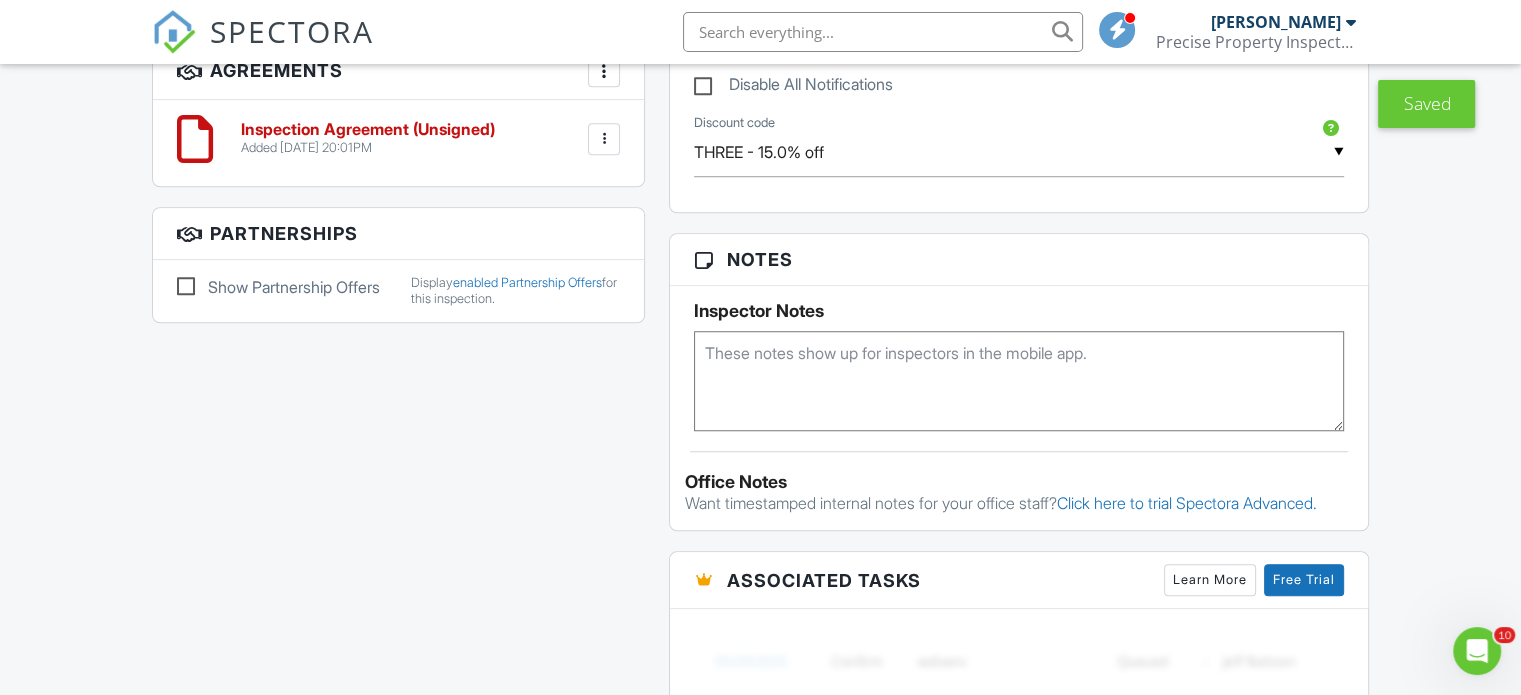 click on "Dashboard
Templates
Contacts
Metrics
Automations
Advanced
Settings
Support Center
Inspection Details
Client View
More
Property Details
Reschedule
Reorder / Copy
Share
Cancel
Delete
Print Order
Convert to V9
Disable Pass on CC Fees
View Change Log
07/12/2025  2:00 pm
- 5:00 pm
4170 Lahring Rd
Linden, MI 48451
Built
1967
1632
sq. ft.
basement
Lot Size
19994
sq.ft.
4
bedrooms
2.0
bathrooms
+ − Leaflet  |  © MapTiler   © OpenStreetMap contributors
All emails and texts are disabled for this inspection!
Turn on emails and texts
Turn on and Requeue Notifications
Reports
Locked
Attach
New
Residential Report" at bounding box center (760, 166) 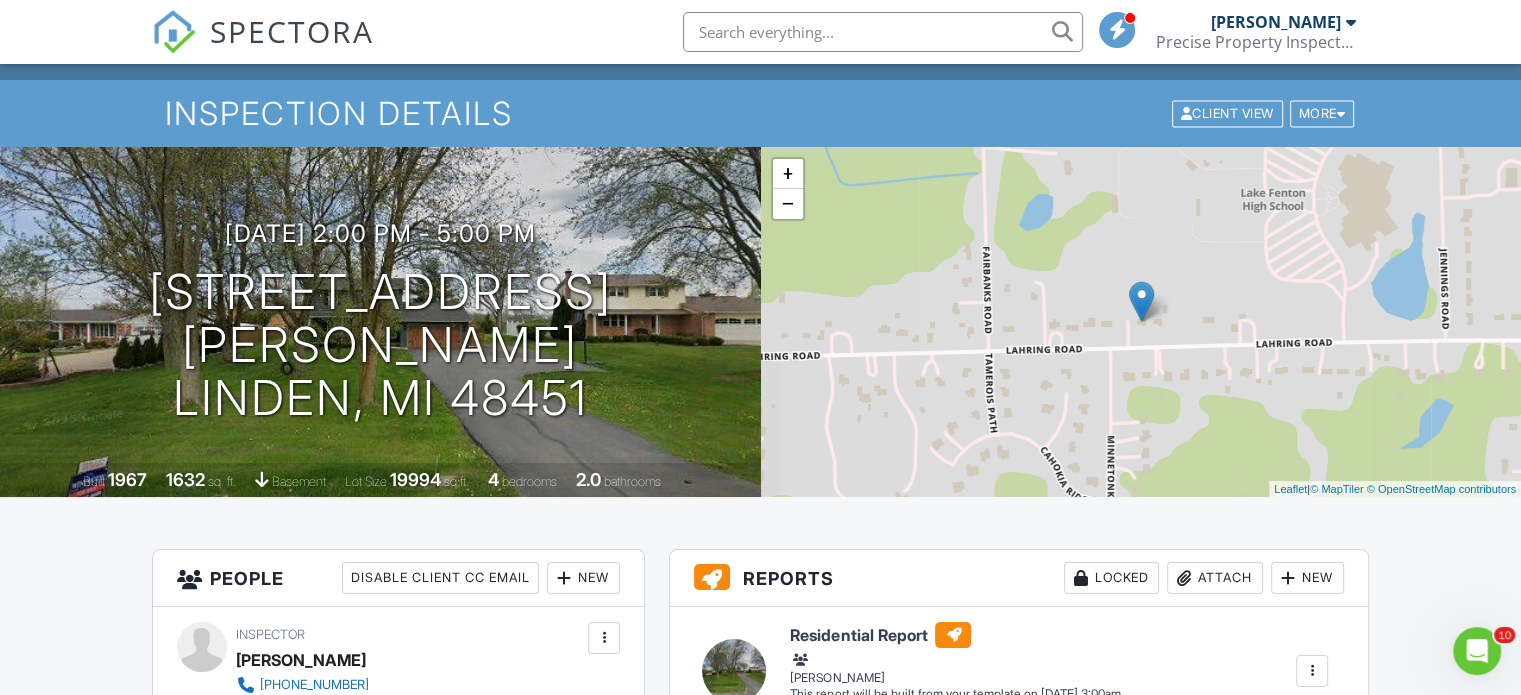 scroll, scrollTop: 0, scrollLeft: 0, axis: both 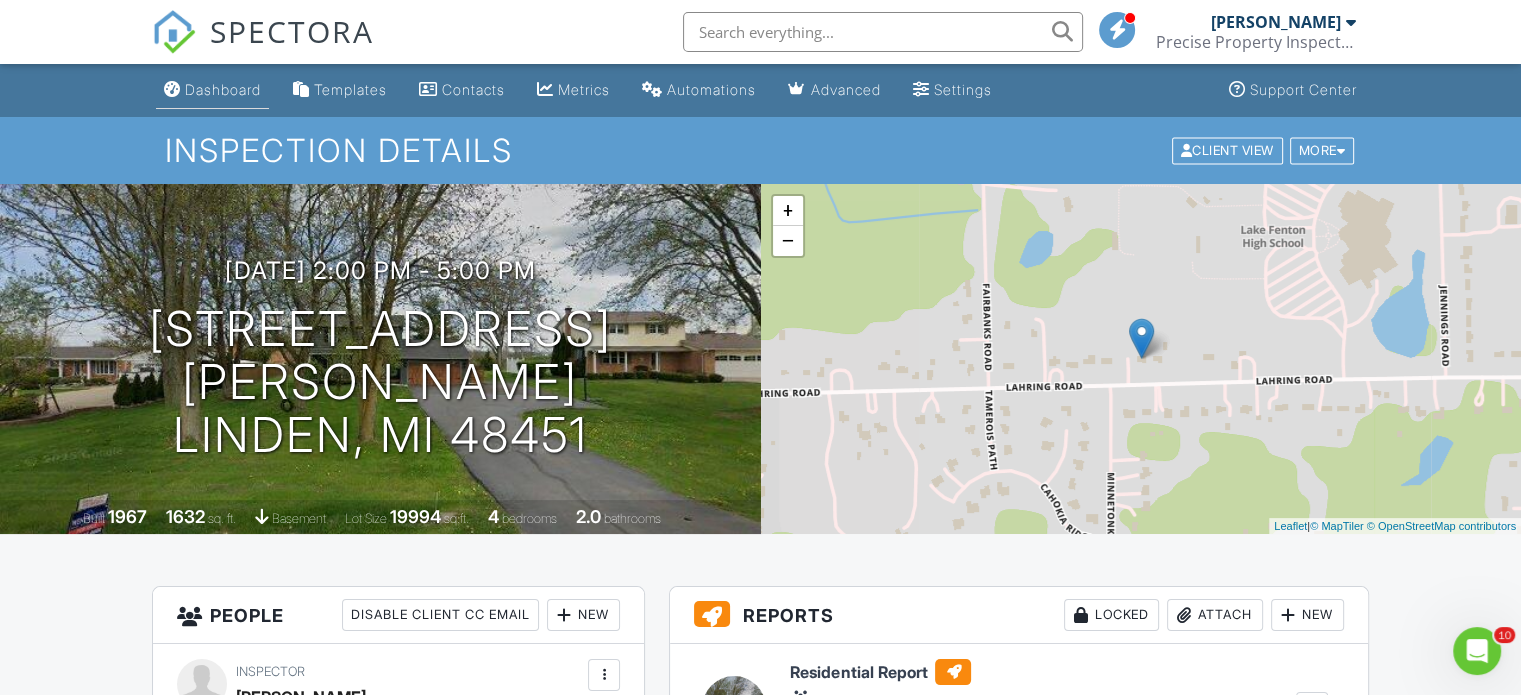 click on "Dashboard" at bounding box center (223, 89) 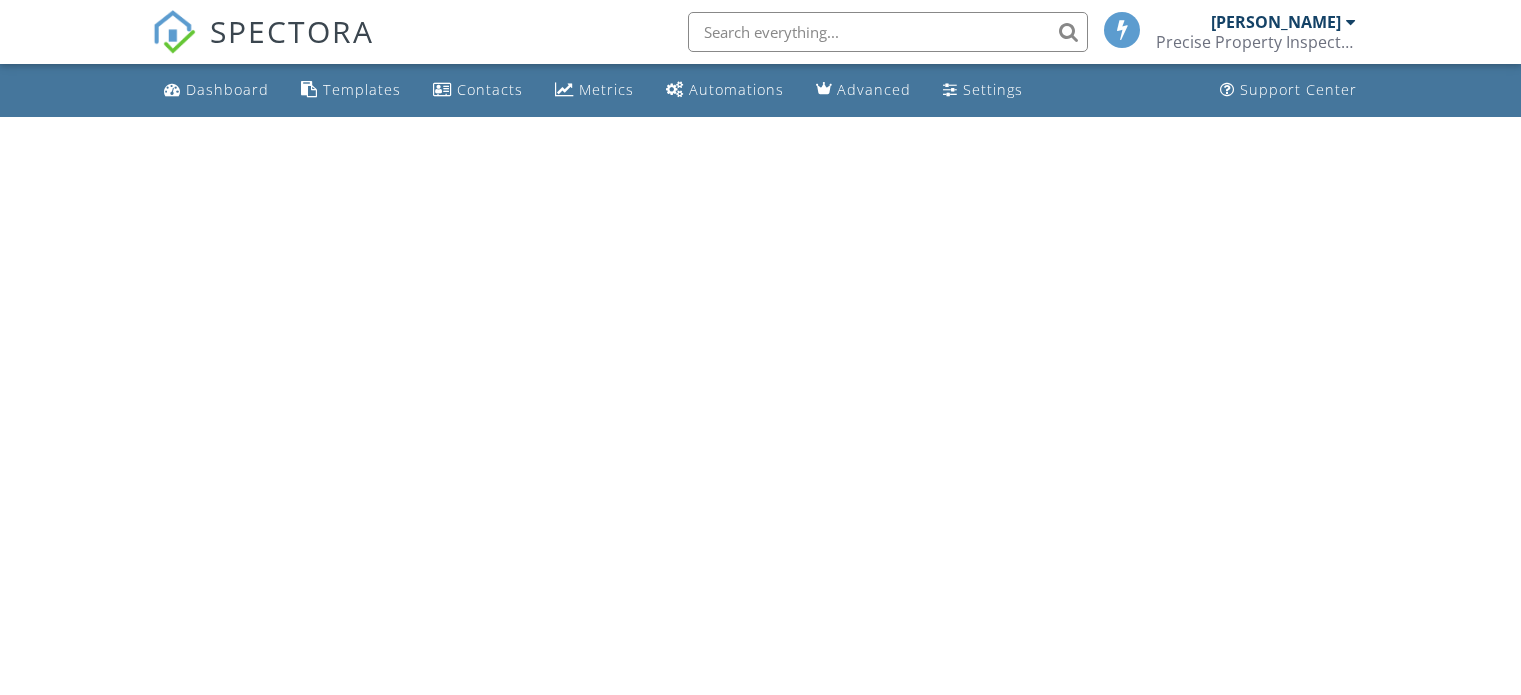 scroll, scrollTop: 0, scrollLeft: 0, axis: both 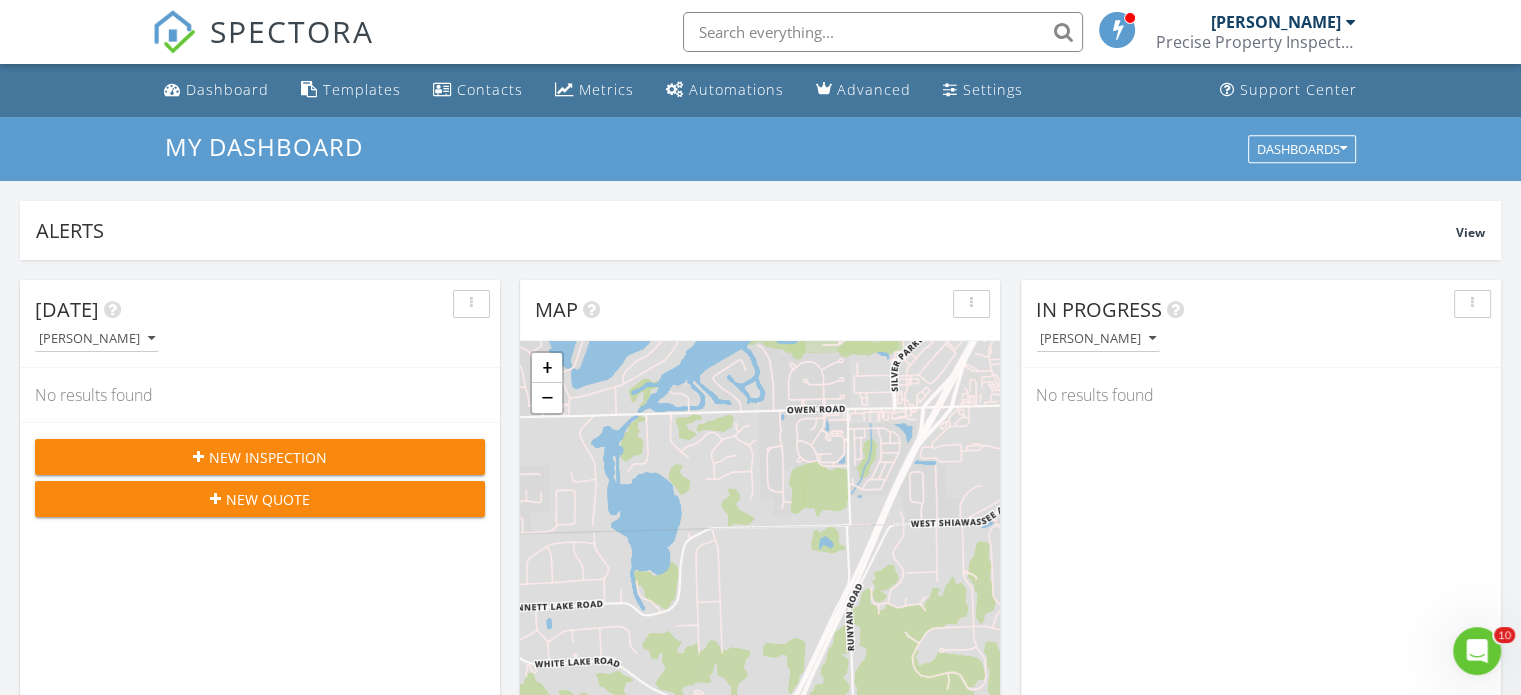 click on "[DATE]
[PERSON_NAME]
No results found       New Inspection     New Quote         Map               + − Leaflet  |  © MapTiler   © OpenStreetMap contributors     In Progress
[PERSON_NAME]
No results found       Calendar                   LOADING...   [DATE] – [DATE] [DATE] list day week cal wk 4 wk month Sun Mon Tue Wed Thu Fri Sat 6 7 8 9 10 11 12 13 14 15 16 17 18 19 20 21 22 23 24 25 26 27 28 29 30 31 1 2         Unconfirmed             No results found       Draft Inspections
All schedulers
[DATE] 3:25 pm
[PERSON_NAME]" at bounding box center (760, 1170) 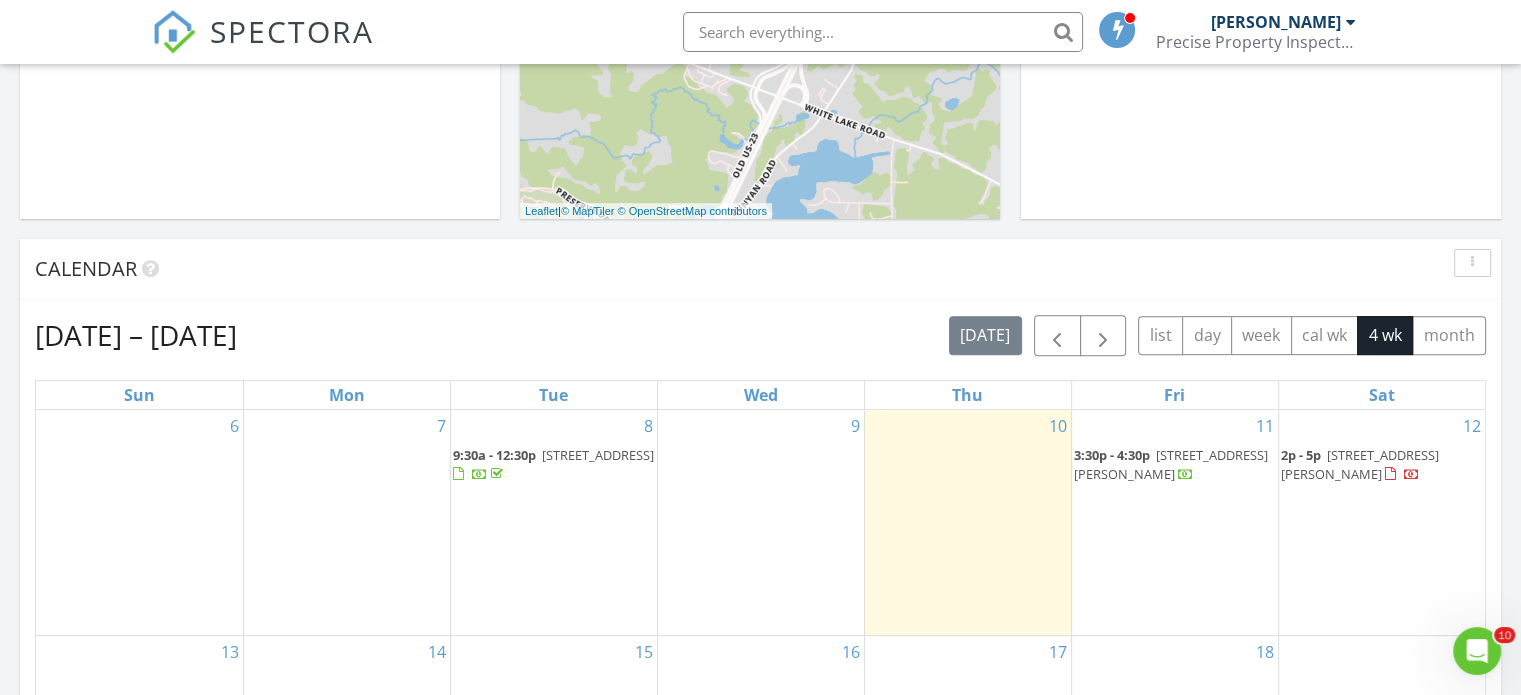 scroll, scrollTop: 640, scrollLeft: 0, axis: vertical 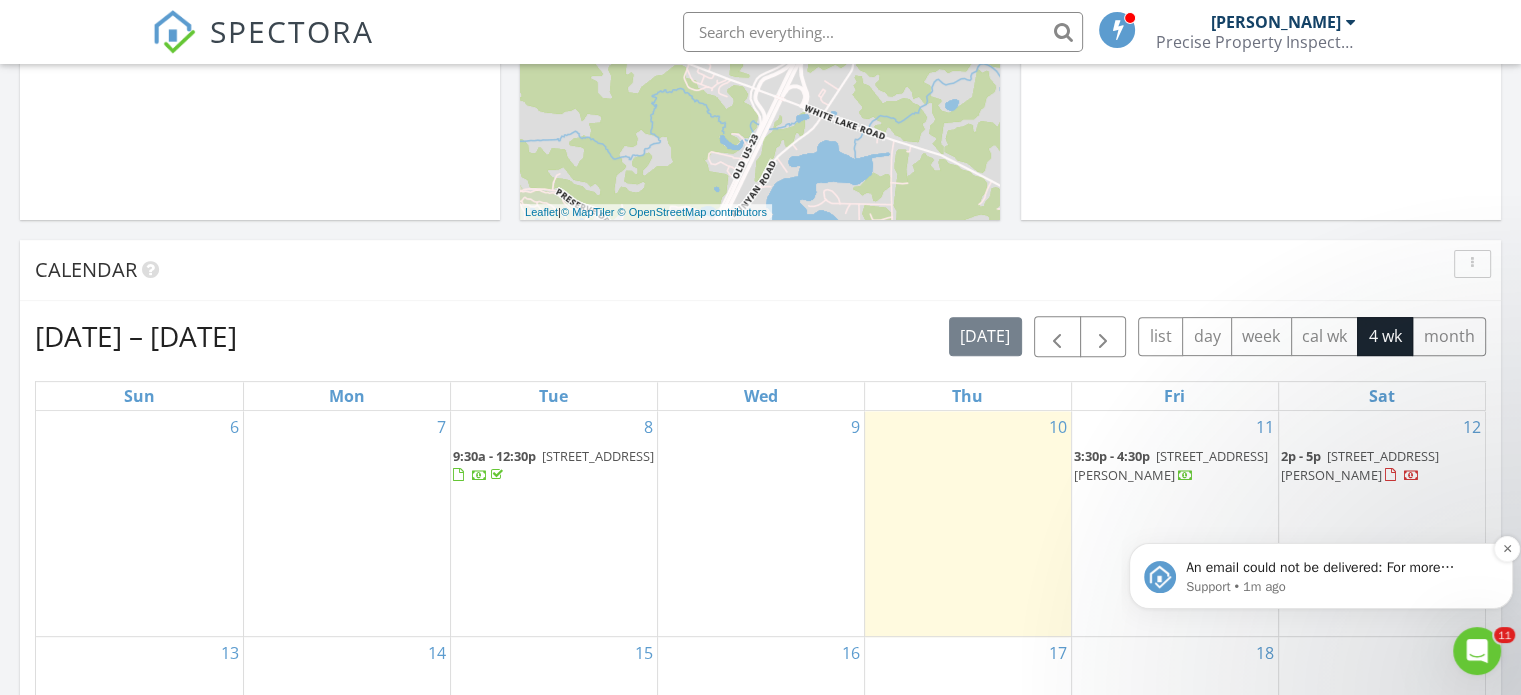 click on "An email could not be delivered:  For more information, view Why emails don't get delivered (Support Article)" at bounding box center (1337, 568) 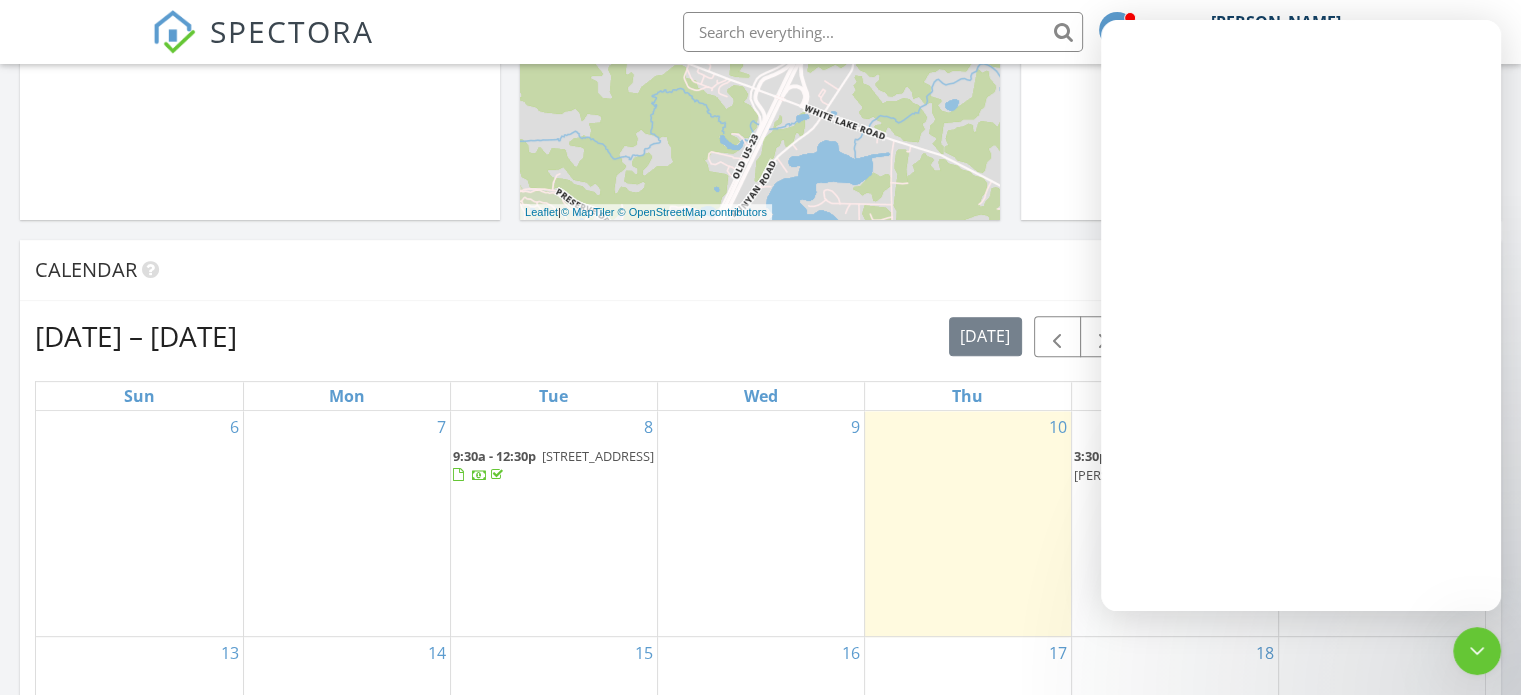 scroll, scrollTop: 0, scrollLeft: 0, axis: both 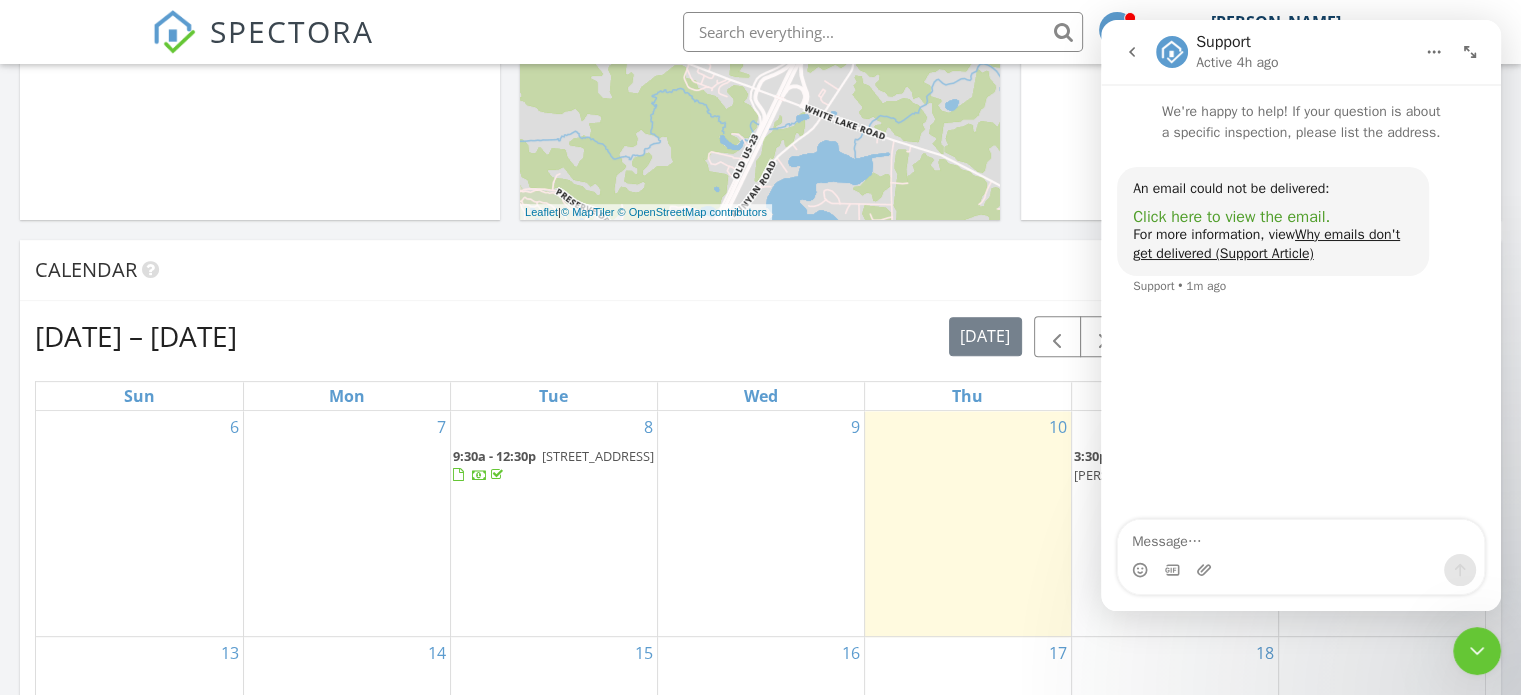 click on "Click here to view the email." at bounding box center (1231, 217) 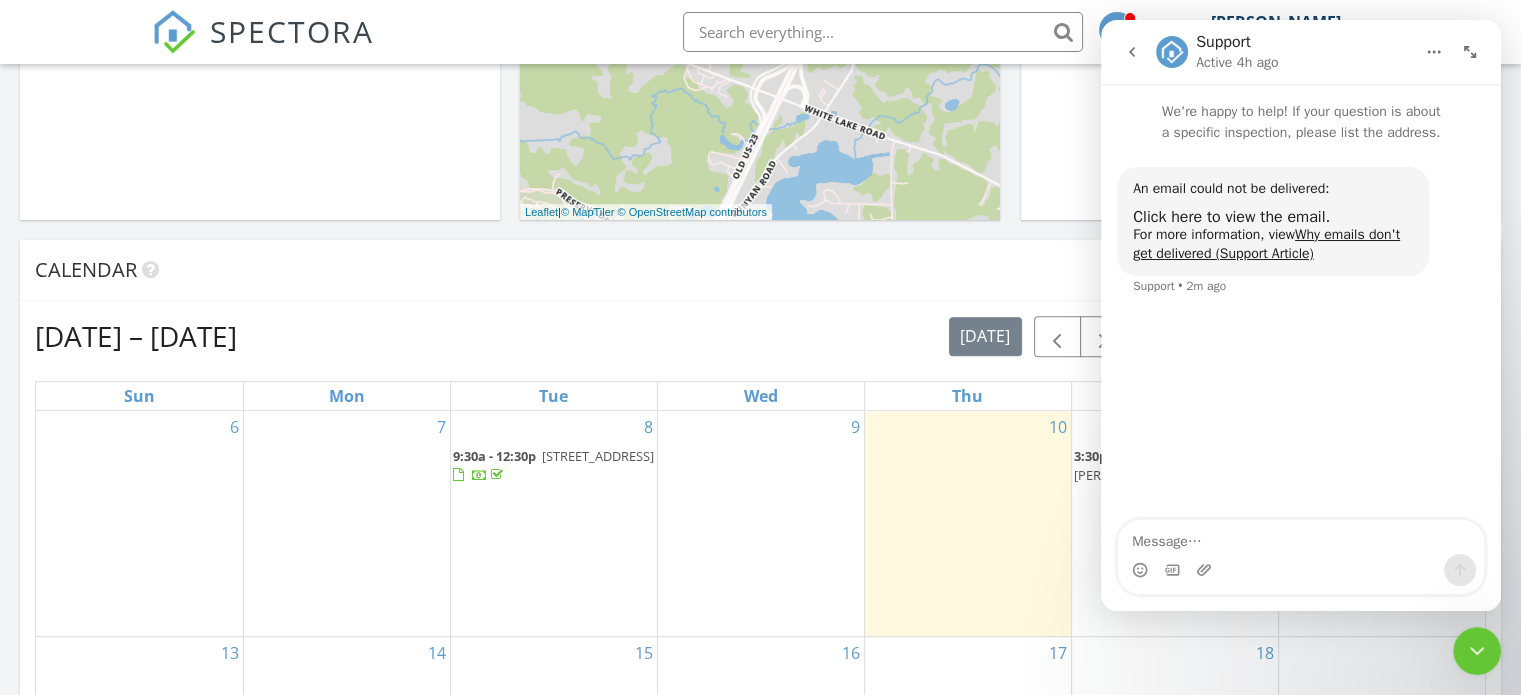 click at bounding box center [1470, 52] 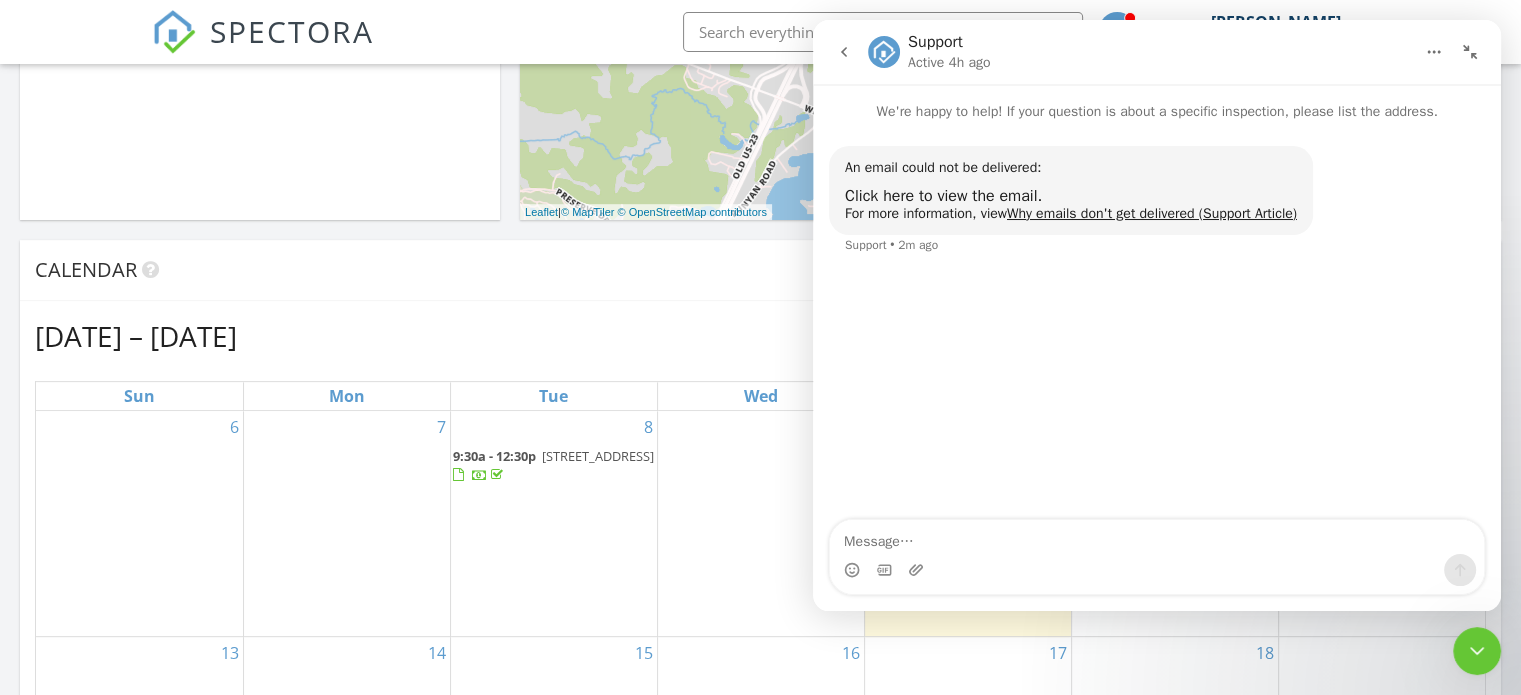 click at bounding box center [1470, 52] 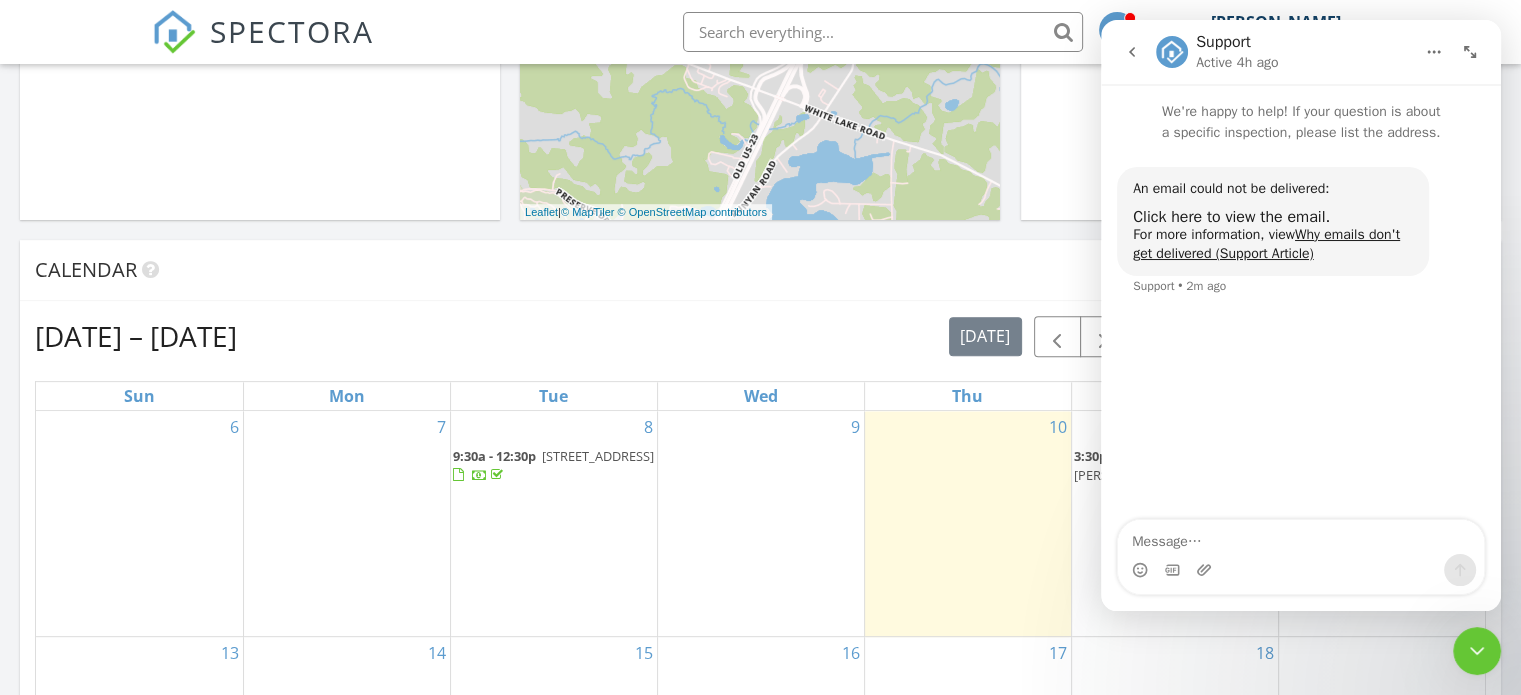 click 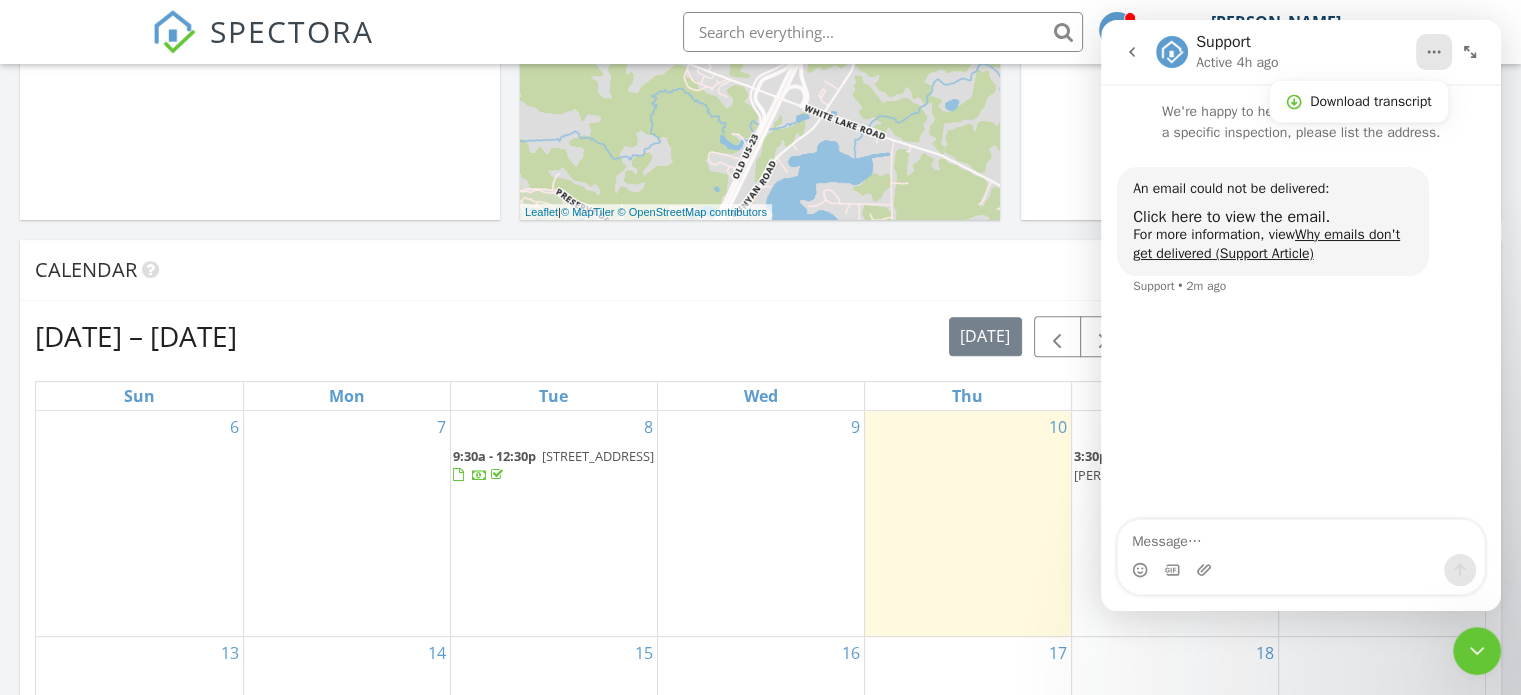 click 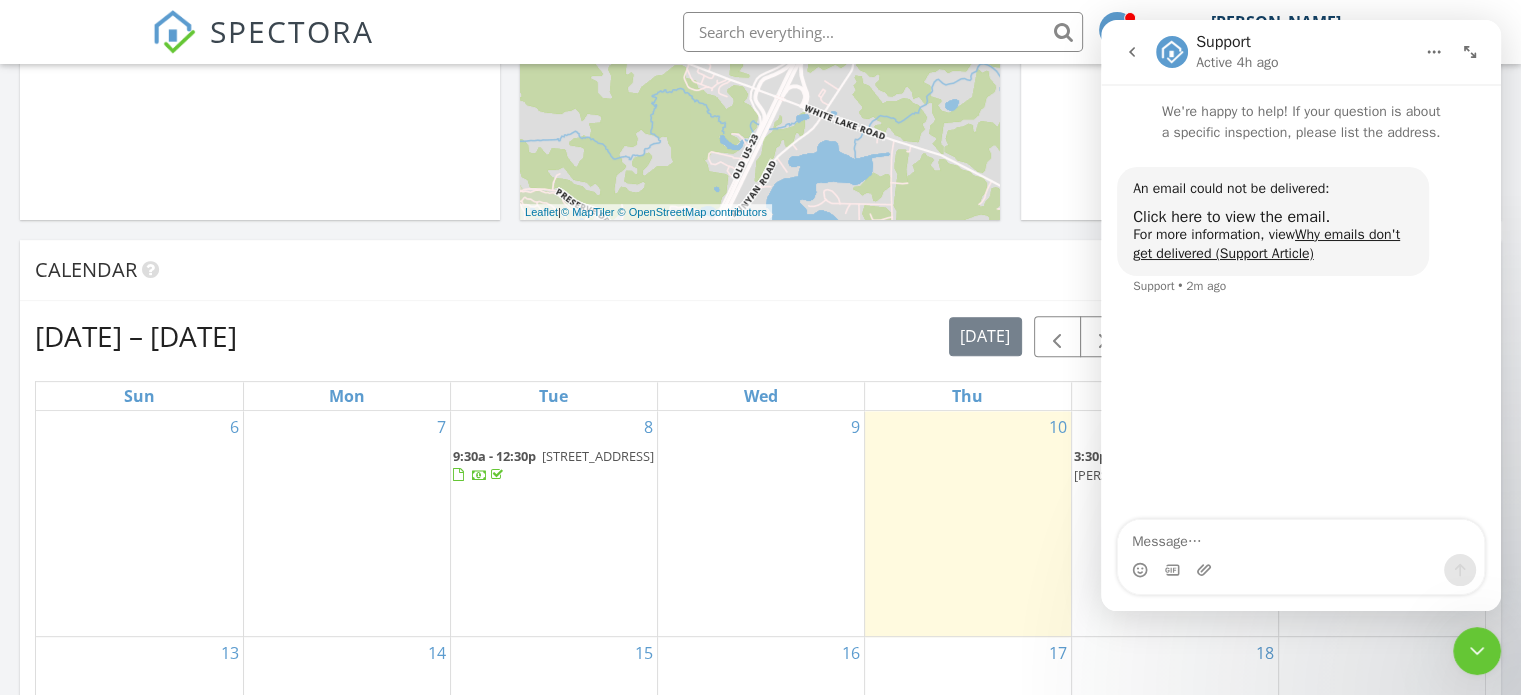 click on "Support Active 4h ago" at bounding box center [1285, 52] 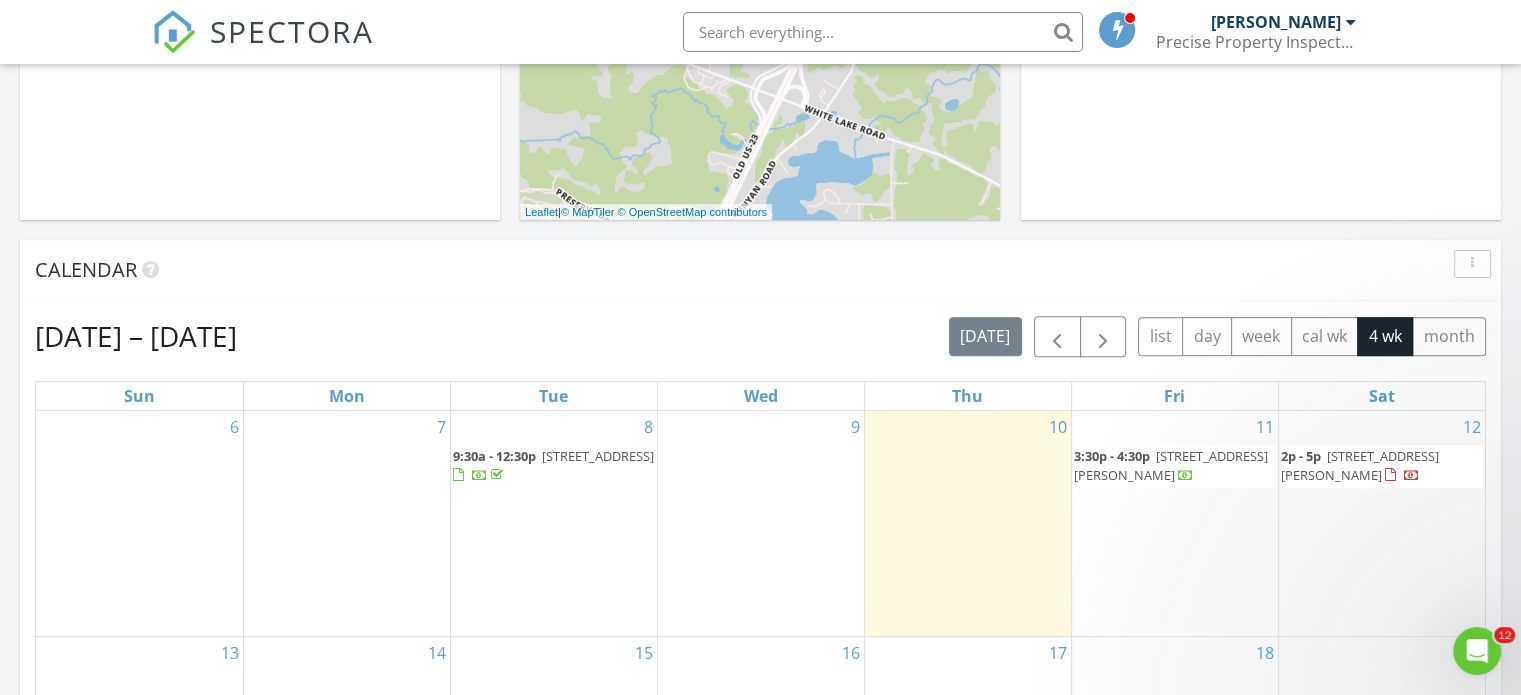 scroll, scrollTop: 0, scrollLeft: 0, axis: both 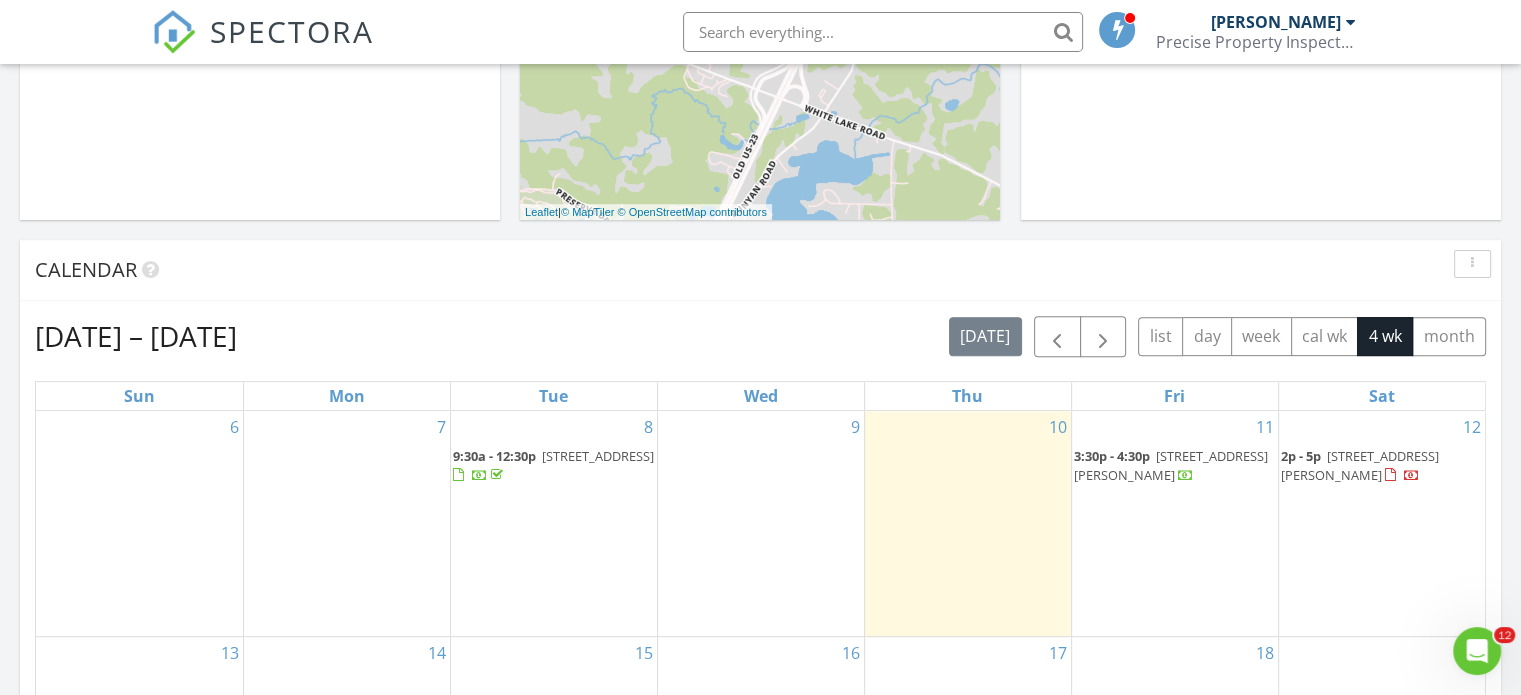 click on "12
2p - 5p
4170 Lahring Rd, Linden 48451" at bounding box center [1382, 524] 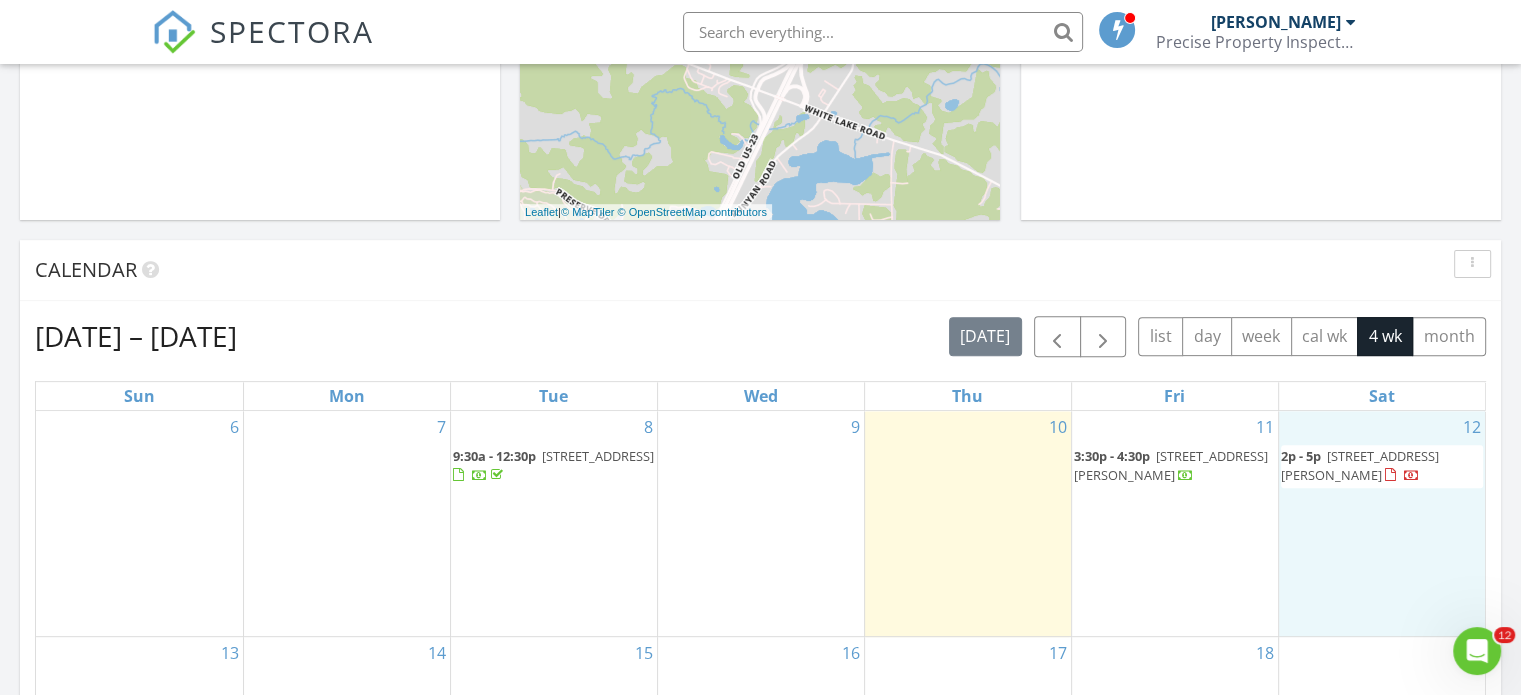 click on "2p - 5p
4170 Lahring Rd, Linden 48451" at bounding box center (1382, 466) 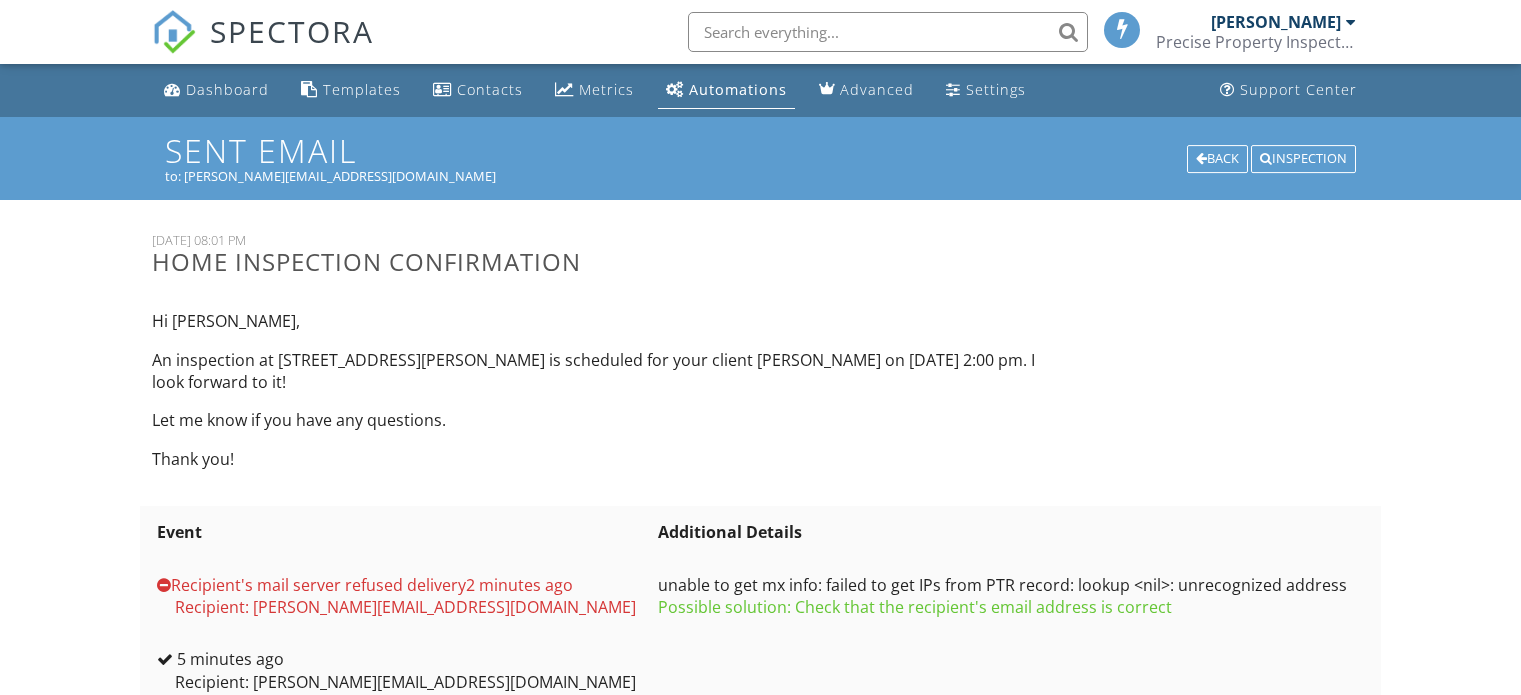 scroll, scrollTop: 0, scrollLeft: 0, axis: both 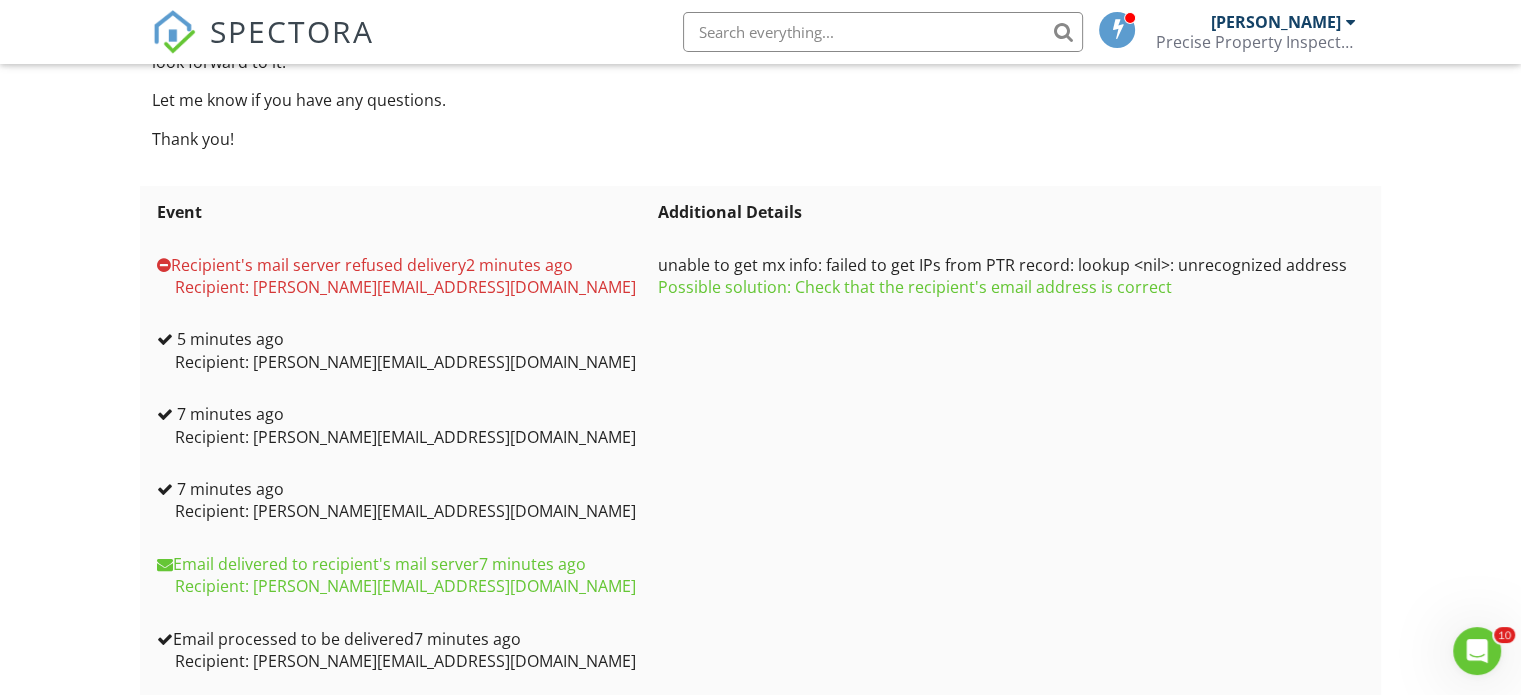 click on "Dashboard
Templates
Contacts
Metrics
Automations
Advanced
Settings
Support Center
Sent Email
to: [PERSON_NAME][EMAIL_ADDRESS][DOMAIN_NAME]
Back
Inspection
[DATE] 08:01 PM
Home Inspection Confirmation
Hi [PERSON_NAME],
An inspection at [STREET_ADDRESS][PERSON_NAME] is scheduled for your client [PERSON_NAME] on [DATE] 2:00 pm. I look forward to it!
Let me know if you have any questions.
Thank you!
Event
Additional Details
Recipient's mail server refused delivery
2 minutes ago
Recipient:
[PERSON_NAME][EMAIL_ADDRESS][DOMAIN_NAME]
unable to get mx info: failed to get IPs from PTR record: lookup <nil>: unrecognized address
Possible solution:
Check that the recipient's email address is correct
5 minutes ago
Recipient:
[PERSON_NAME][EMAIL_ADDRESS][DOMAIN_NAME]
7 minutes ago
Recipient:
[PERSON_NAME][EMAIL_ADDRESS][DOMAIN_NAME]" at bounding box center [760, 316] 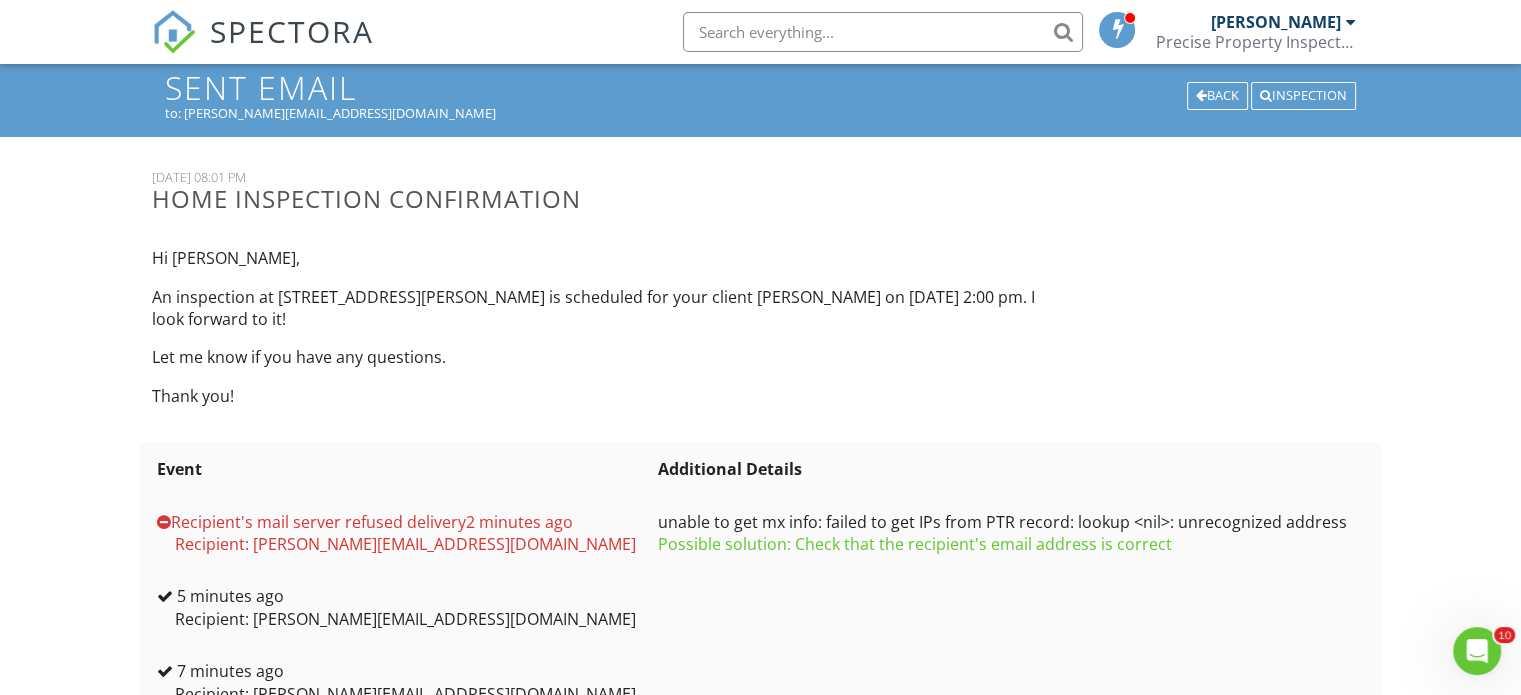 scroll, scrollTop: 33, scrollLeft: 0, axis: vertical 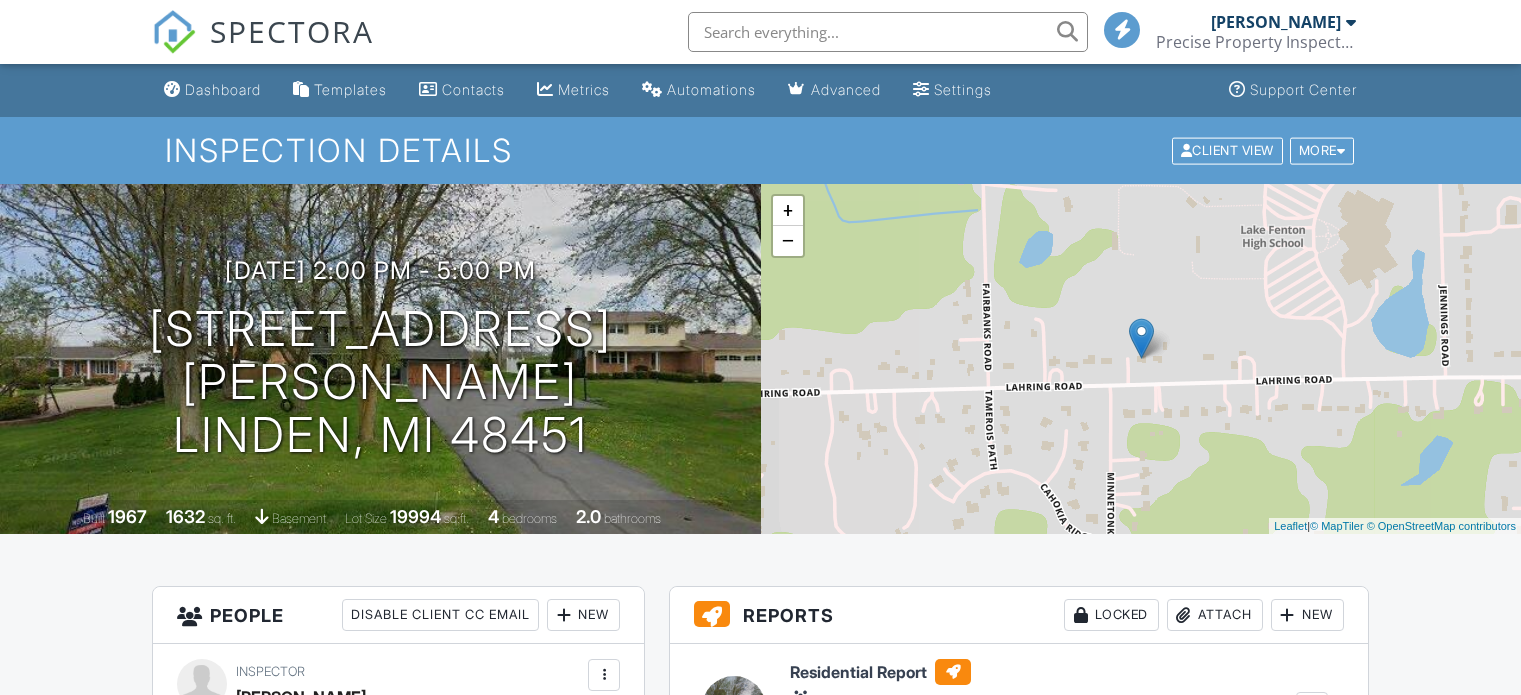 click on "Dashboard
Templates
Contacts
Metrics
Automations
Advanced
Settings
Support Center
Inspection Details
Client View
More
Property Details
Reschedule
Reorder / Copy
Share
Cancel
[GEOGRAPHIC_DATA]
Print Order
Convert to V9
Disable Pass on CC Fees
View Change Log
[DATE]  2:00 pm
- 5:00 pm
[STREET_ADDRESS]
[GEOGRAPHIC_DATA], MI 48451
Built
1967
1632
sq. ft.
basement
Lot Size
19994
sq.ft.
4
bedrooms
2.0
bathrooms
+ − Leaflet  |  © MapTiler   © OpenStreetMap contributors
All emails and texts are disabled for this inspection!
Turn on emails and texts
Turn on and Requeue Notifications
Reports
Locked
Attach
New
Residential Report" at bounding box center [760, 1686] 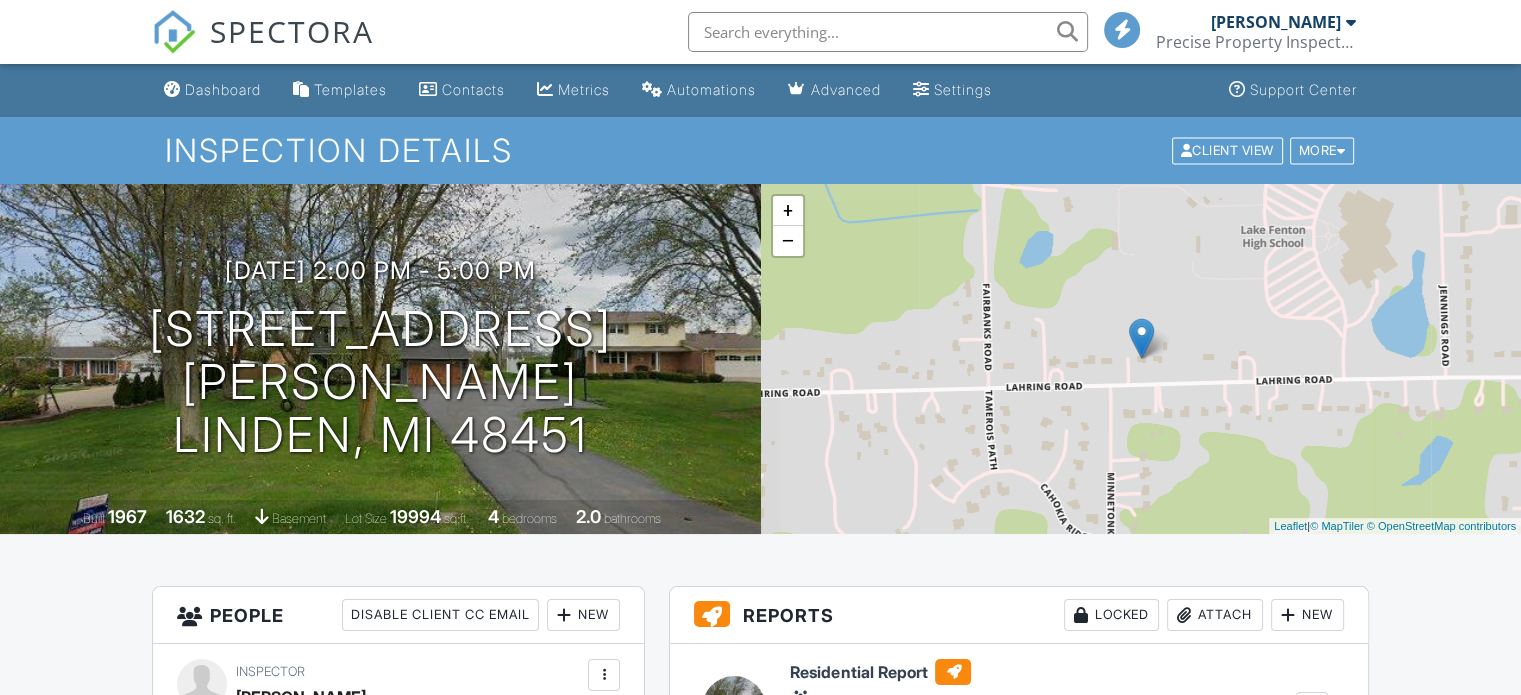 scroll, scrollTop: 0, scrollLeft: 0, axis: both 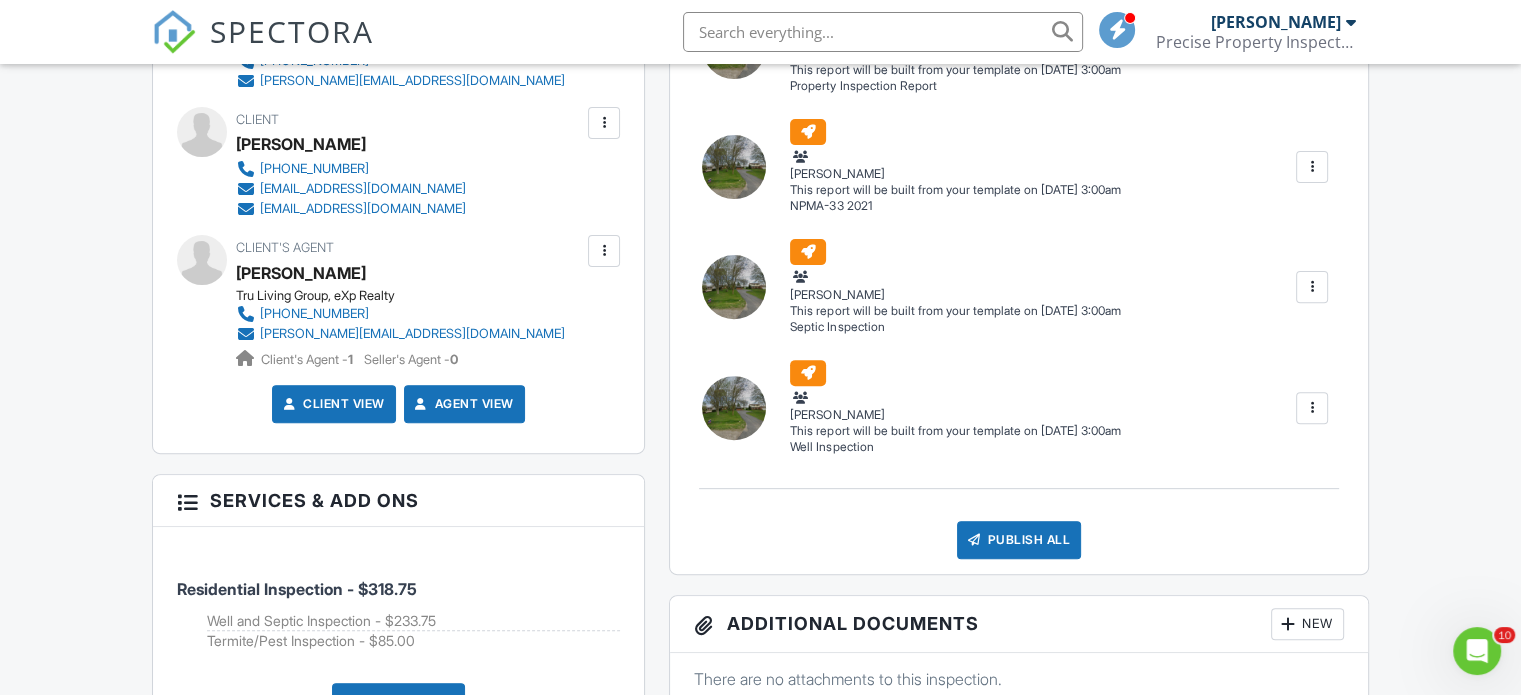 click at bounding box center [604, 251] 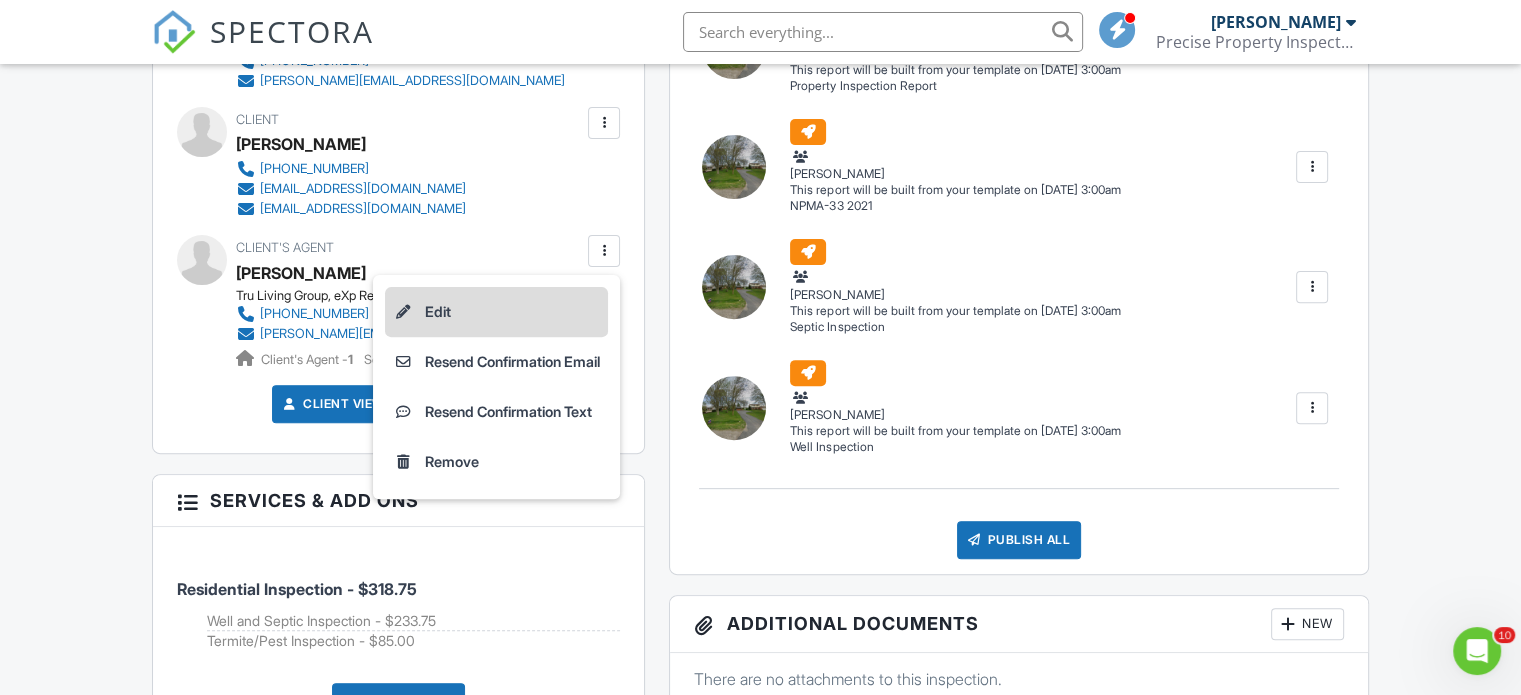click on "Edit" at bounding box center (496, 312) 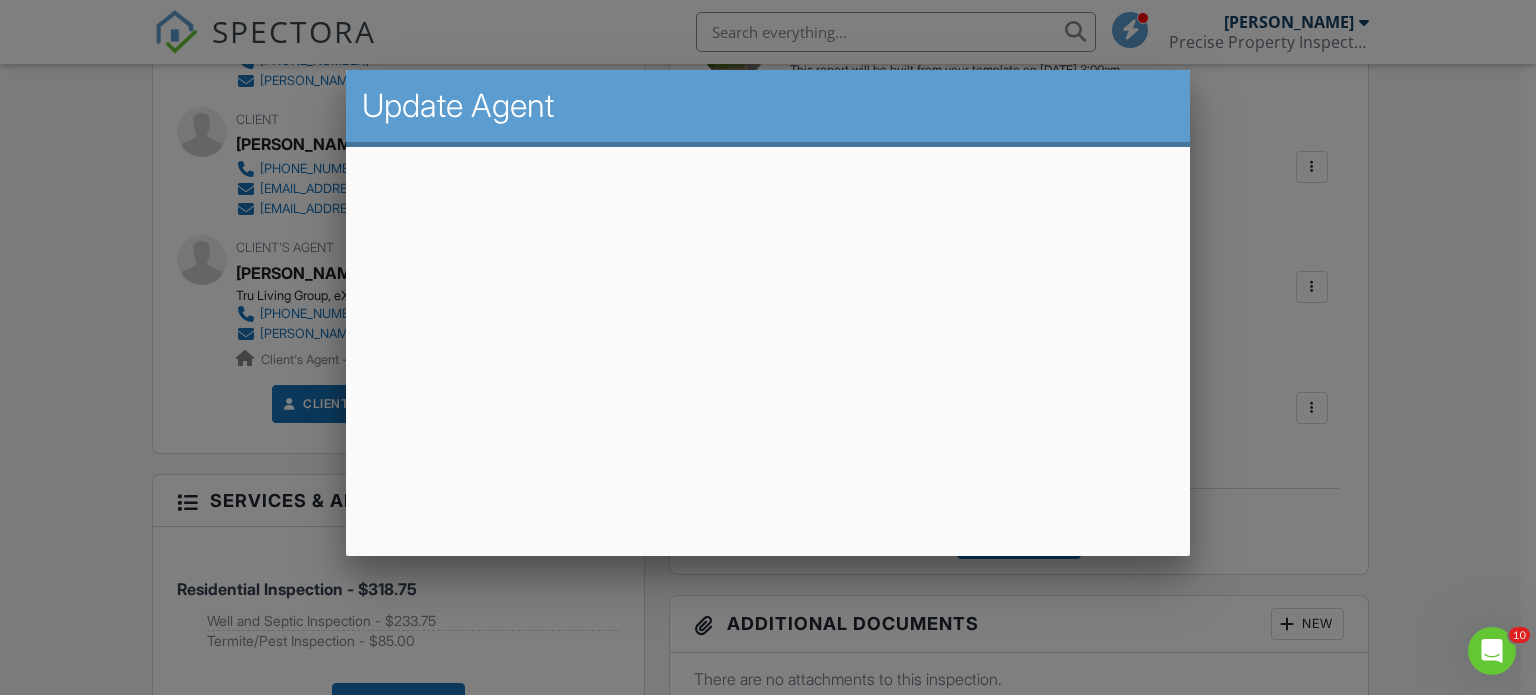 click at bounding box center (768, 334) 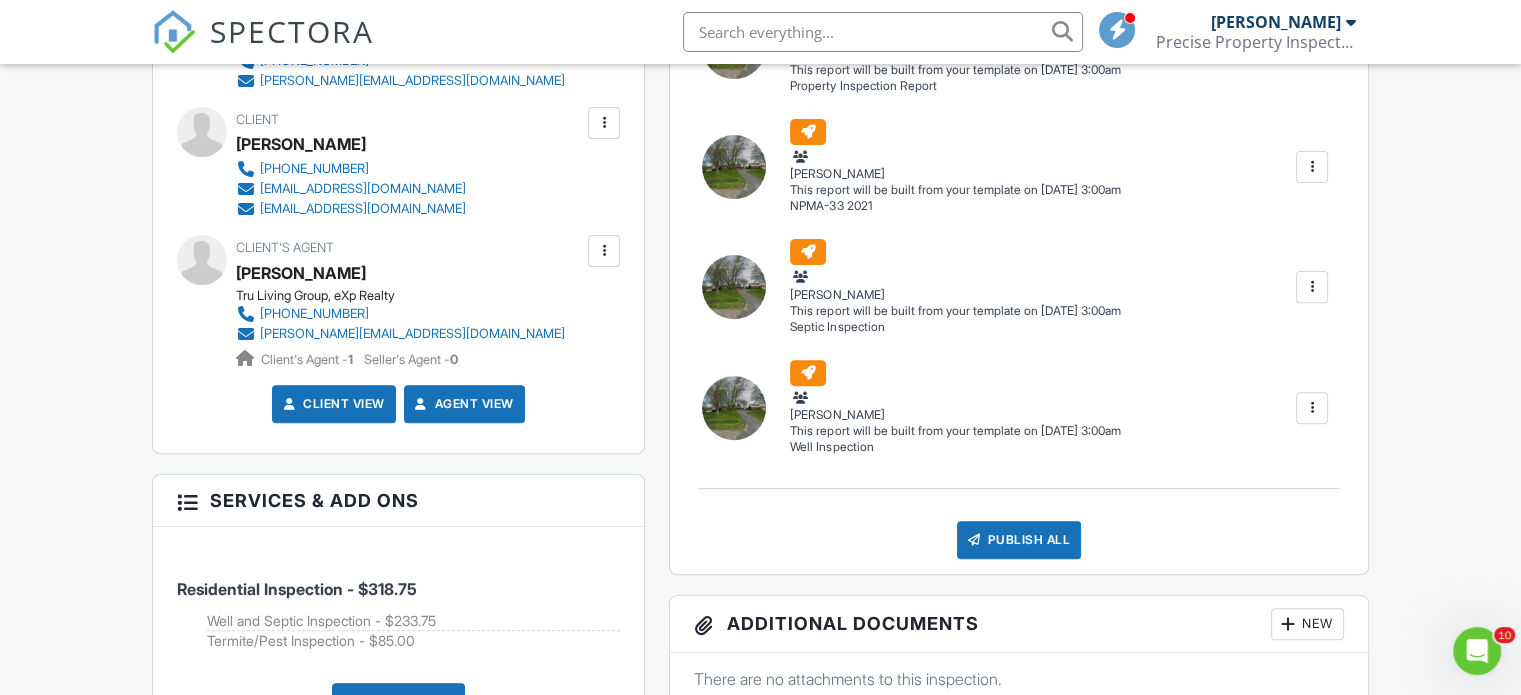click on "Tru Living Group, eXp Realty" at bounding box center [408, 296] 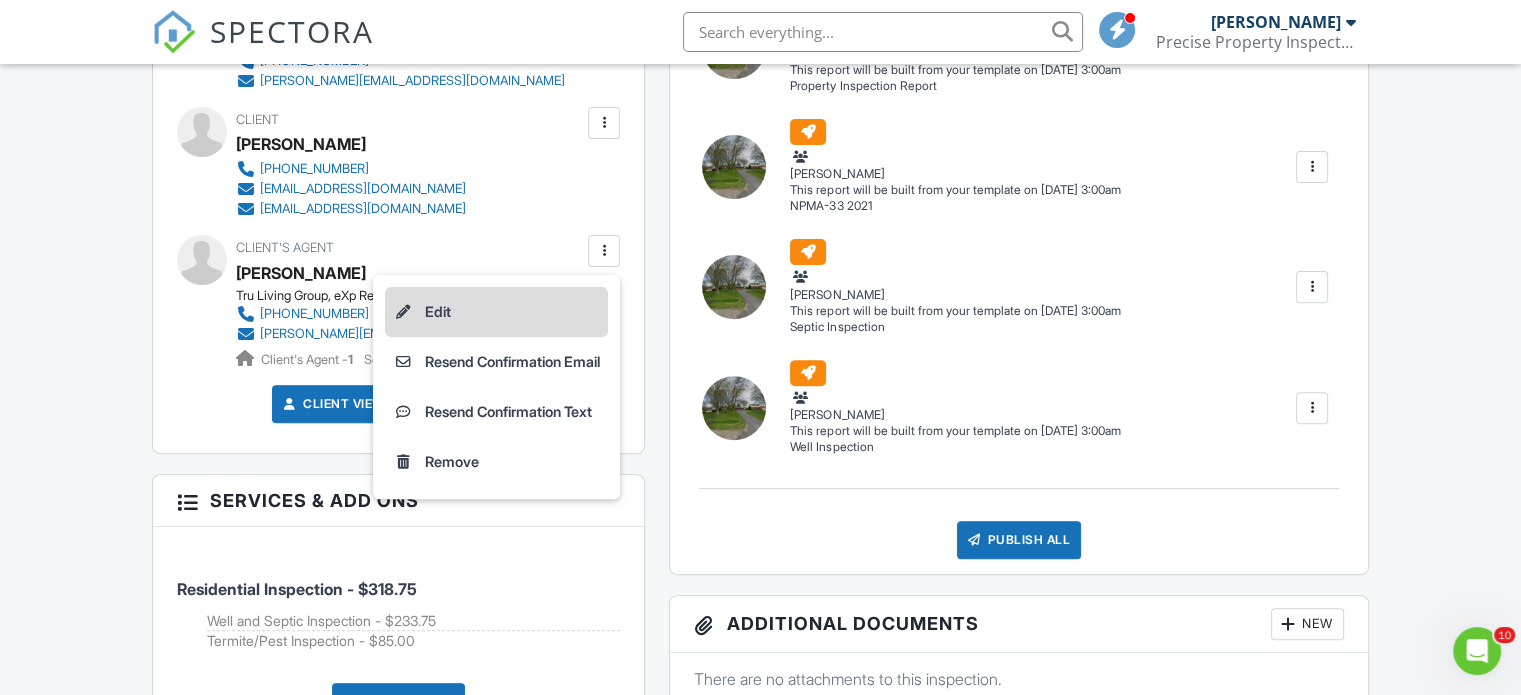 click on "Edit" at bounding box center (496, 312) 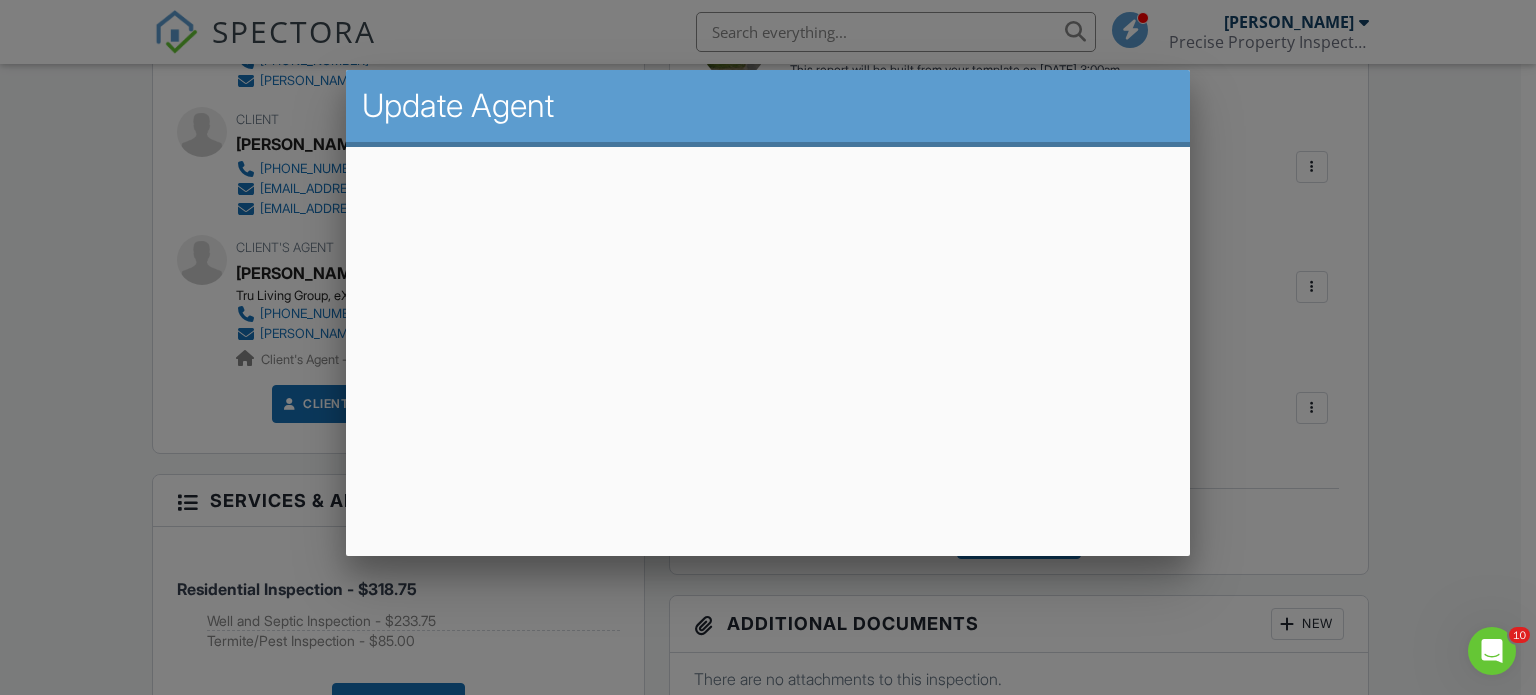 drag, startPoint x: 1197, startPoint y: 579, endPoint x: 1197, endPoint y: 607, distance: 28 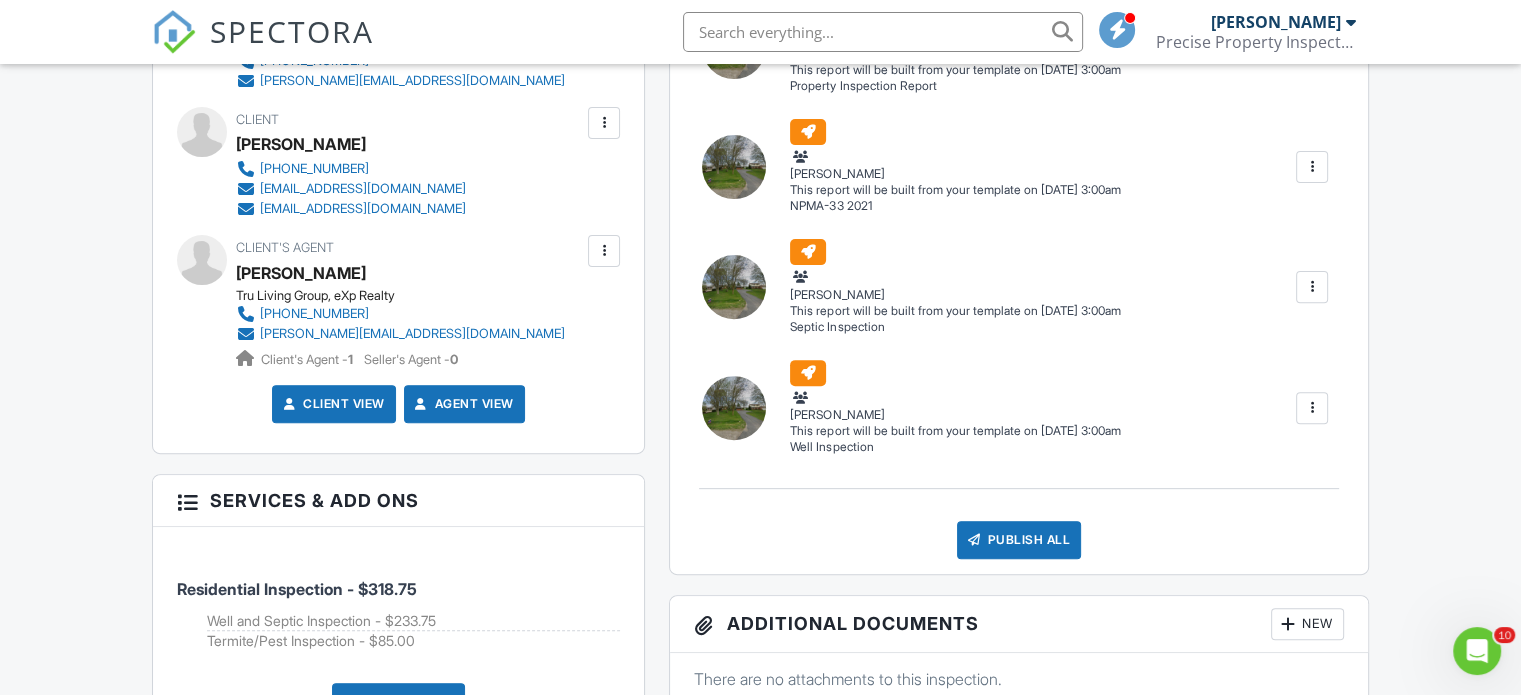 click at bounding box center [604, 251] 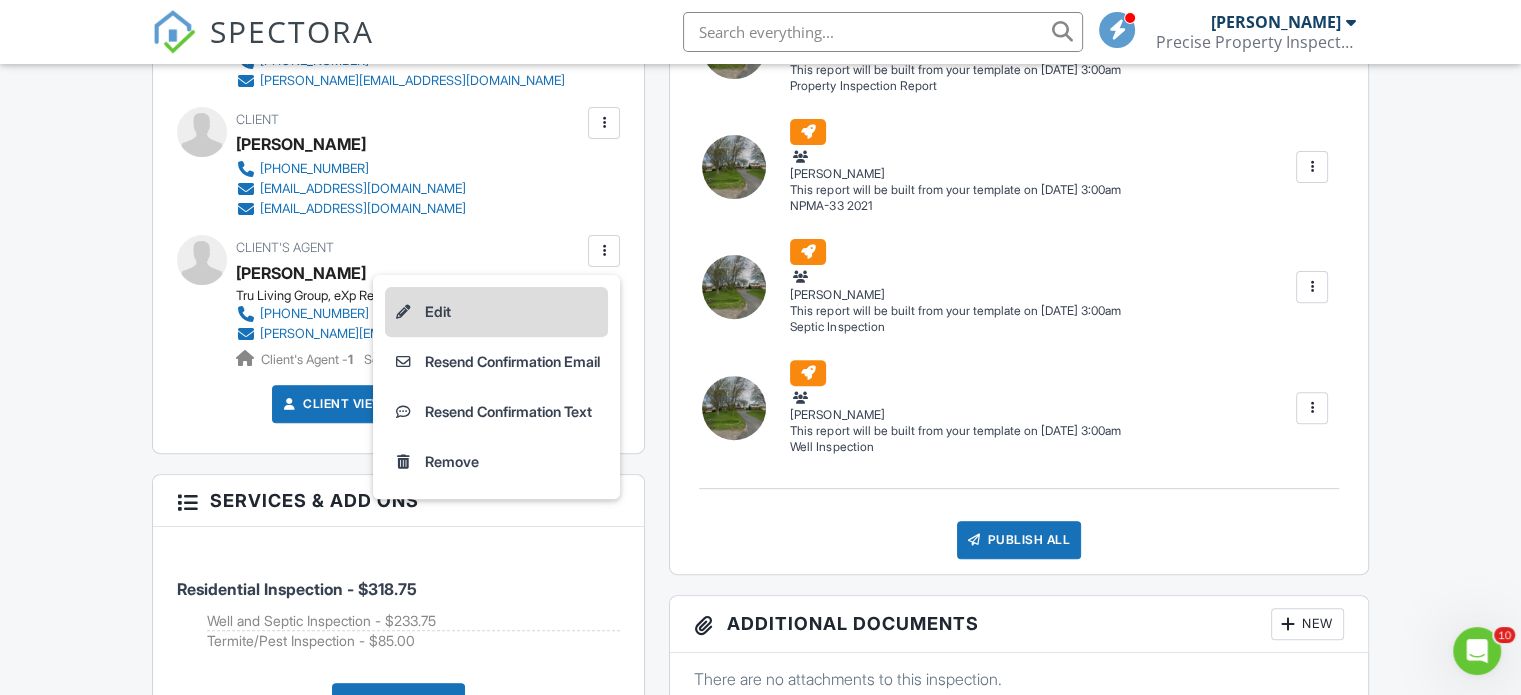 click on "Edit" at bounding box center (496, 312) 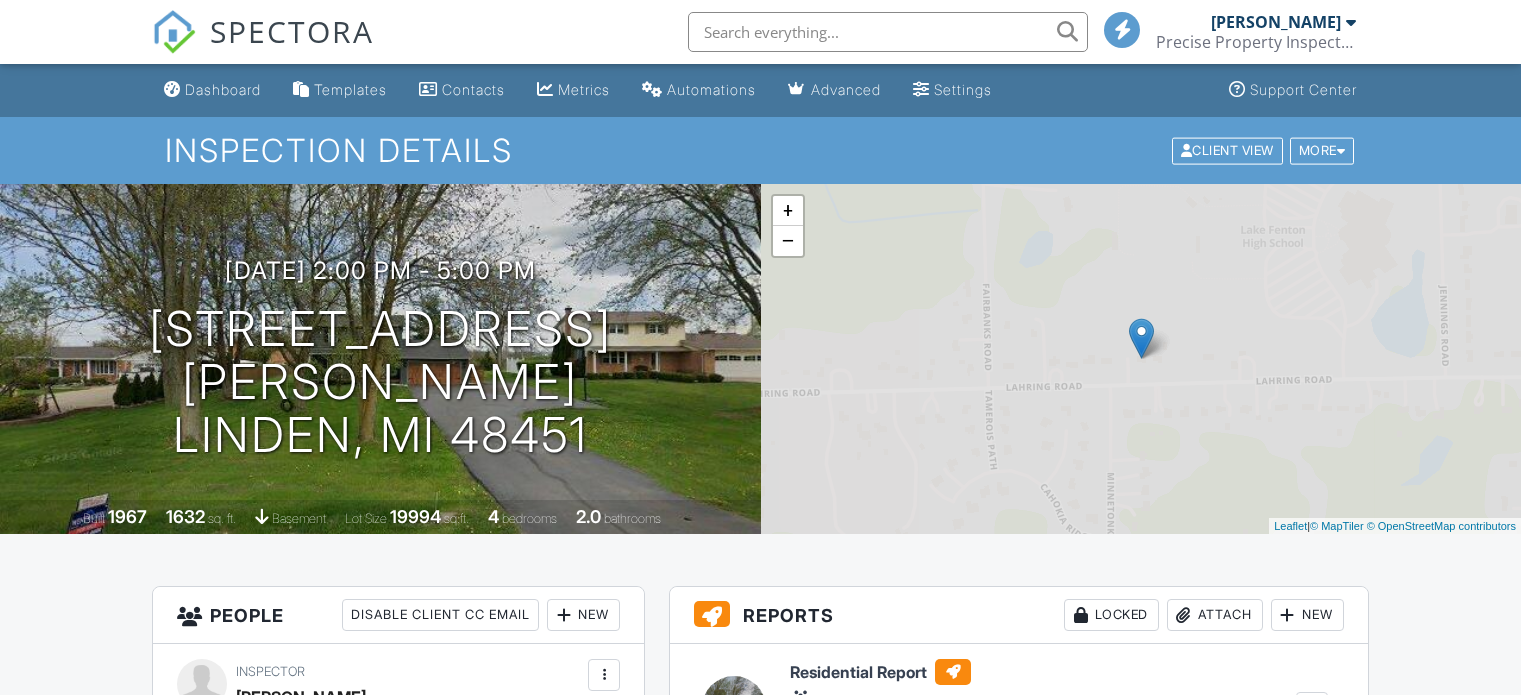 scroll, scrollTop: 661, scrollLeft: 0, axis: vertical 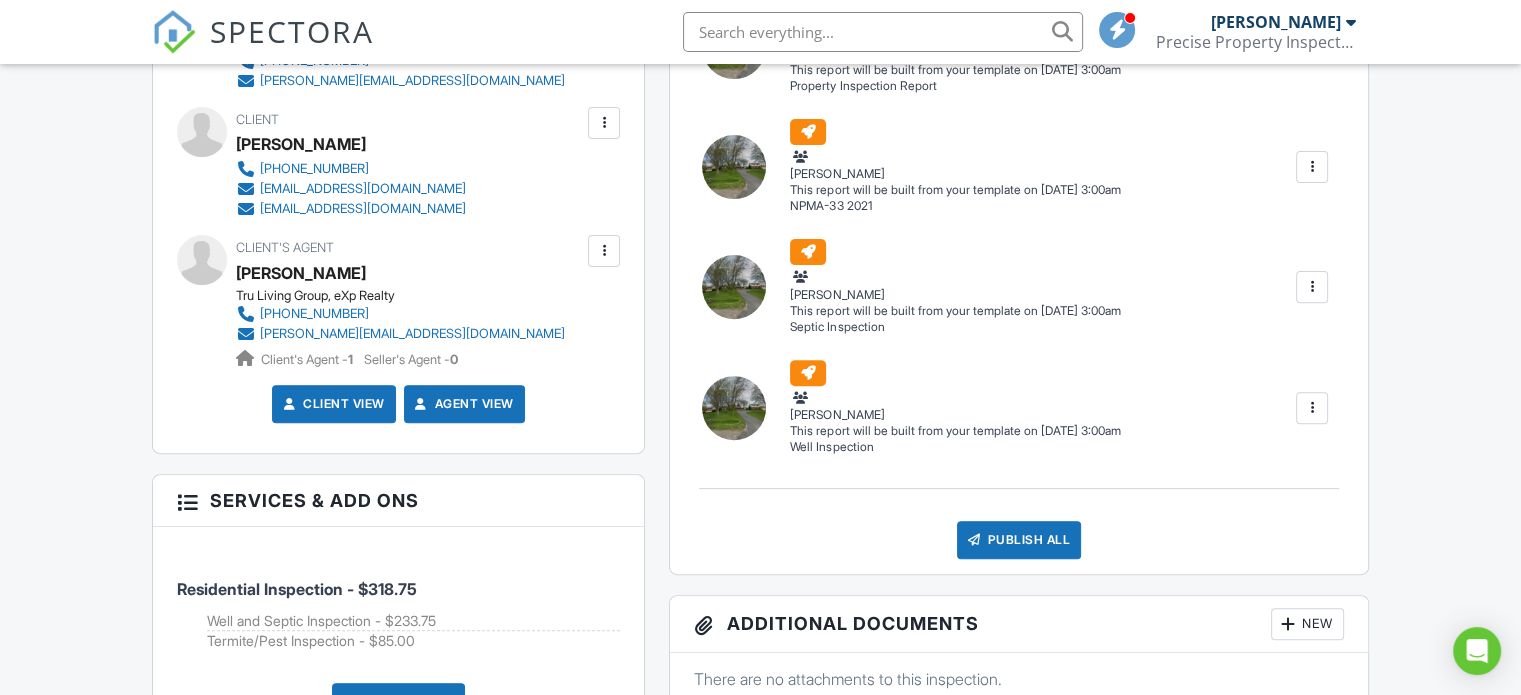 click at bounding box center (604, 251) 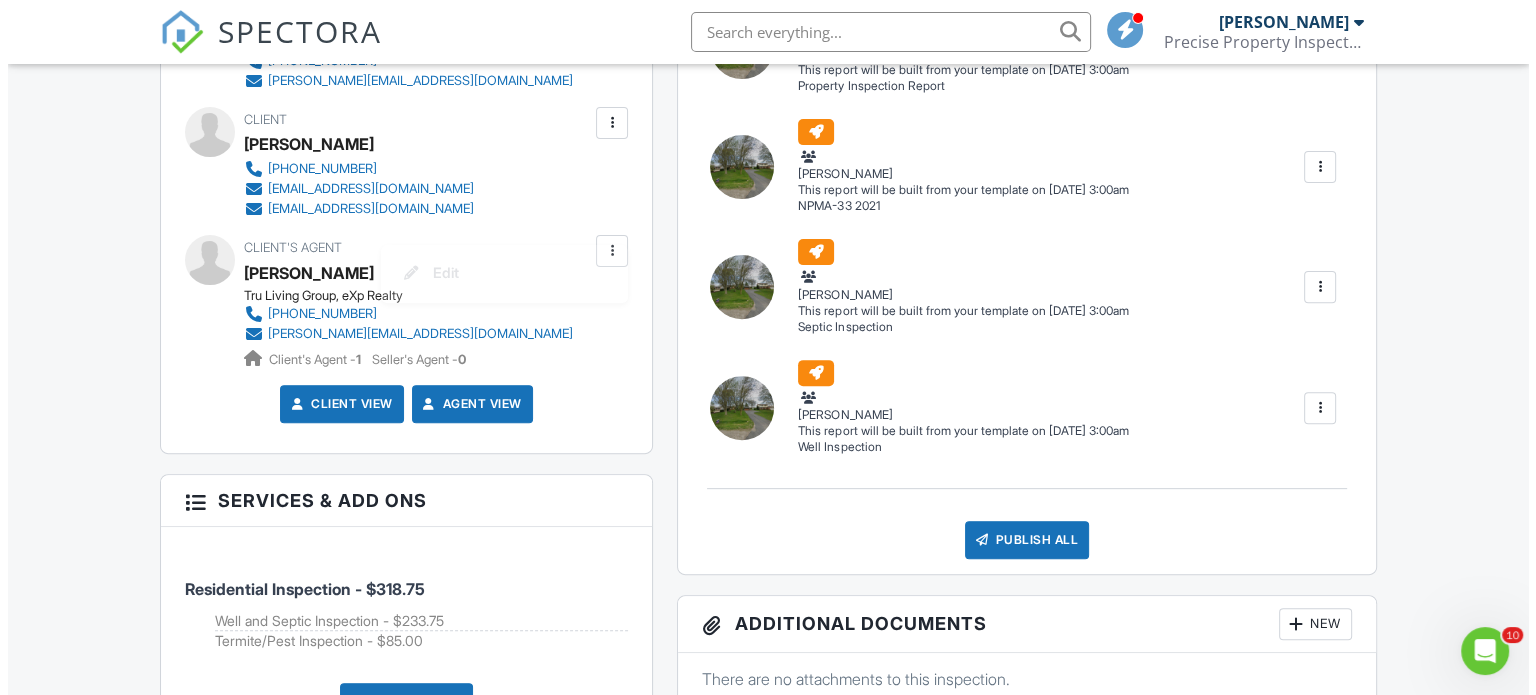 scroll, scrollTop: 0, scrollLeft: 0, axis: both 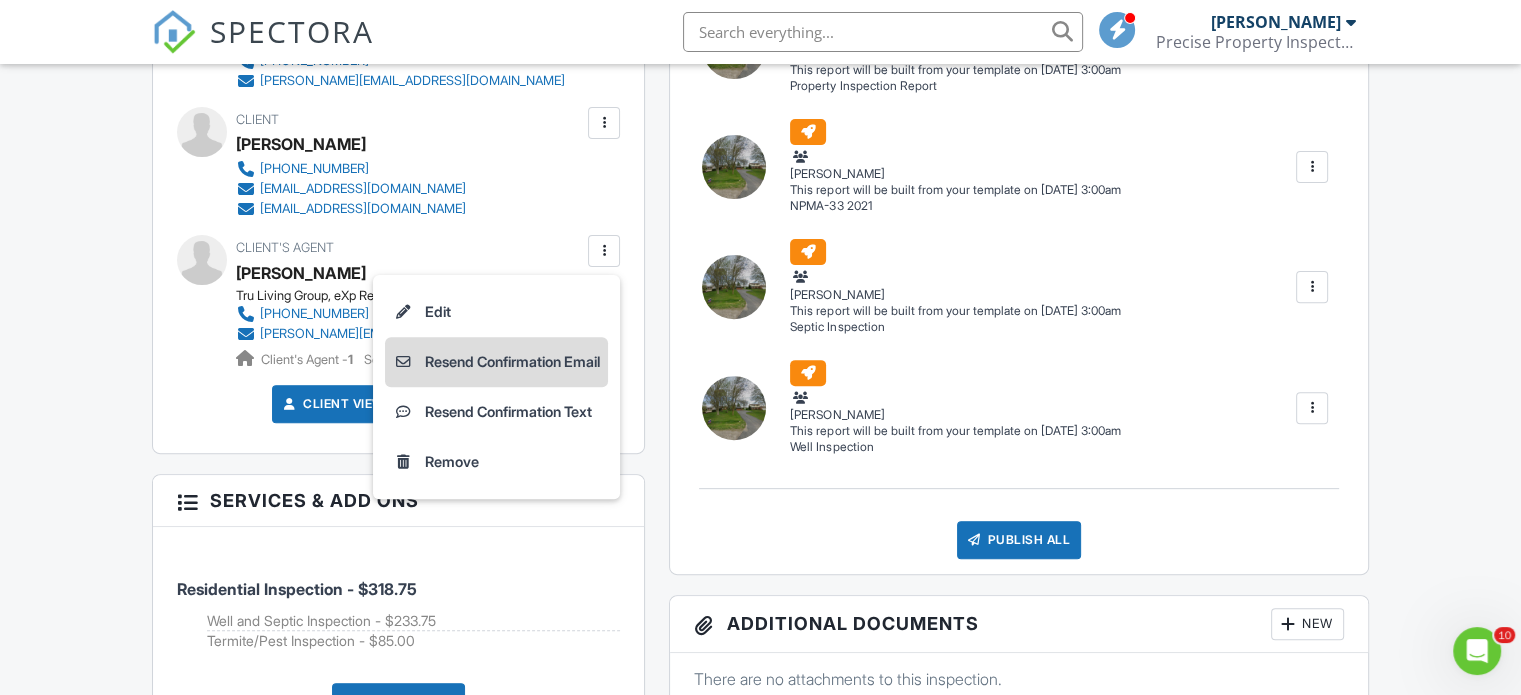 click on "Resend Confirmation Email" at bounding box center [496, 362] 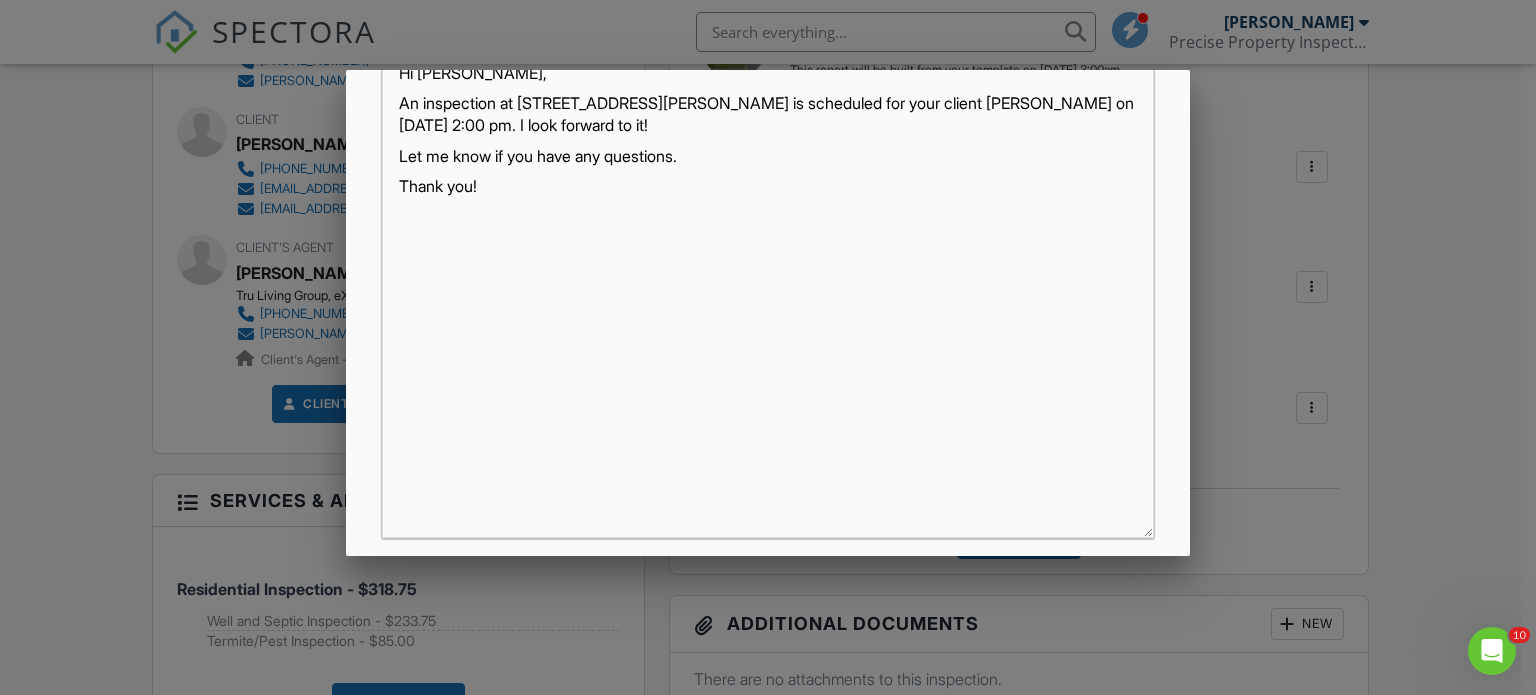 scroll, scrollTop: 496, scrollLeft: 0, axis: vertical 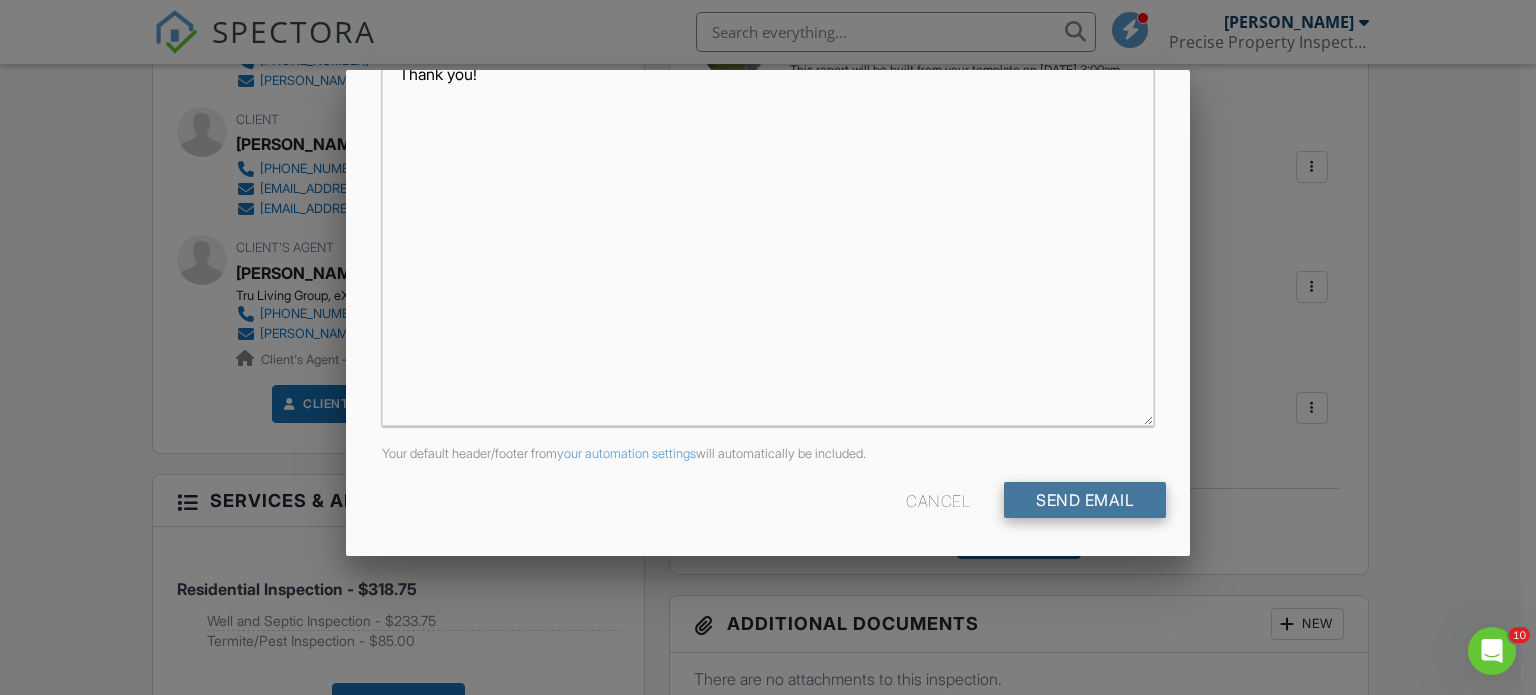 click on "Send Email" at bounding box center [1085, 500] 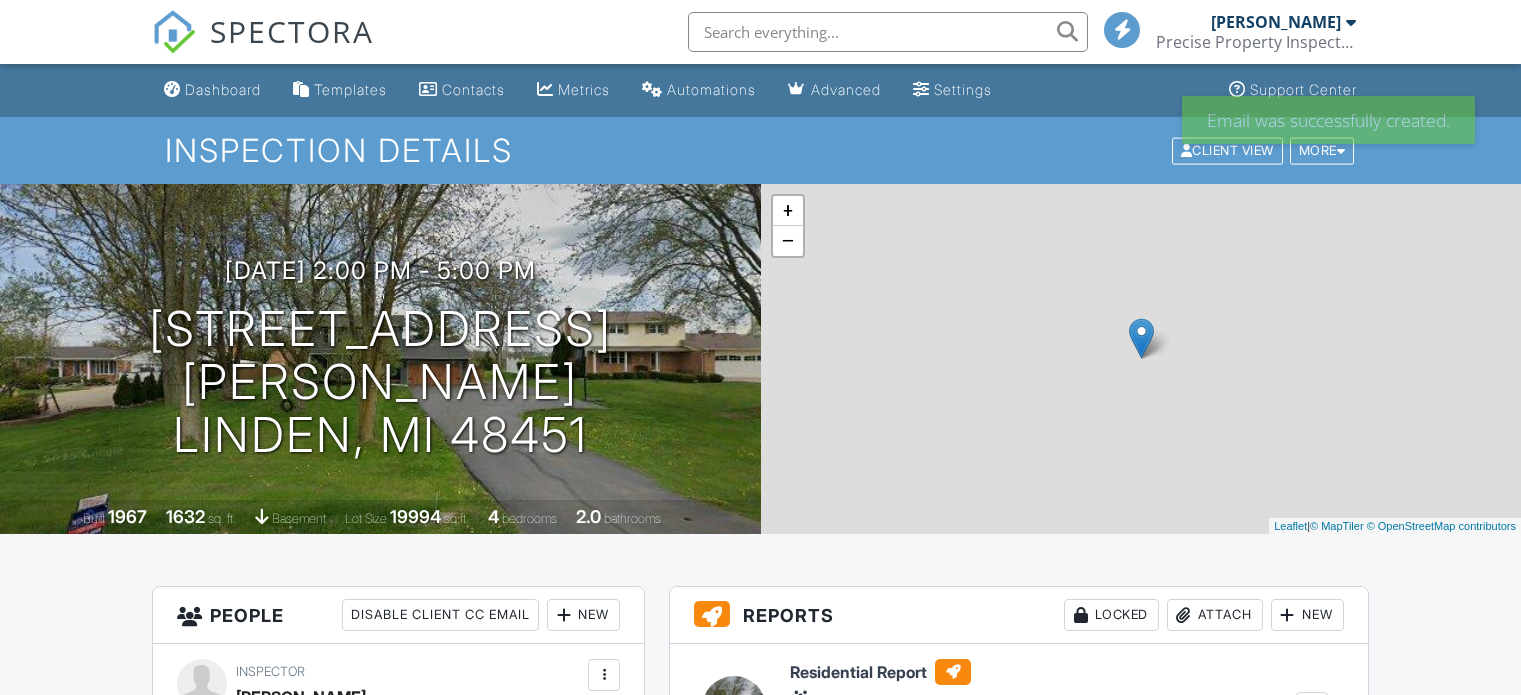 scroll, scrollTop: 0, scrollLeft: 0, axis: both 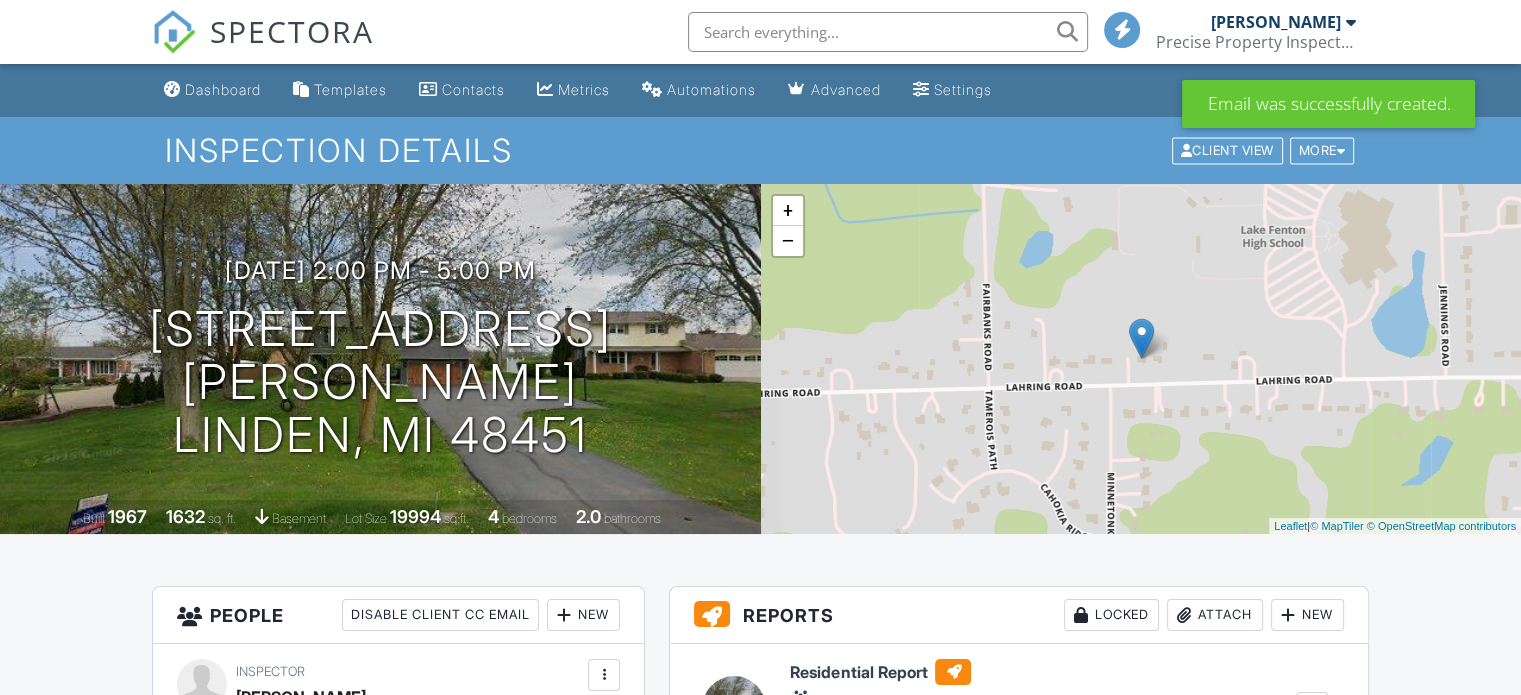 click on "SPECTORA" at bounding box center (292, 31) 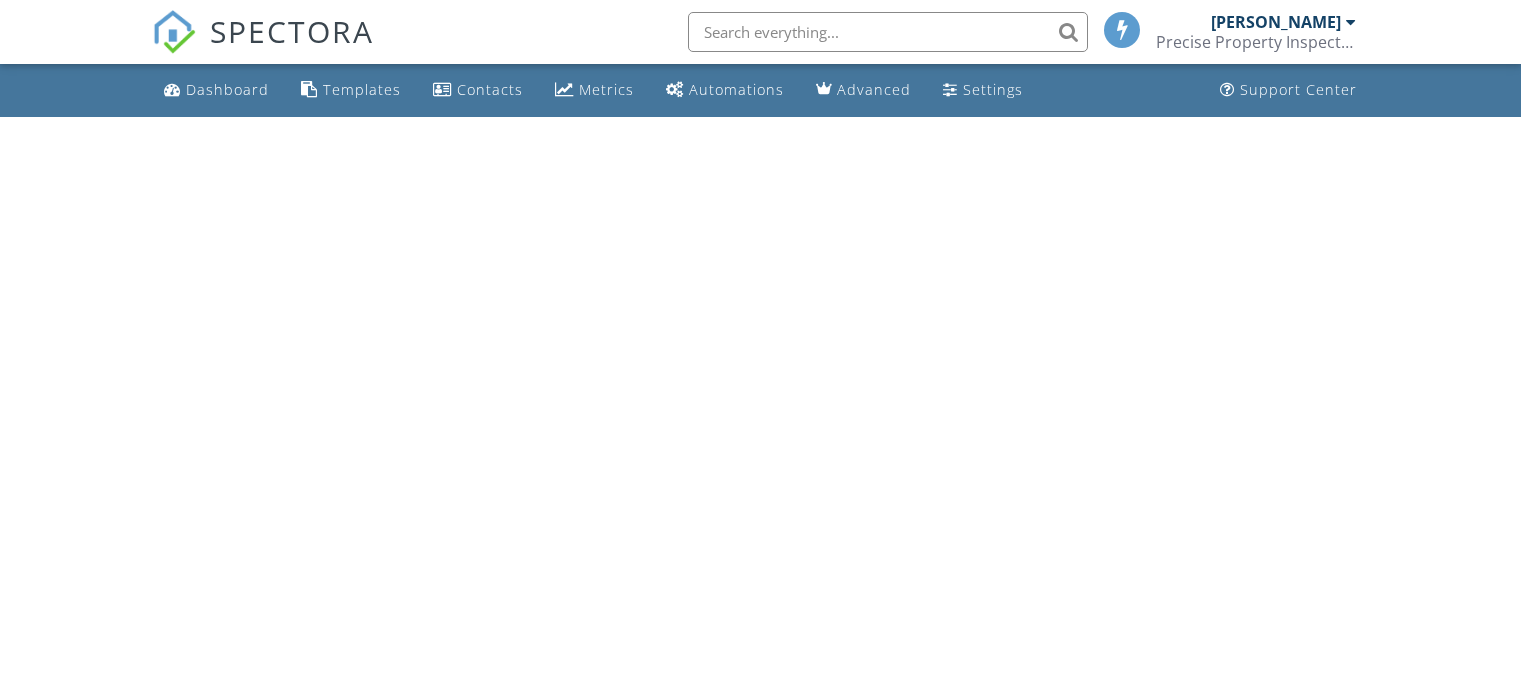 scroll, scrollTop: 0, scrollLeft: 0, axis: both 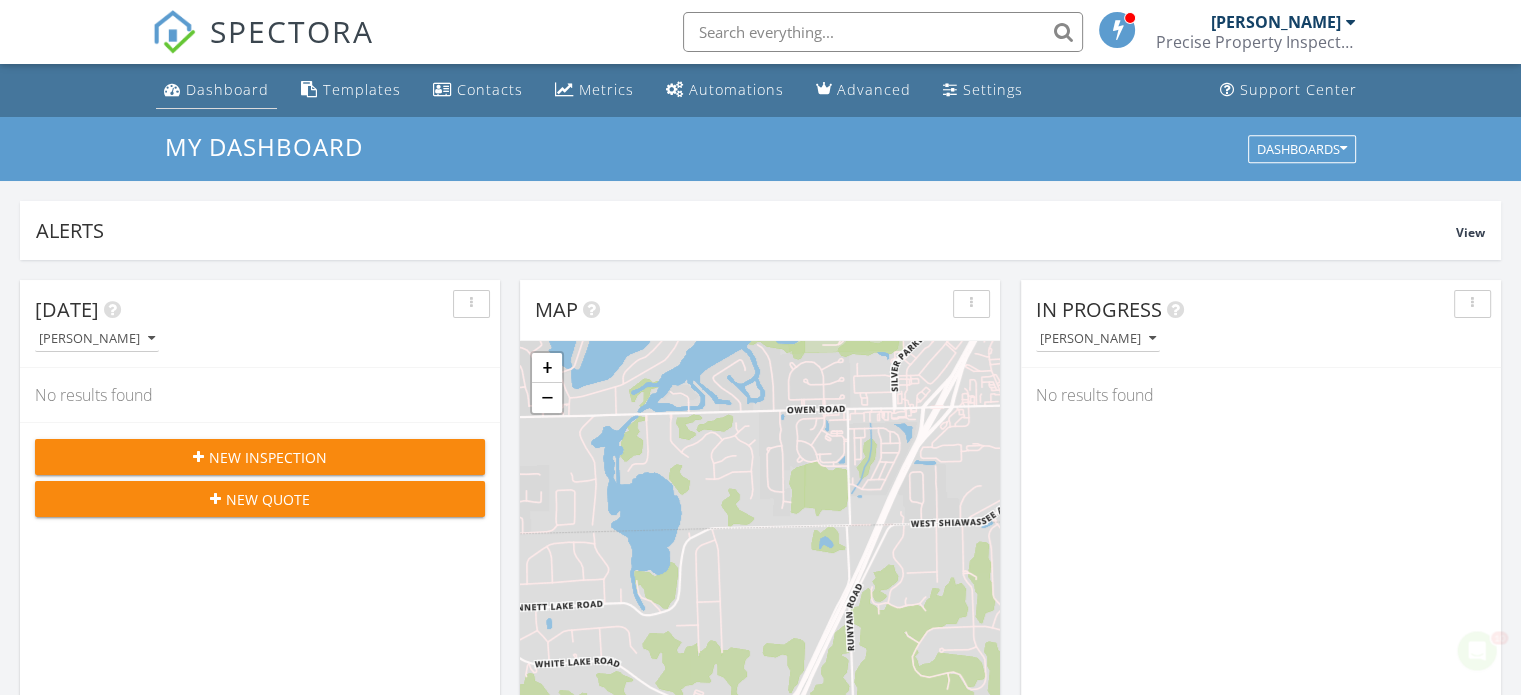 click on "Dashboard" at bounding box center [216, 90] 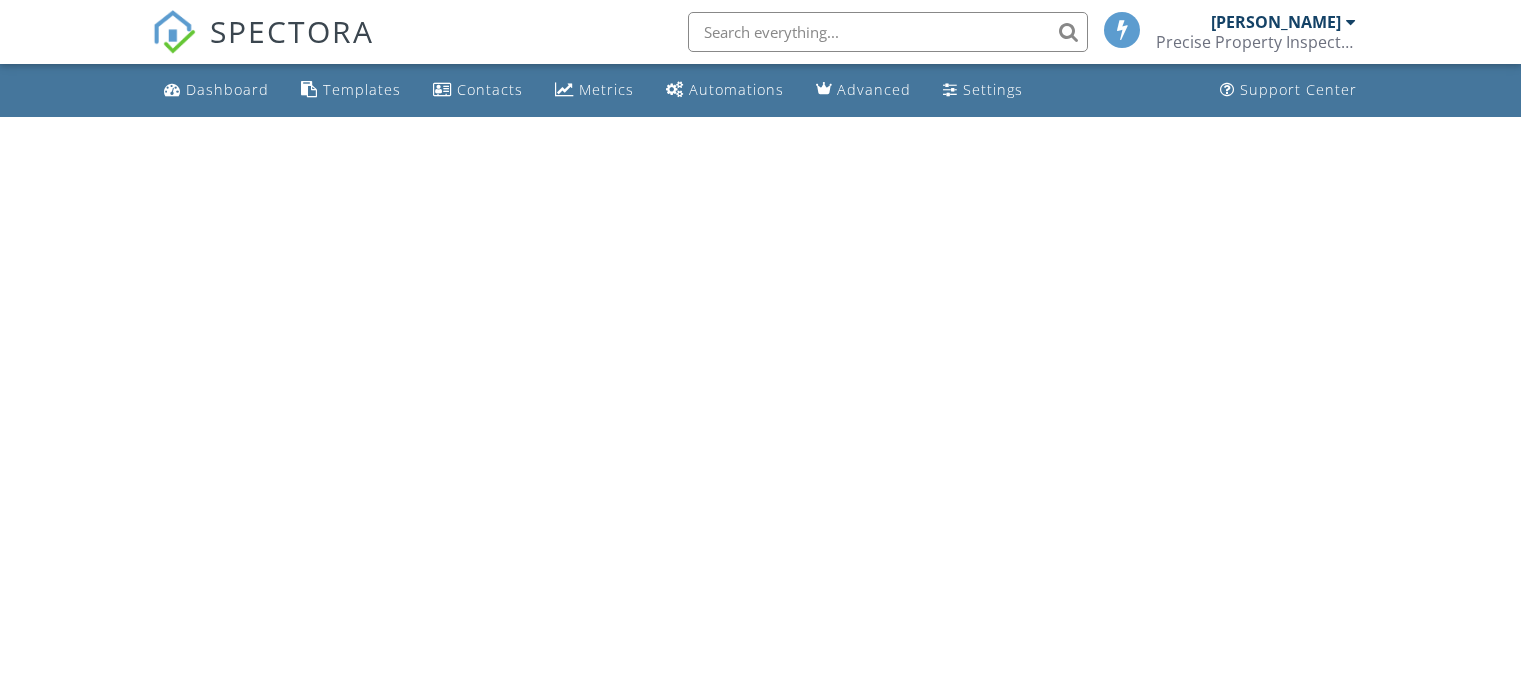 scroll, scrollTop: 0, scrollLeft: 0, axis: both 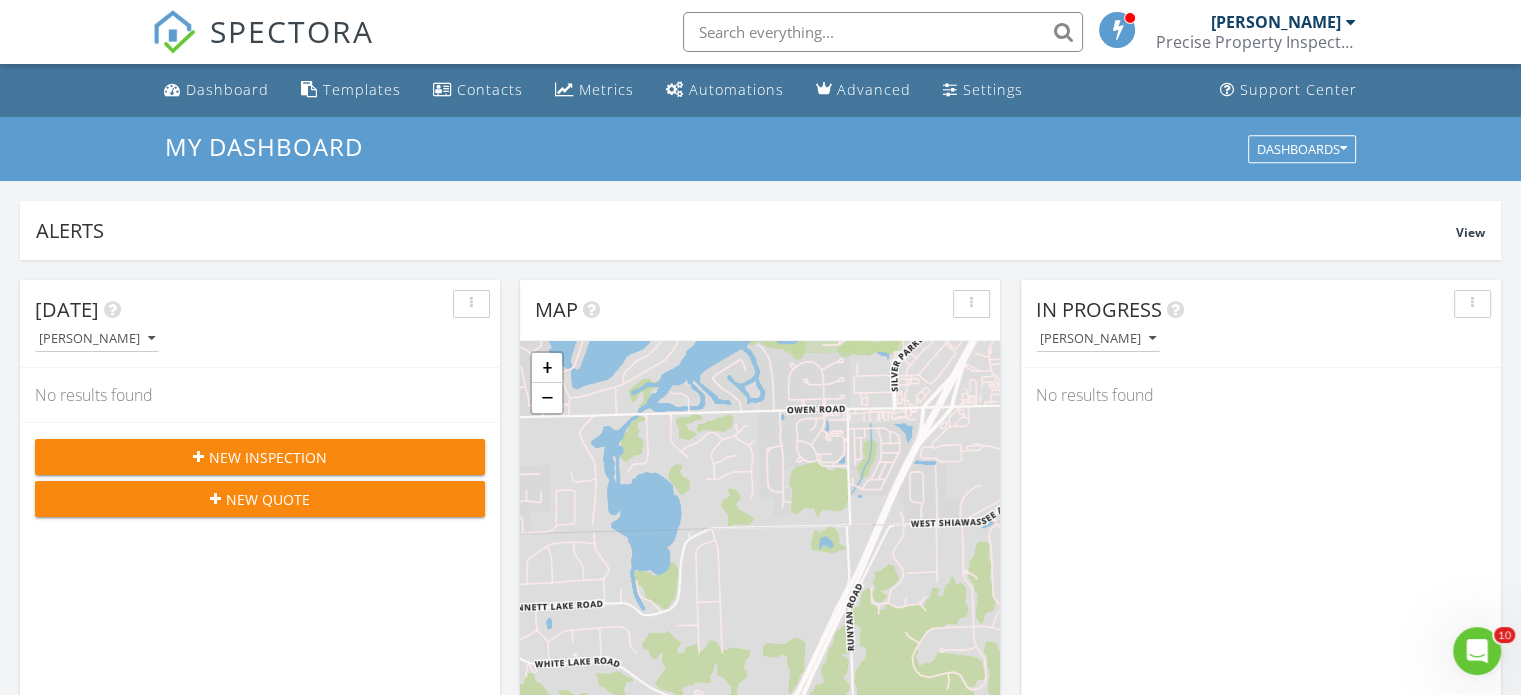 click on "Alerts
View
Company
Inspection
Learn More          No new alerts
You can view
dismissed alerts
if you need
No new alerts
You can view
dismissed alerts
if you need
[DATE]
[PERSON_NAME]
No results found       New Inspection     New Quote         Map               + − Leaflet  |  © MapTiler   © OpenStreetMap contributors     In Progress
[PERSON_NAME]
No results found       Calendar                 [DATE] – [DATE] [DATE] list day week cal wk 4 wk month Sun Mon Tue Wed Thu Fri Sat 6 7 8
9:30a - 12:30p
[STREET_ADDRESS]
9 10 11
3:30p - 4:30p
[STREET_ADDRESS]
12" at bounding box center [760, 1130] 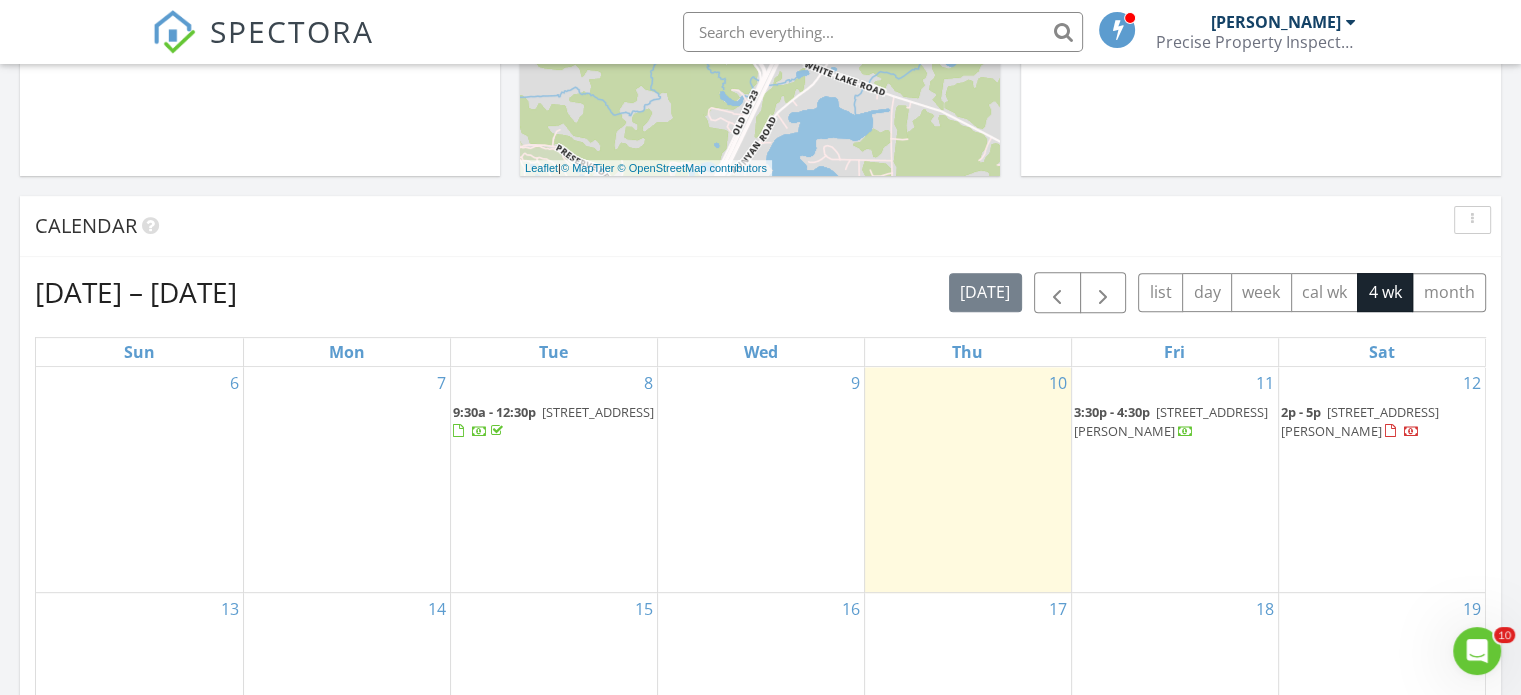 scroll, scrollTop: 760, scrollLeft: 0, axis: vertical 